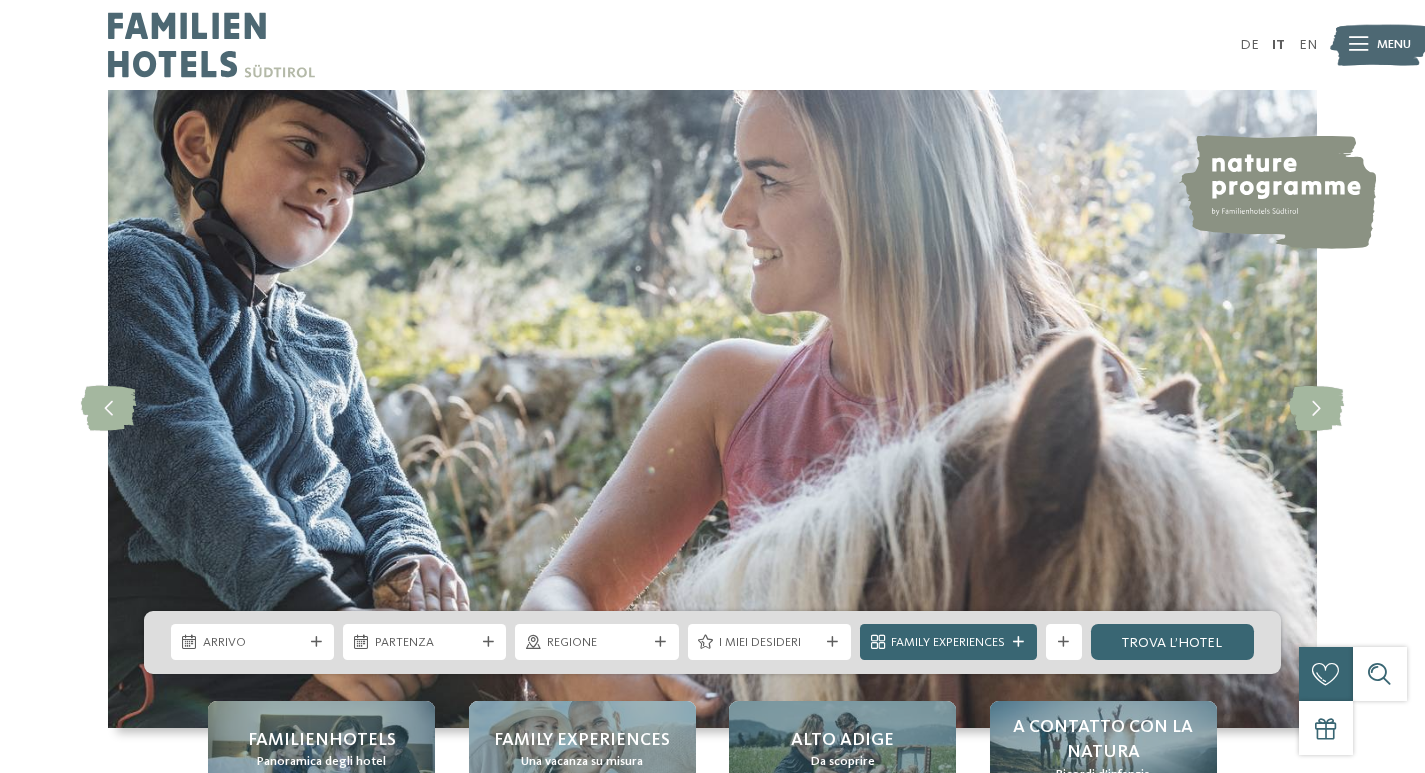 scroll, scrollTop: 0, scrollLeft: 0, axis: both 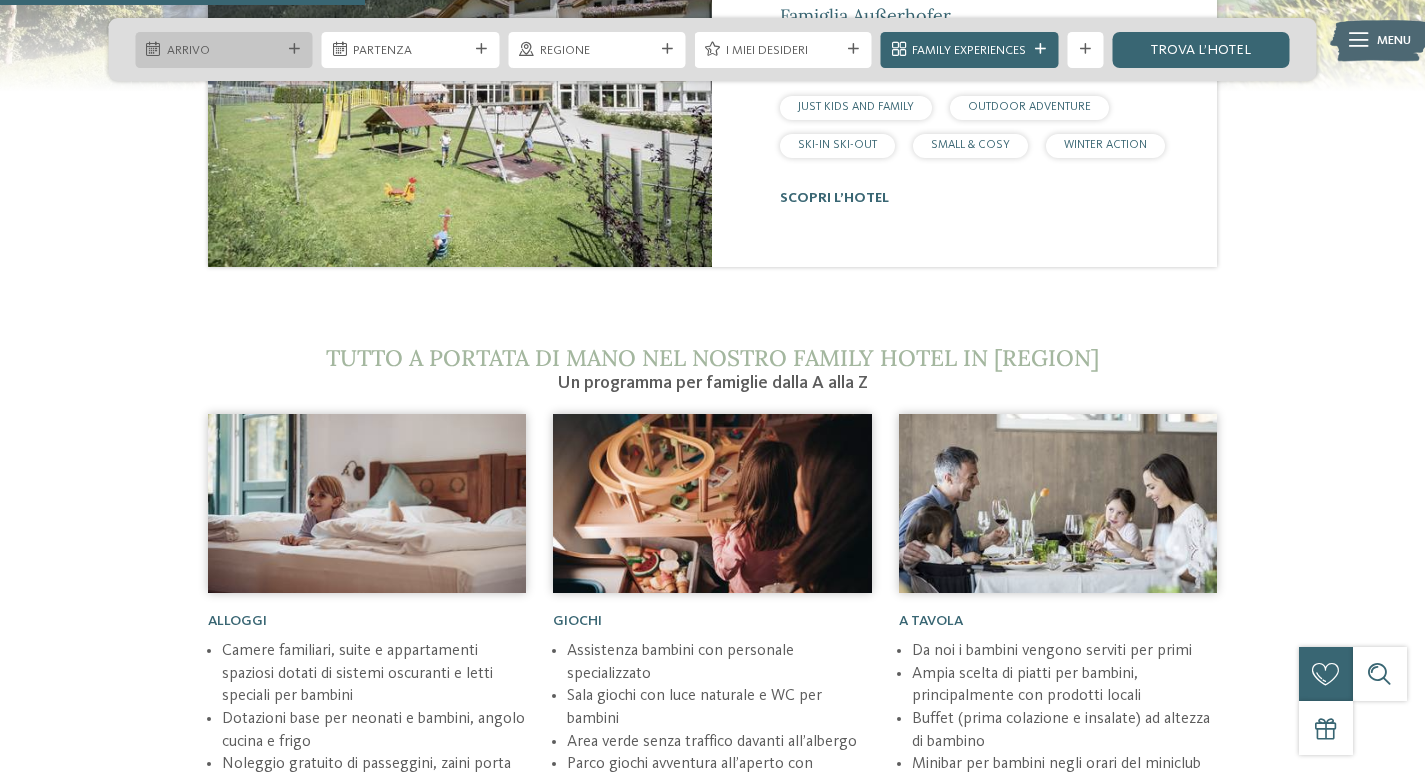 click on "Arrivo" at bounding box center (223, 50) 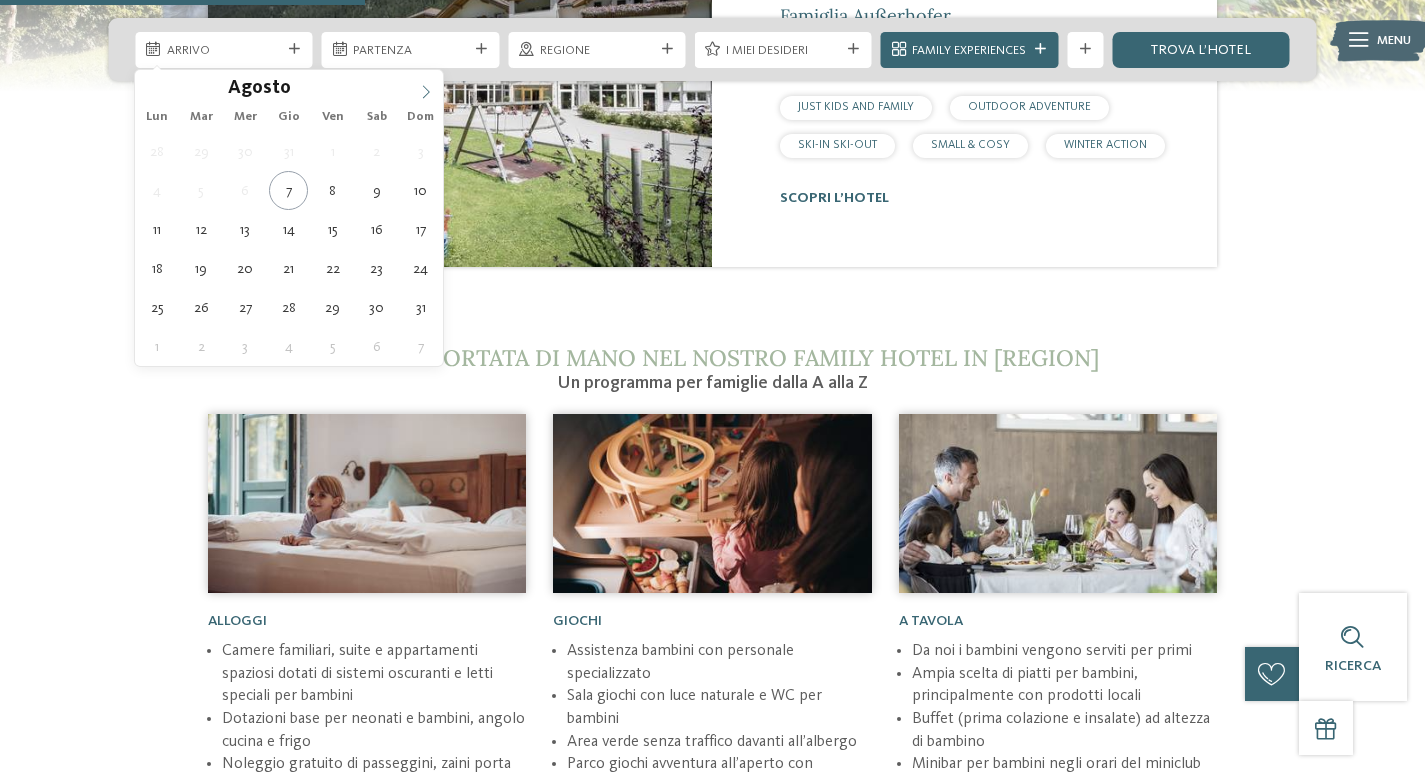 click 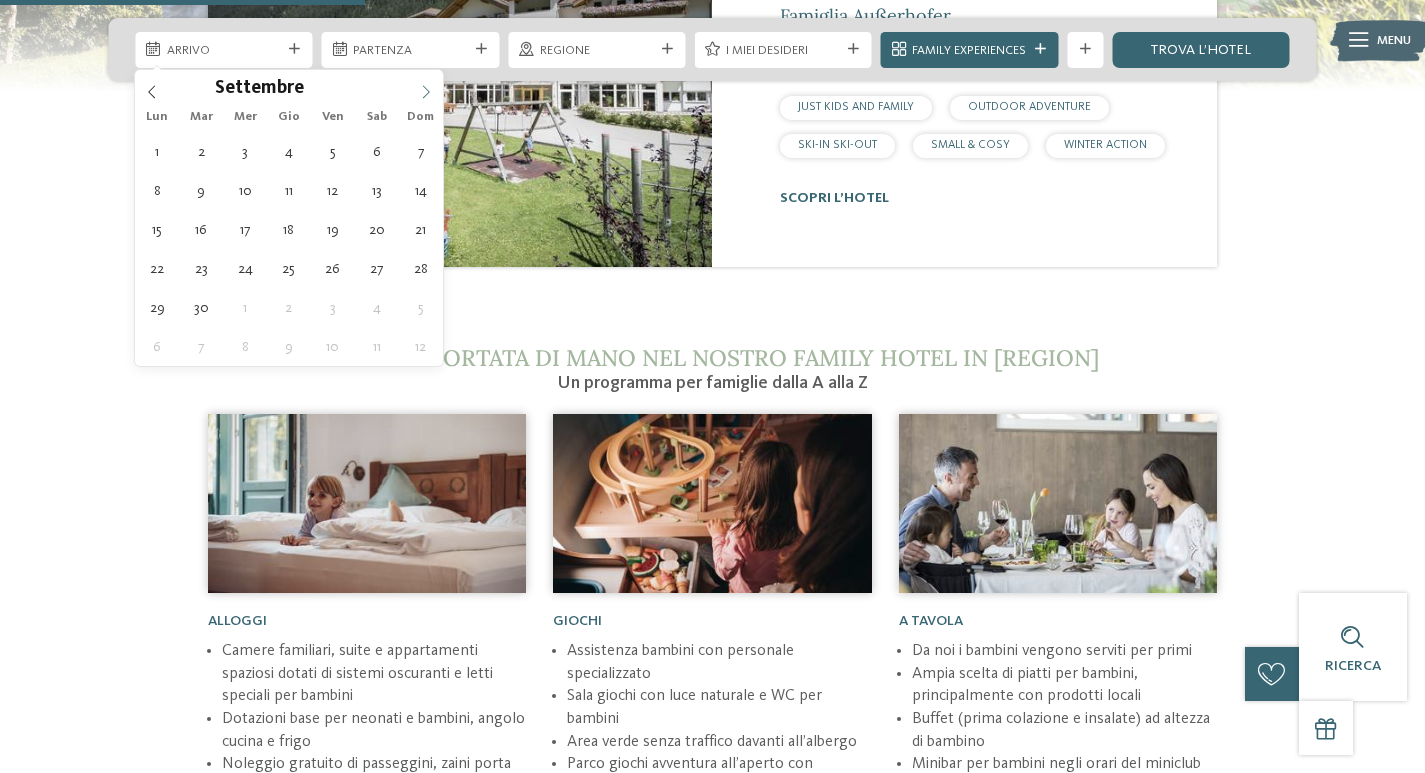 click 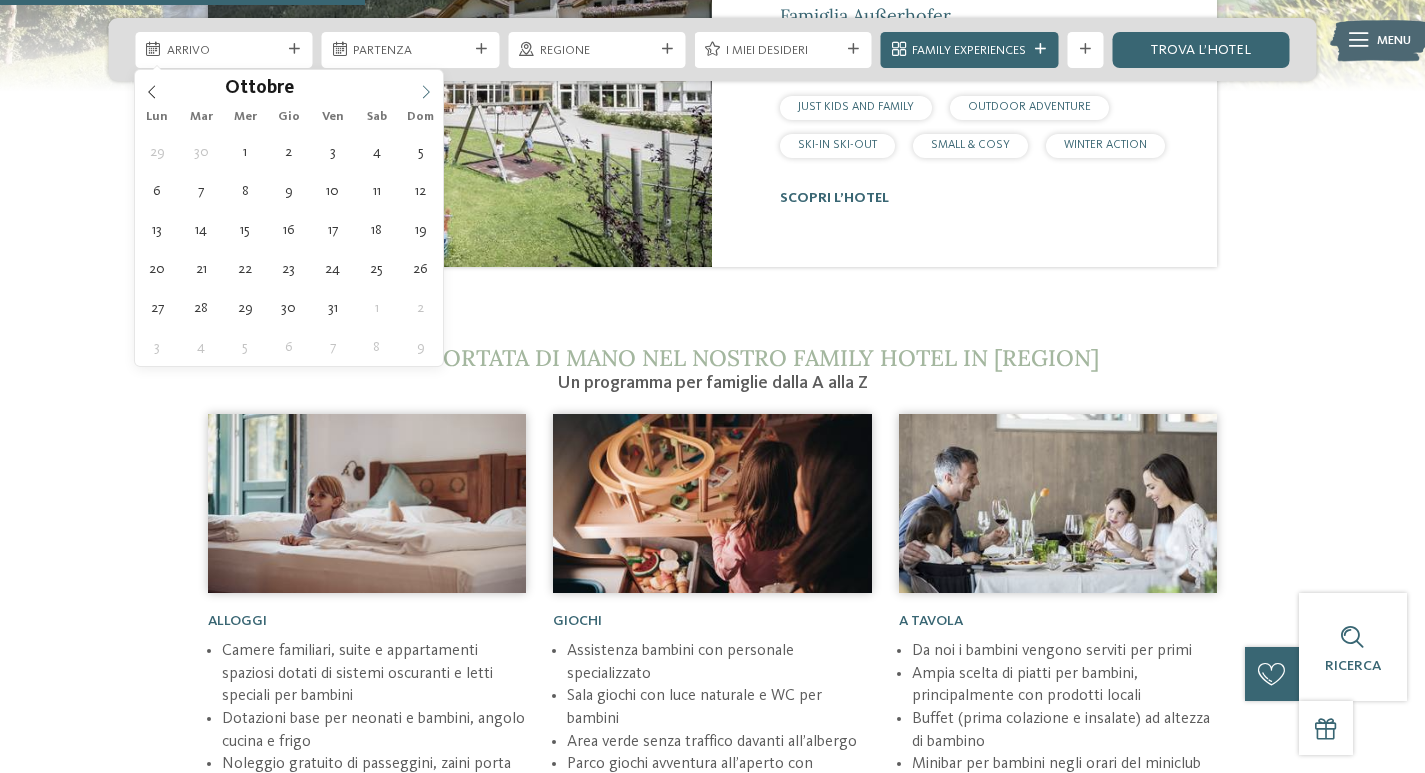 click 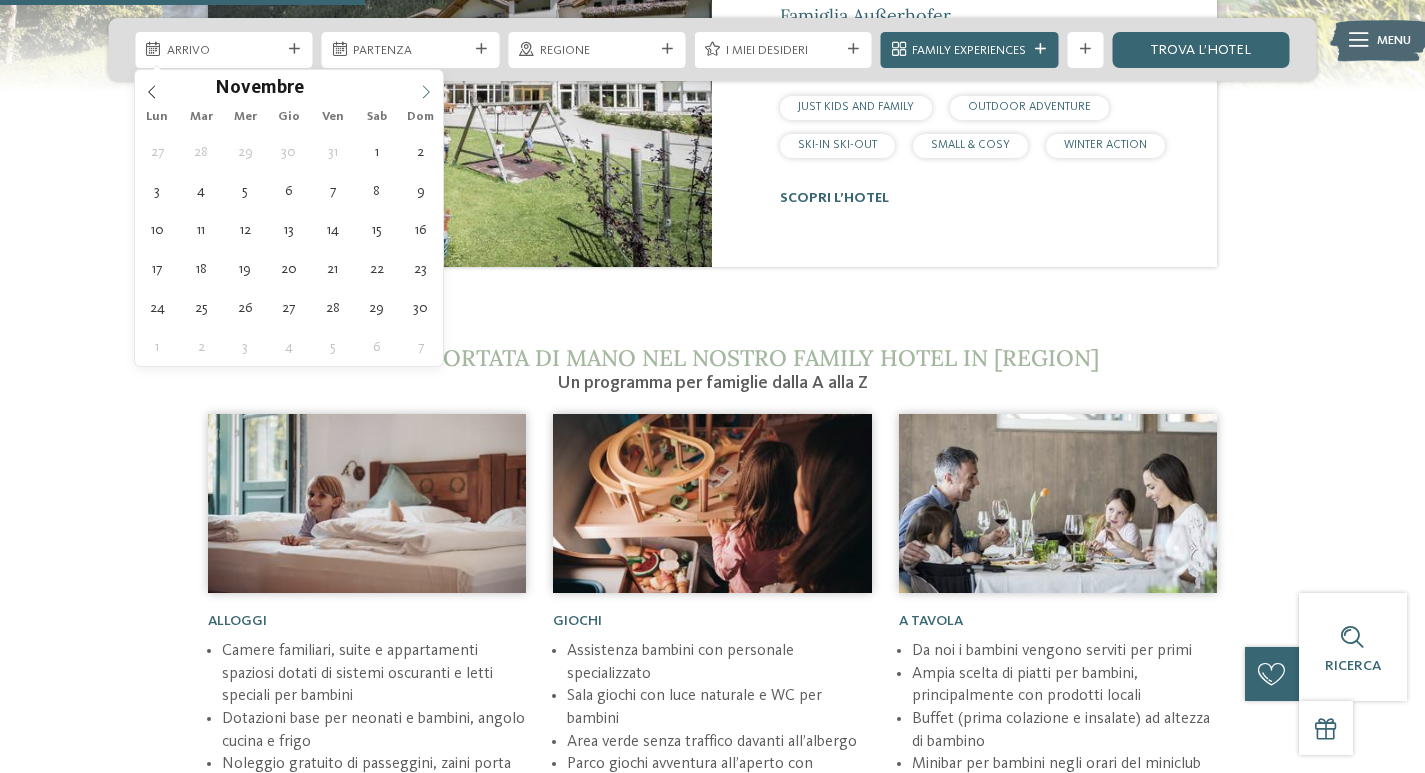 click 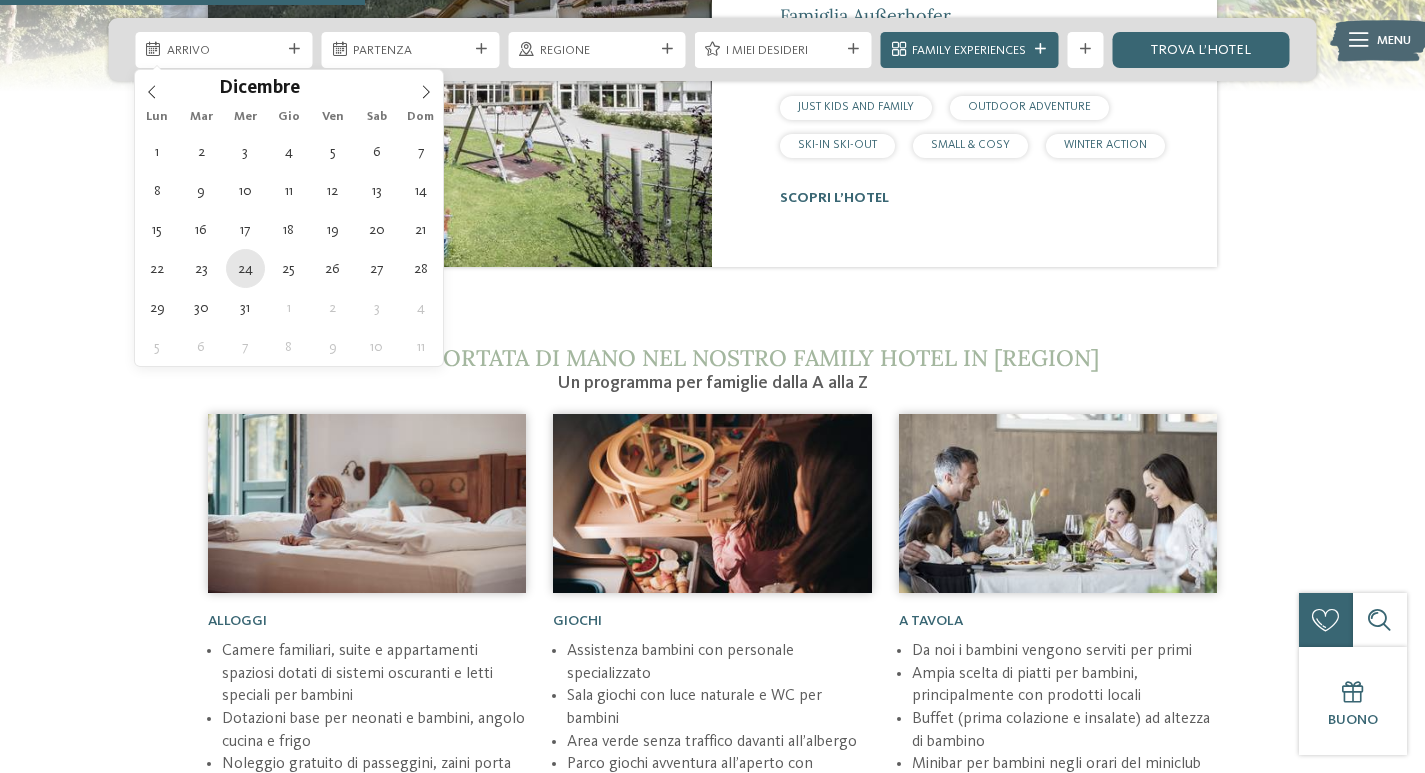 type on "[DATE]" 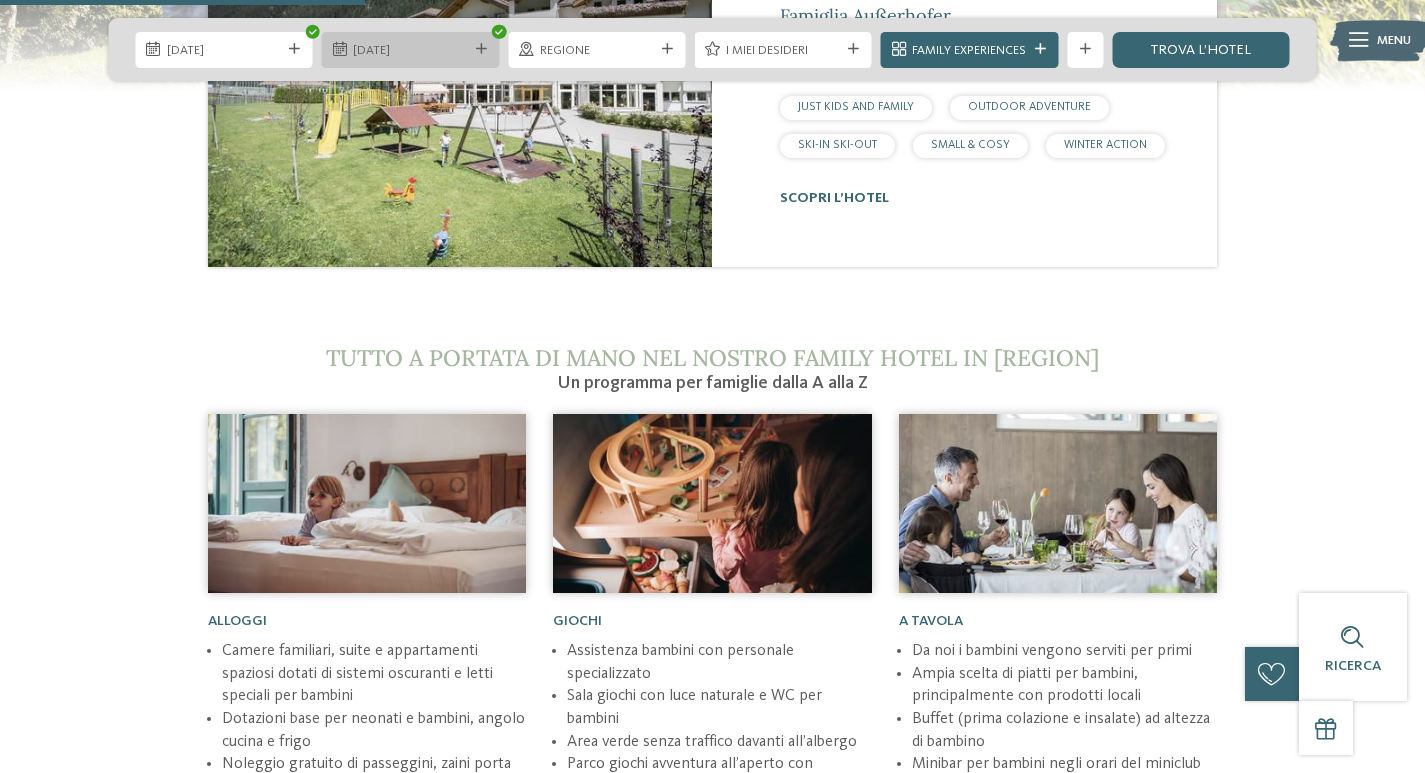 click on "[DATE]" at bounding box center [410, 50] 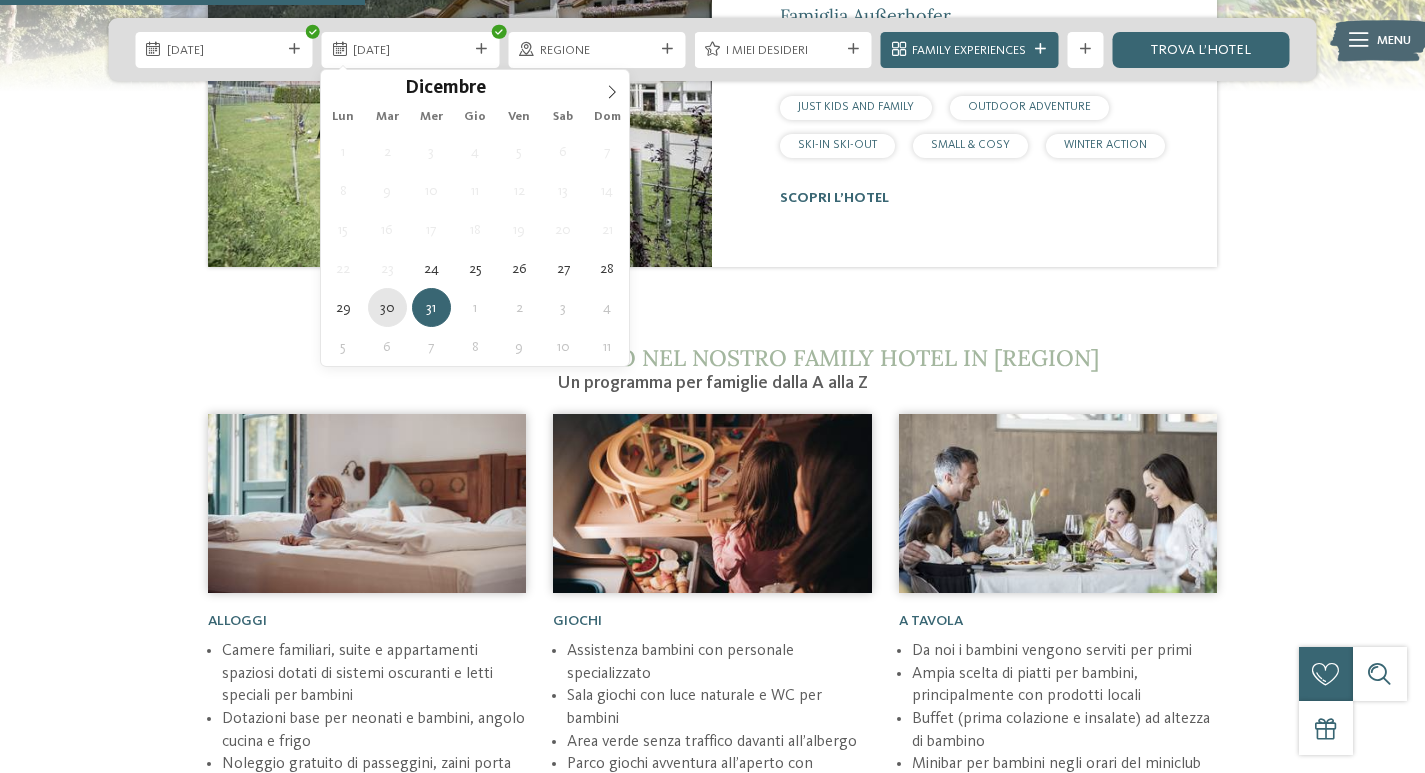 type on "[DATE]" 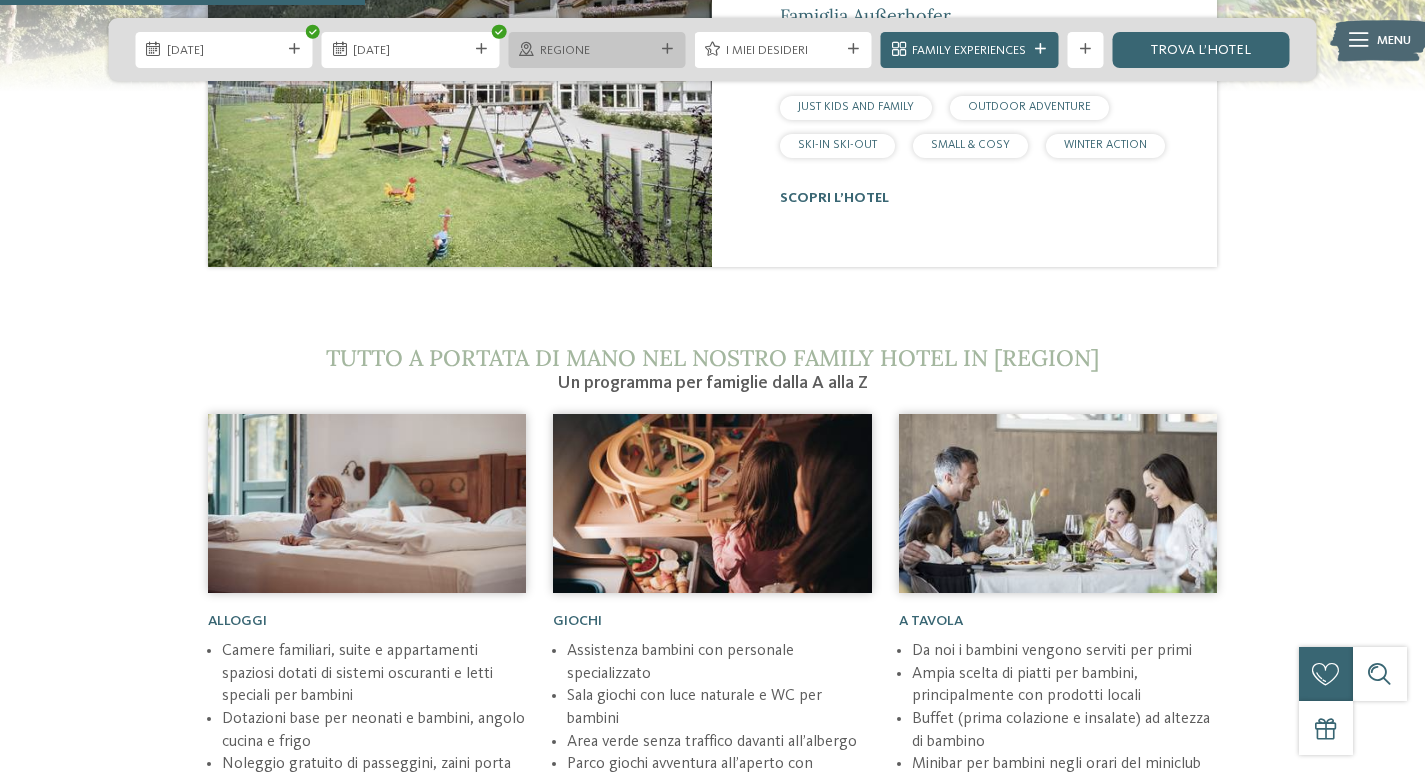 click on "Regione" at bounding box center (596, 50) 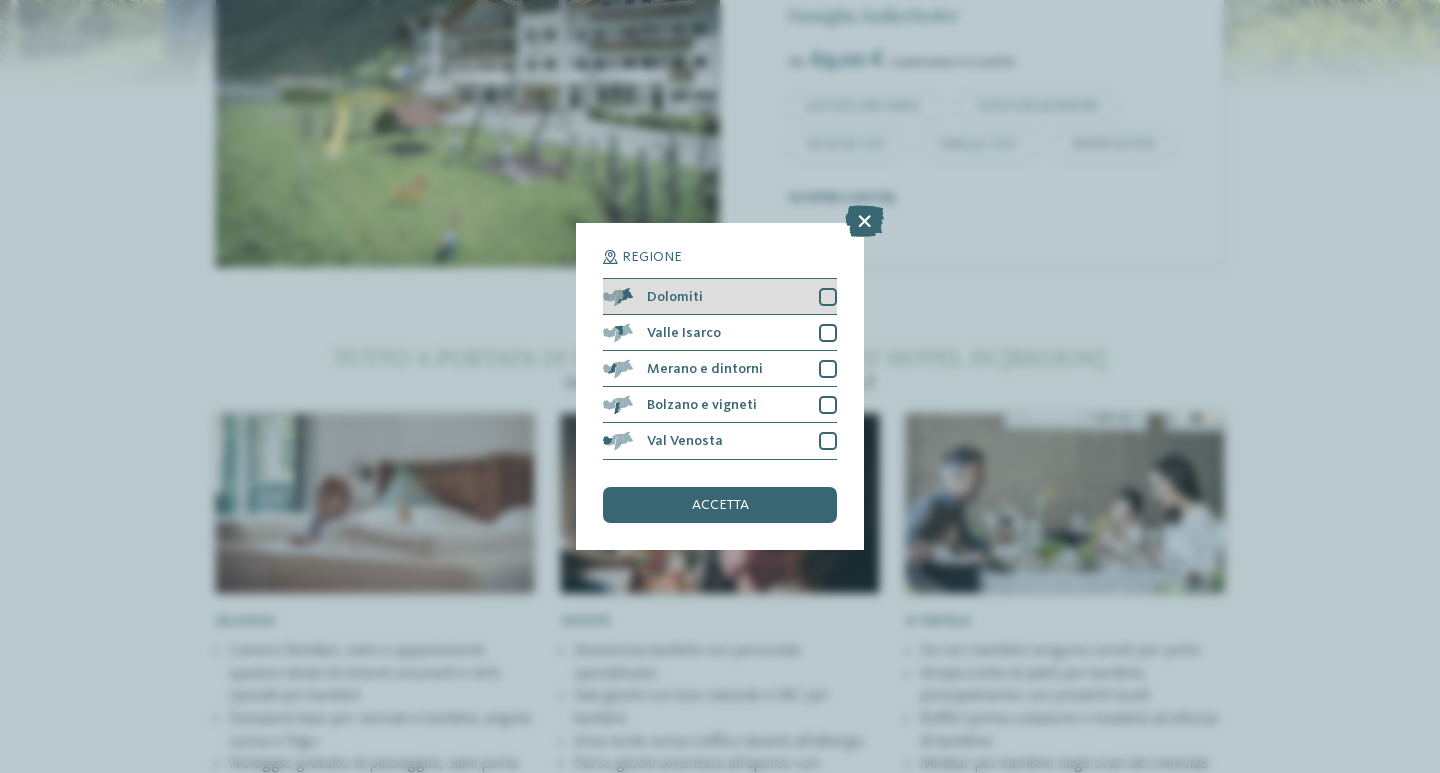 click at bounding box center [828, 297] 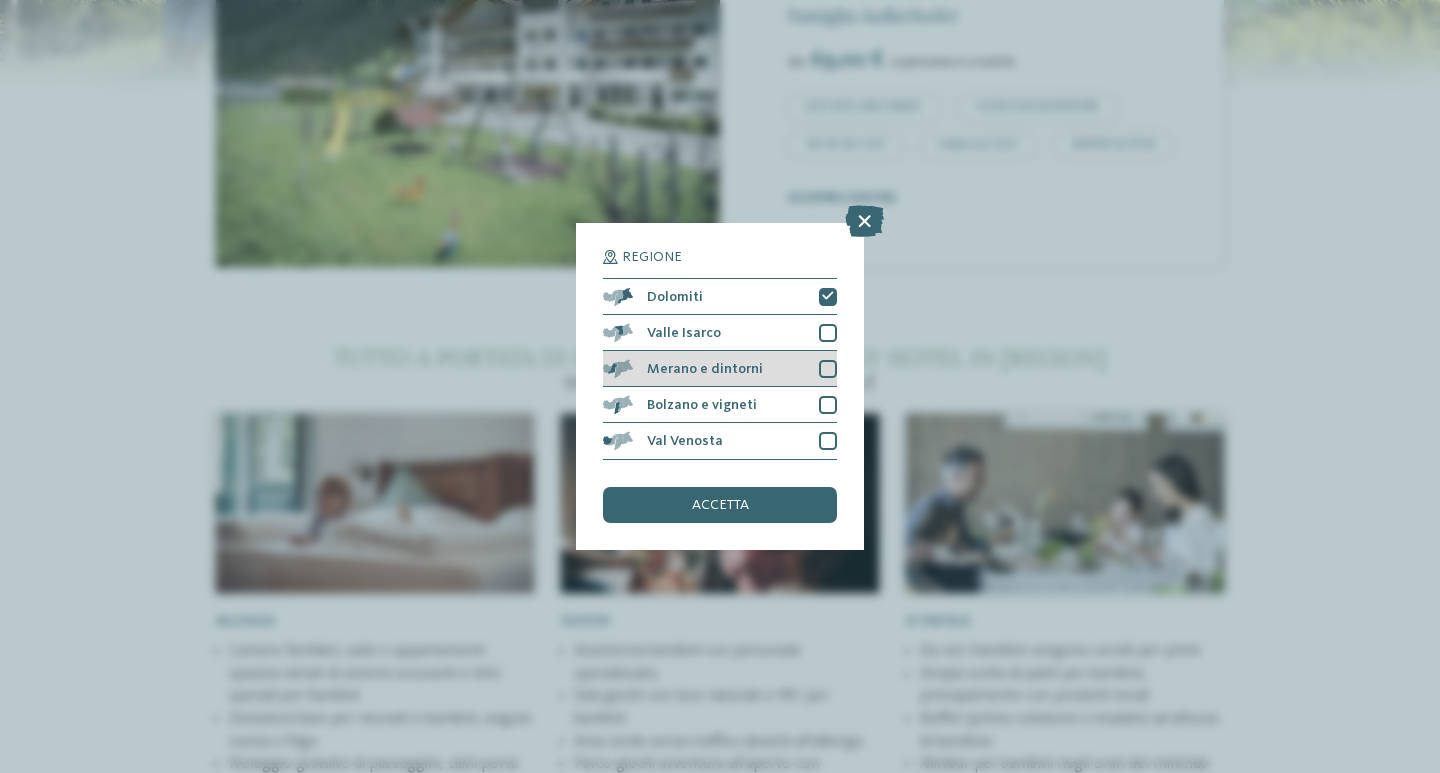 click at bounding box center (828, 369) 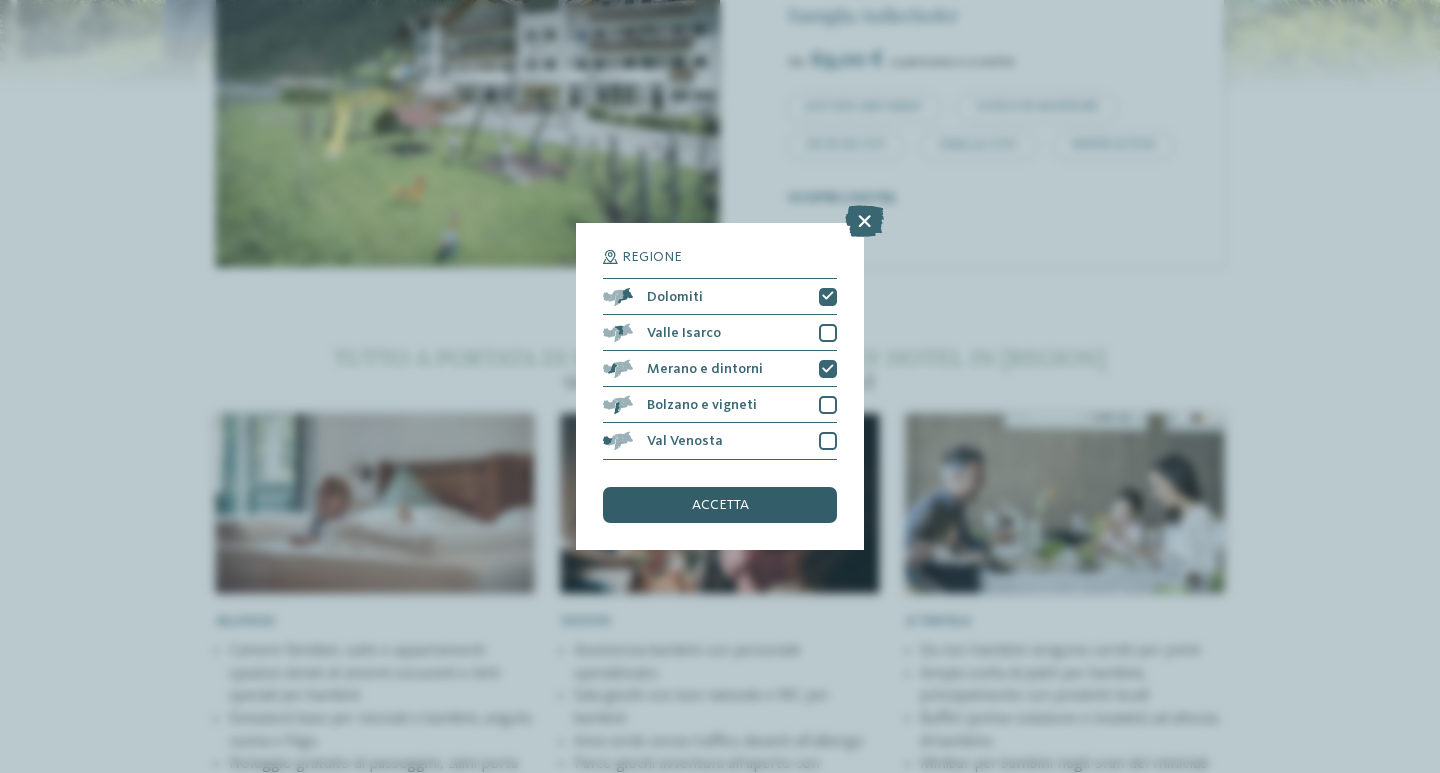 click on "accetta" at bounding box center (720, 505) 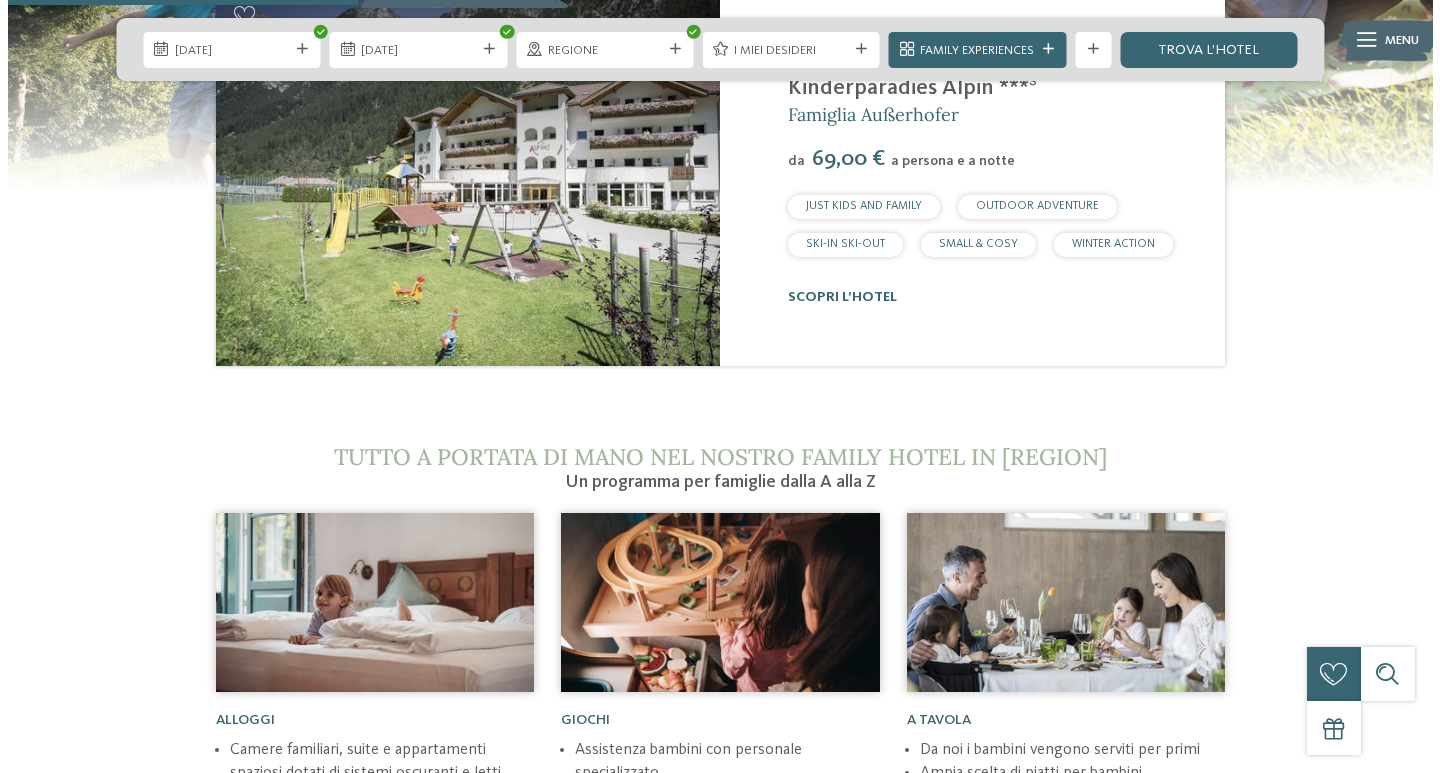 scroll, scrollTop: 2000, scrollLeft: 0, axis: vertical 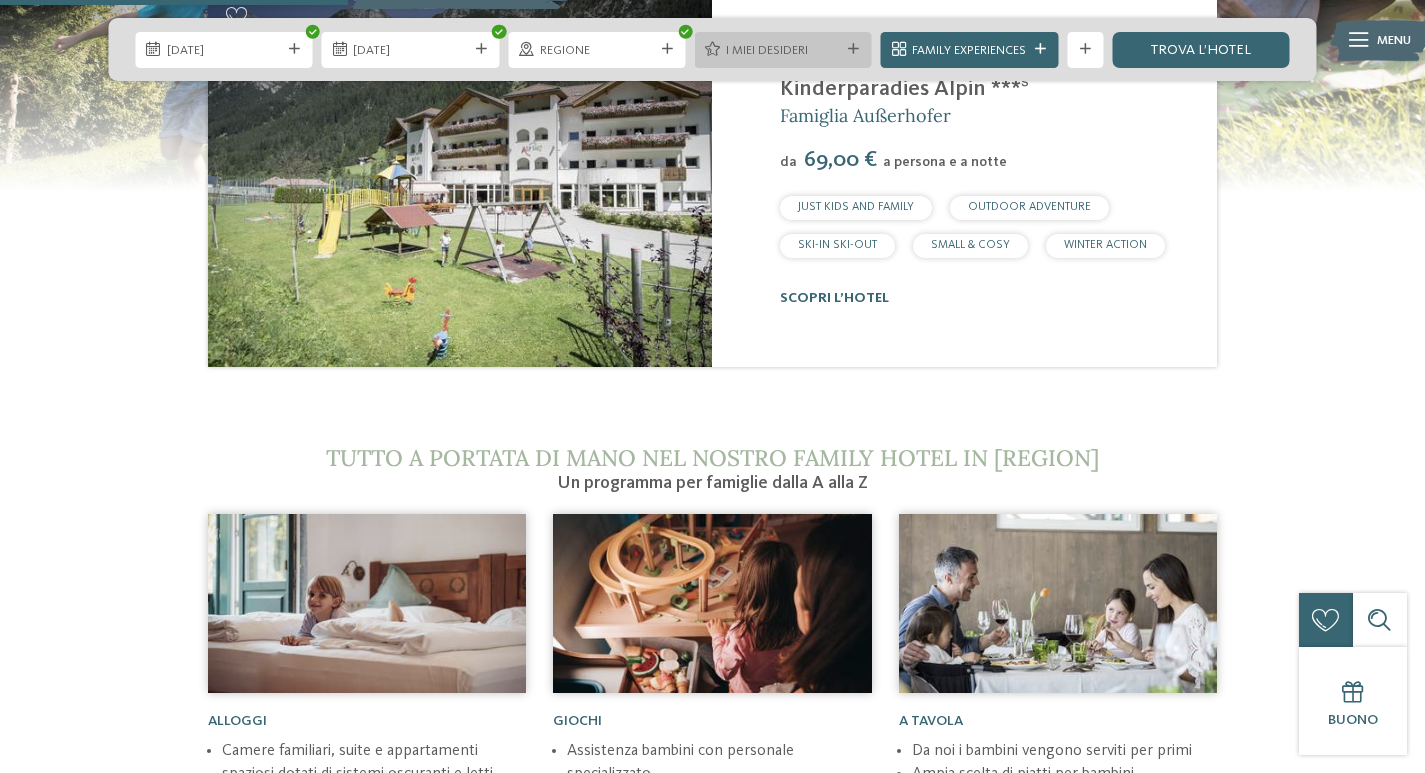 click at bounding box center [853, 49] 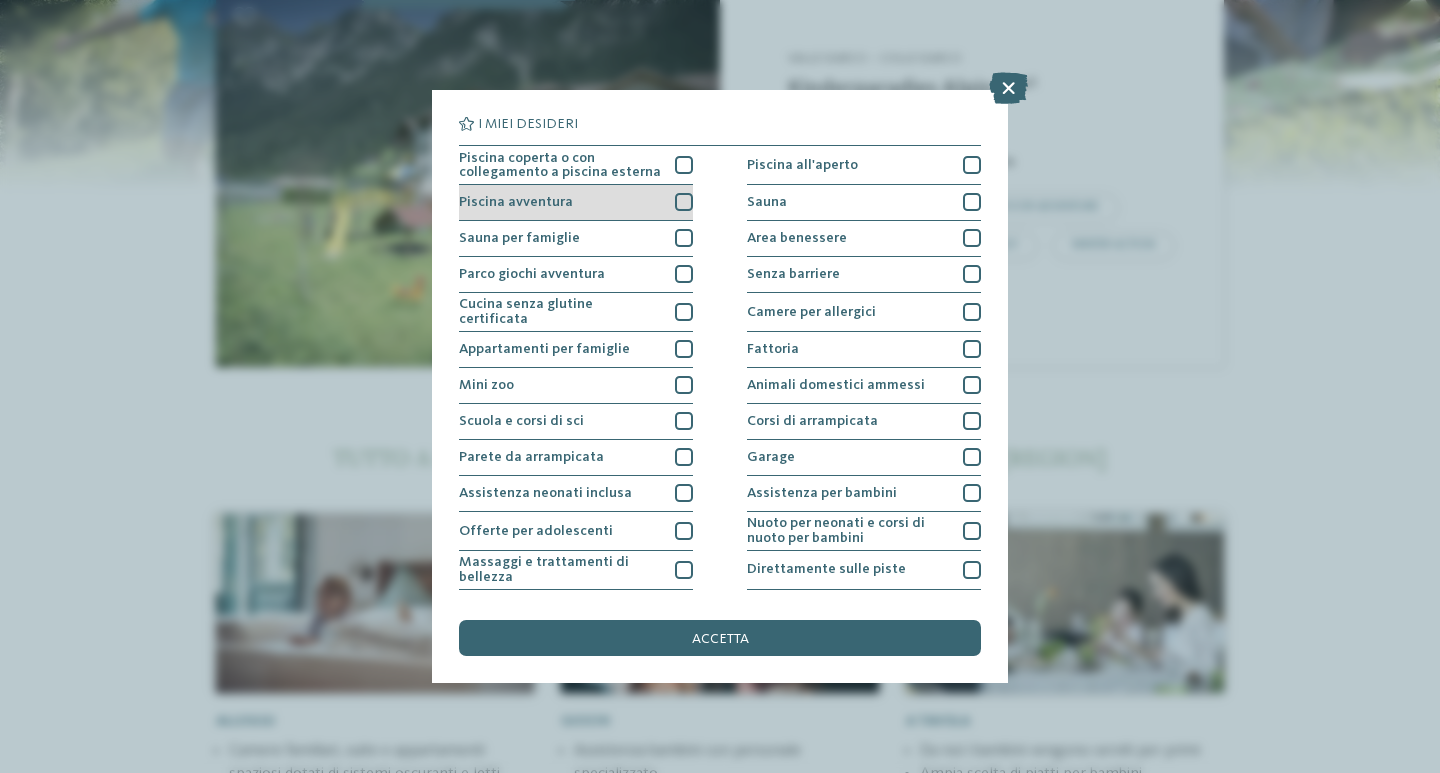 click at bounding box center [684, 202] 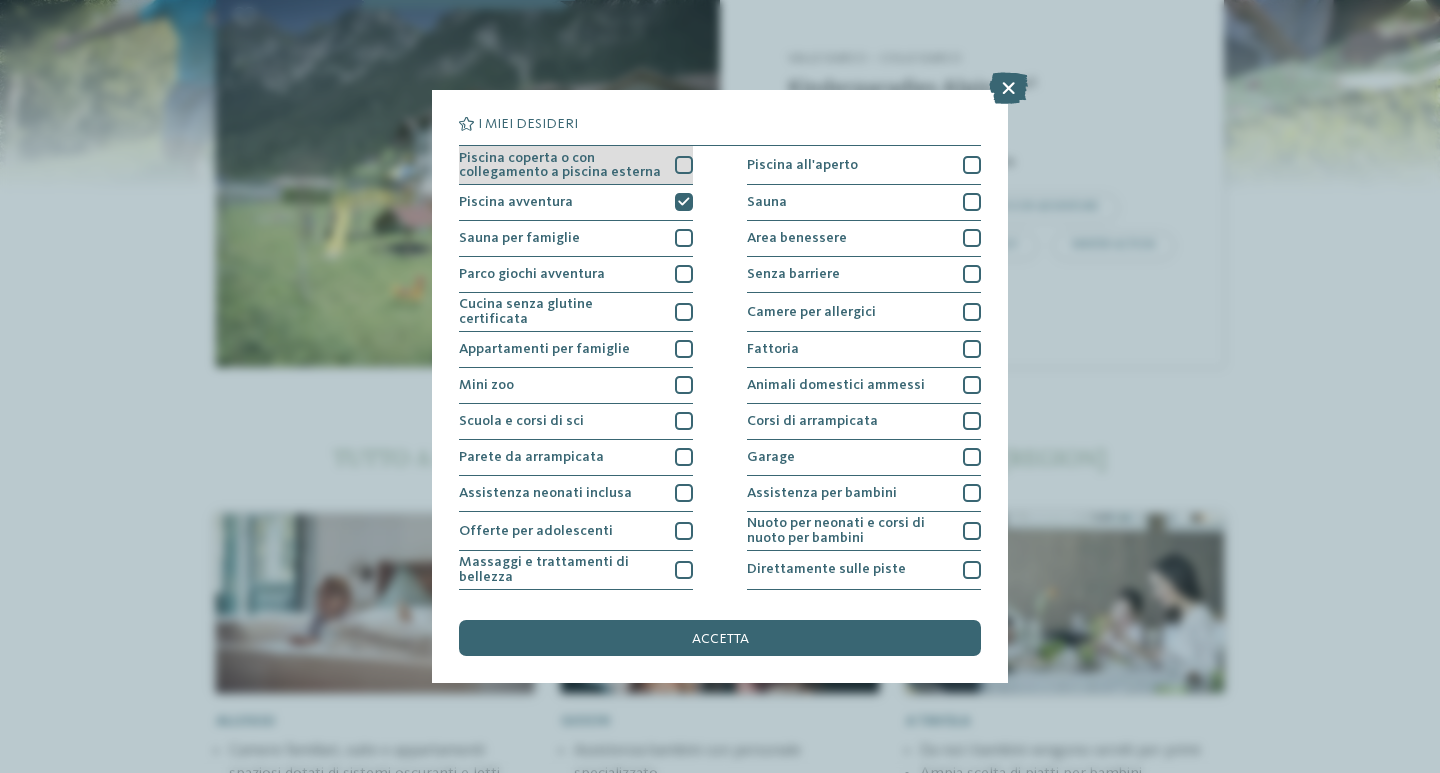 click at bounding box center [684, 165] 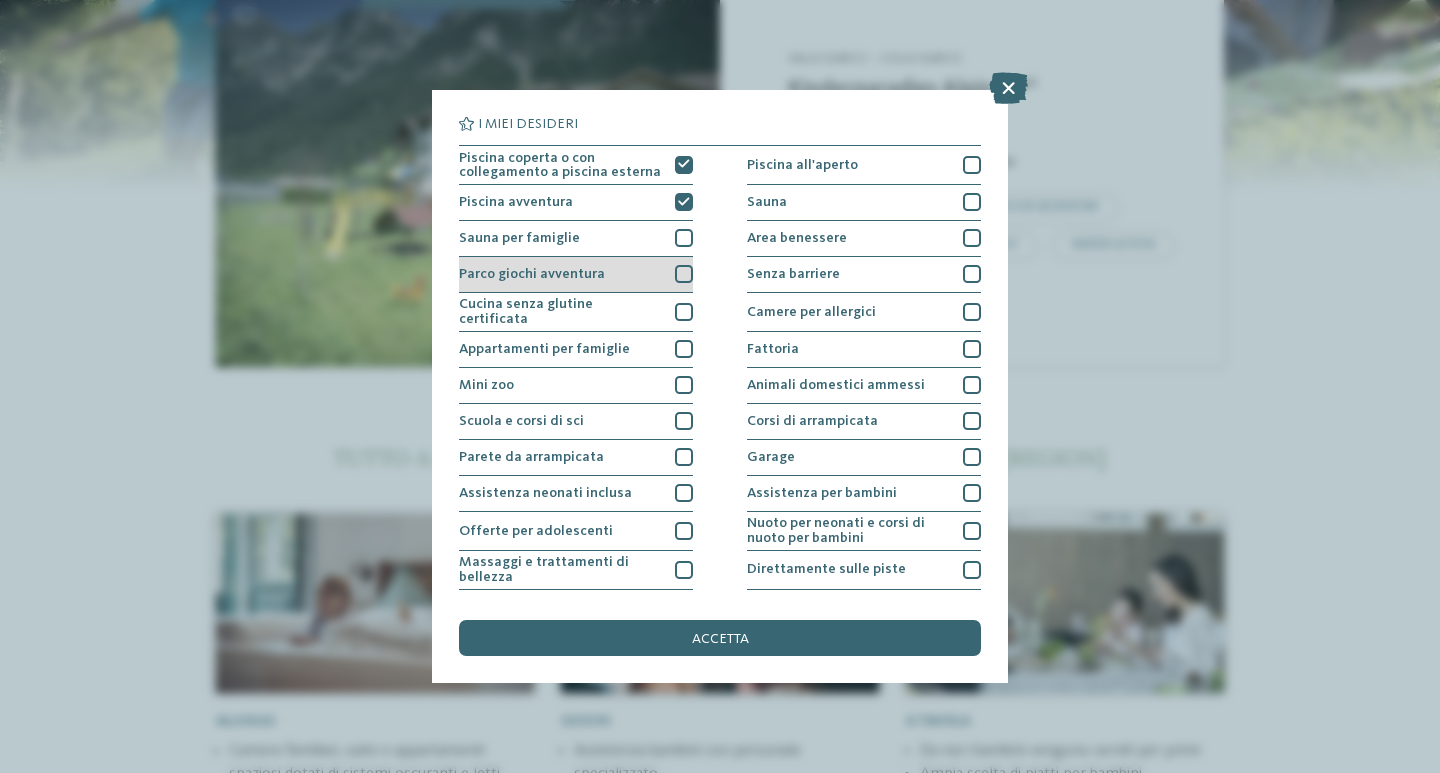 click at bounding box center (684, 274) 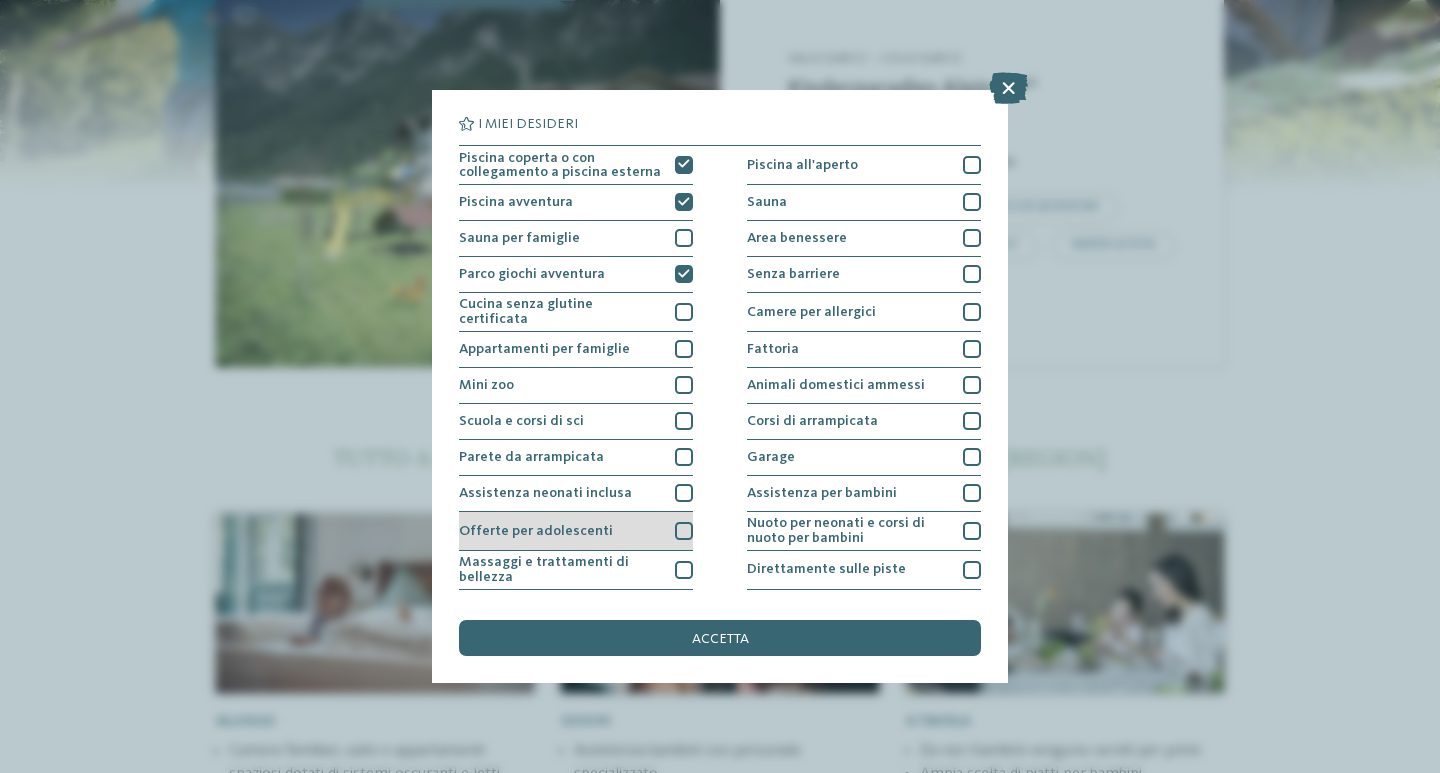 click at bounding box center (684, 531) 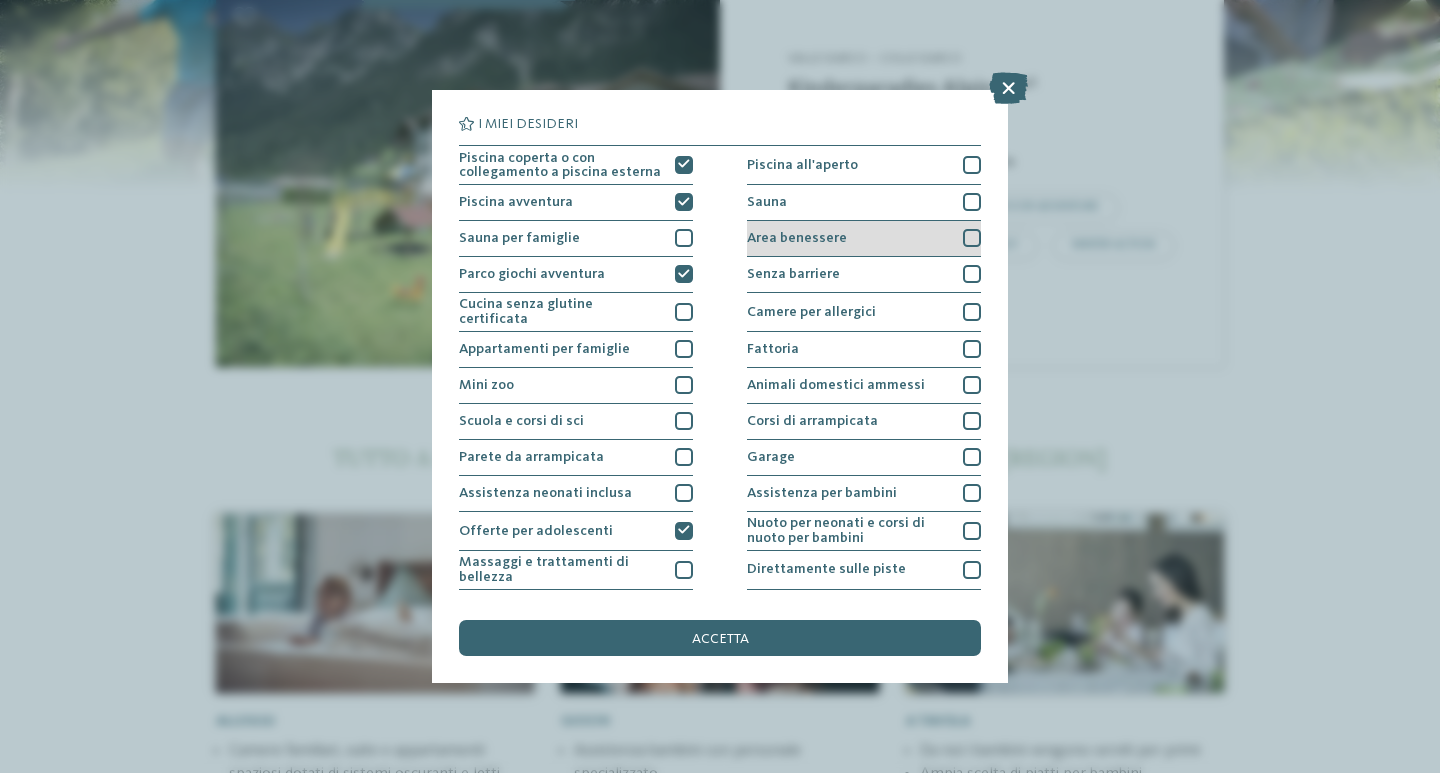click at bounding box center [972, 238] 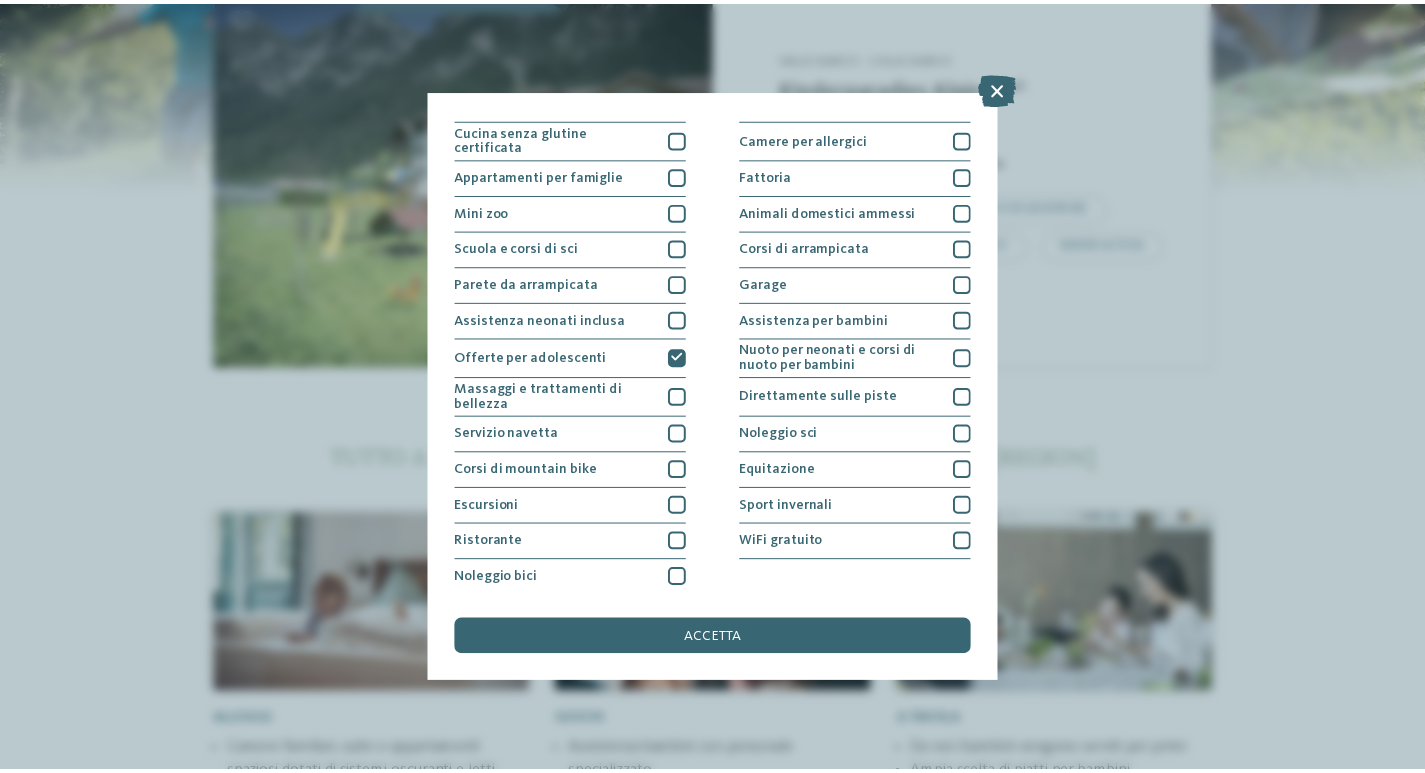 scroll, scrollTop: 174, scrollLeft: 0, axis: vertical 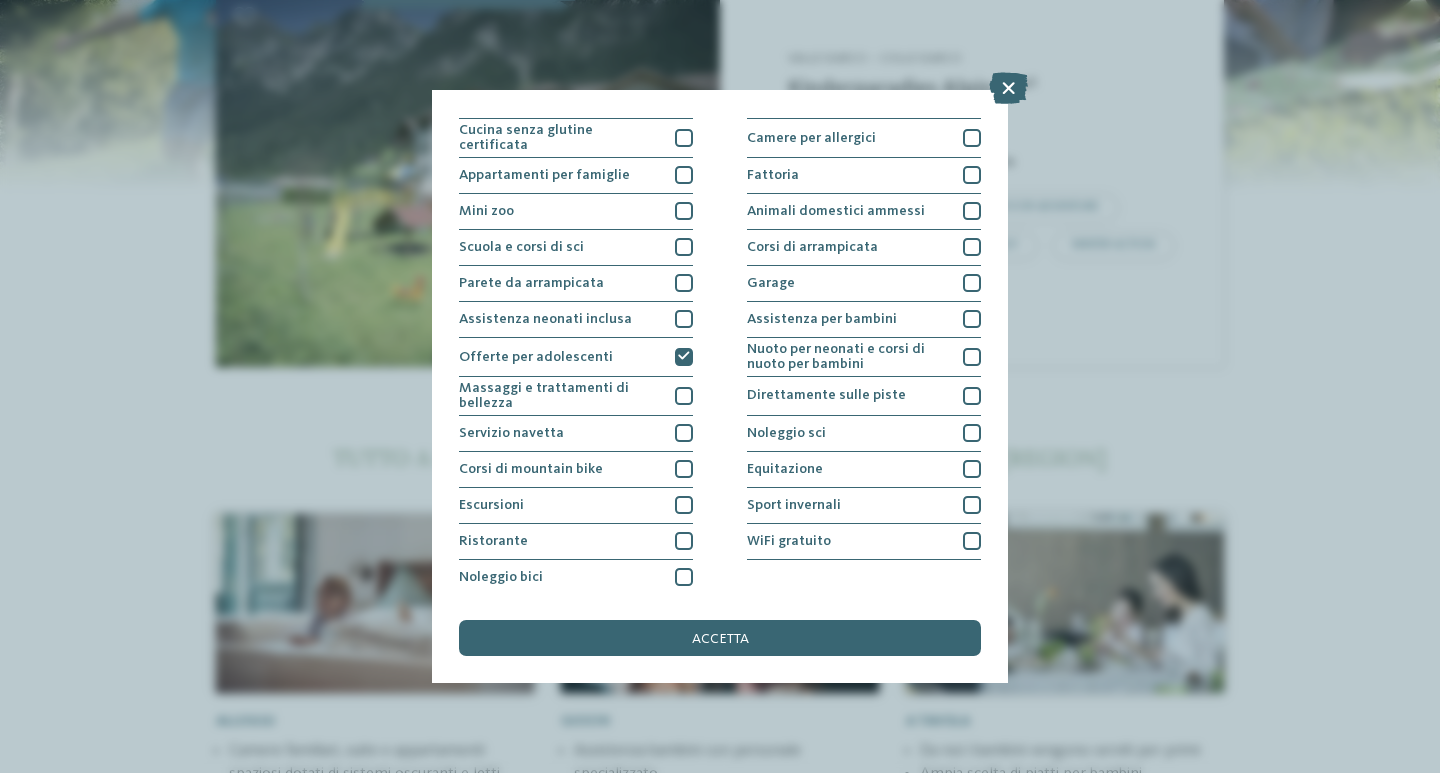 click on "I miei desideri
Piscina coperta o con collegamento a piscina esterna
Piscina all'aperto
Sauna" at bounding box center [720, 386] 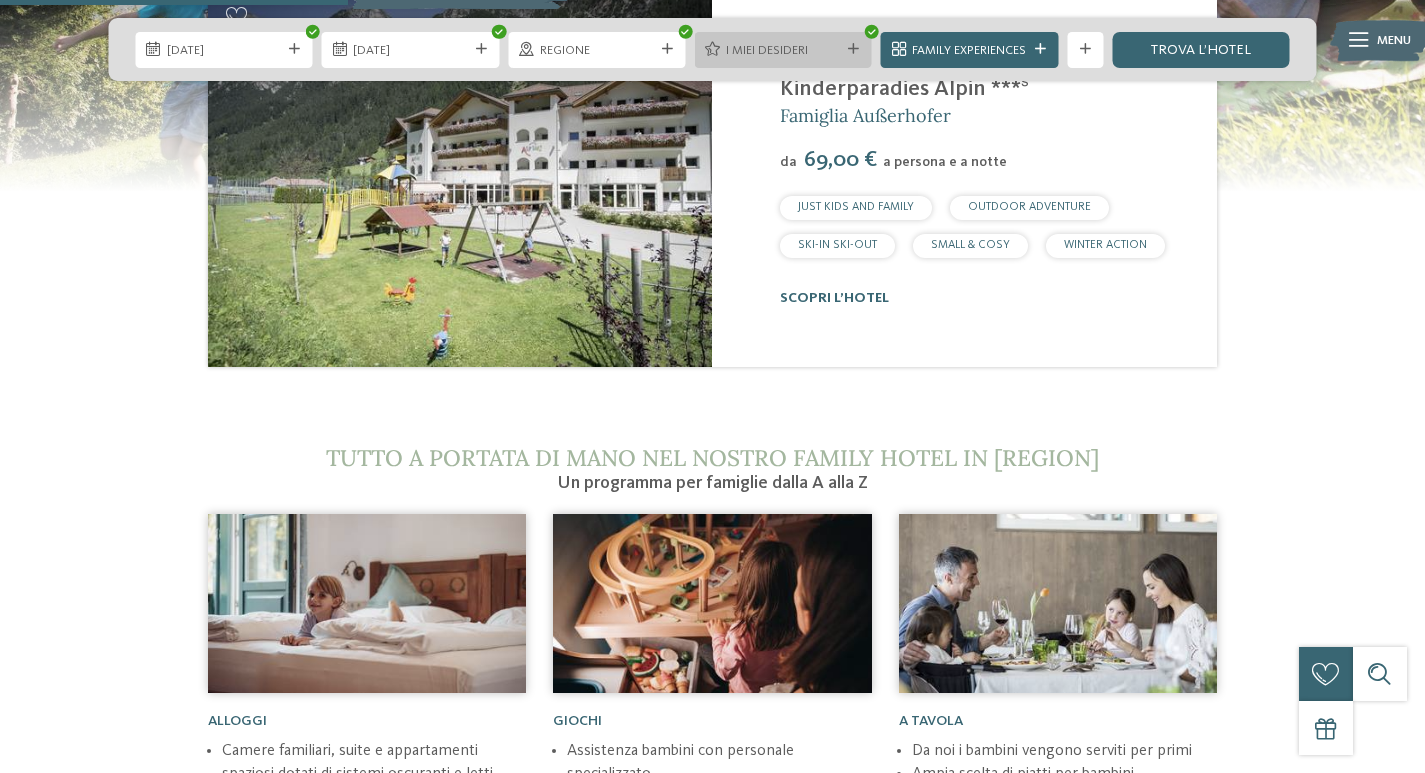 click at bounding box center [853, 49] 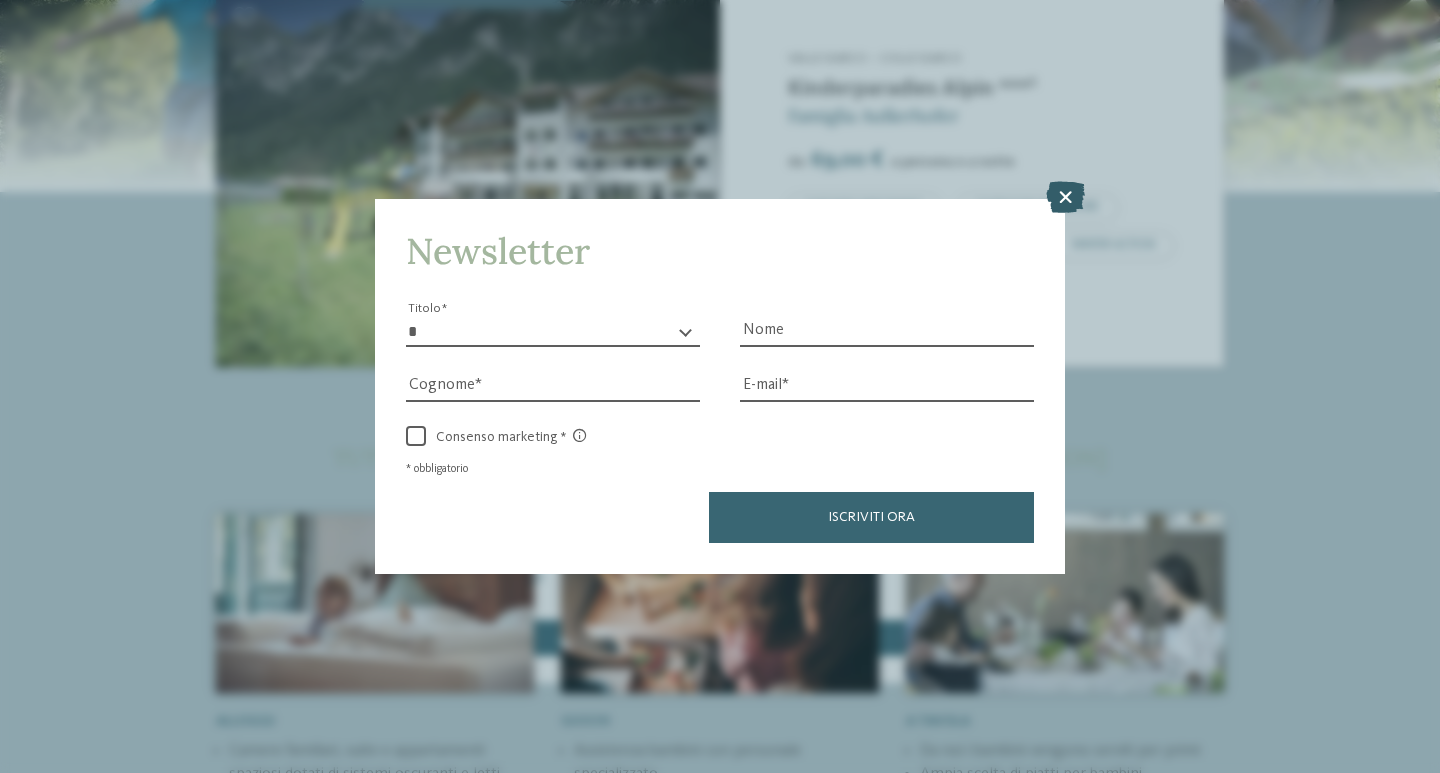 click at bounding box center (1065, 197) 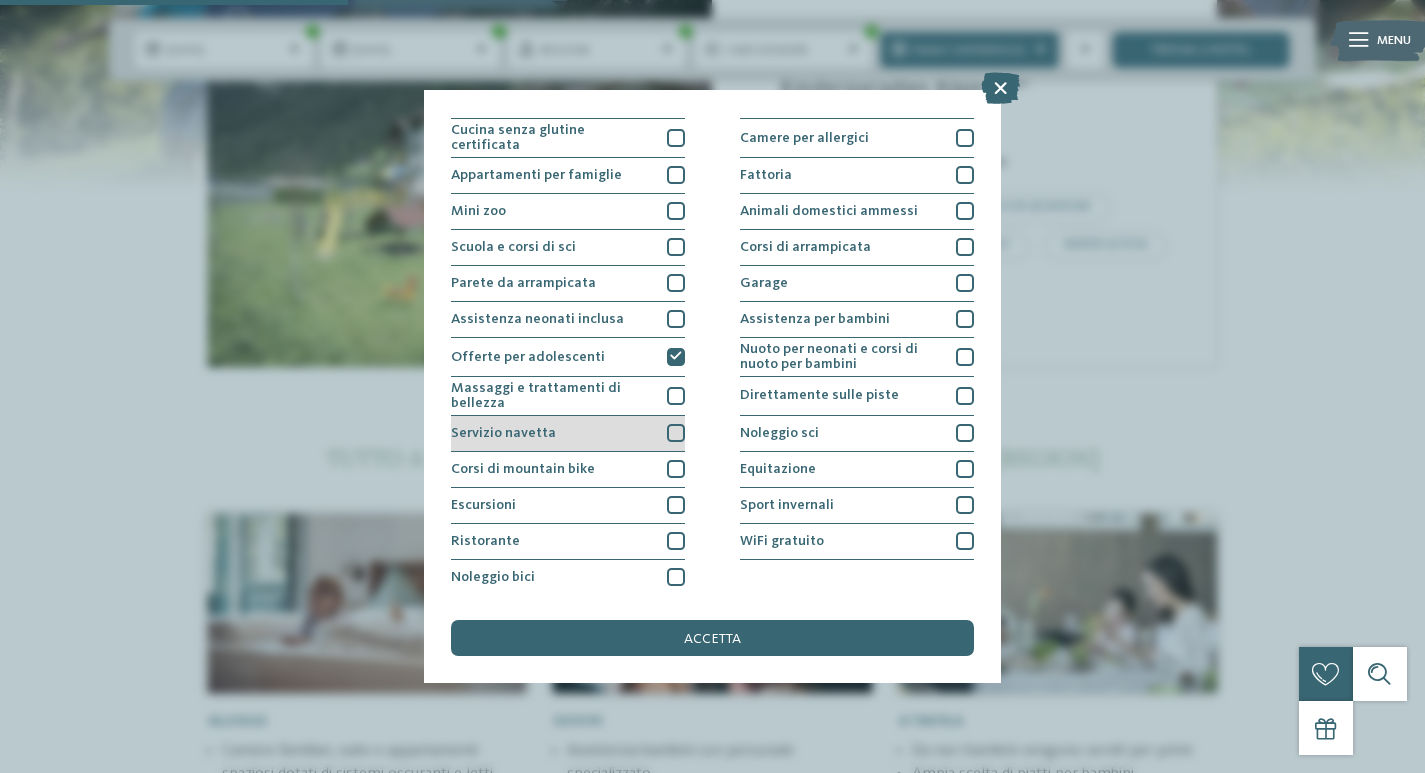 click at bounding box center [676, 433] 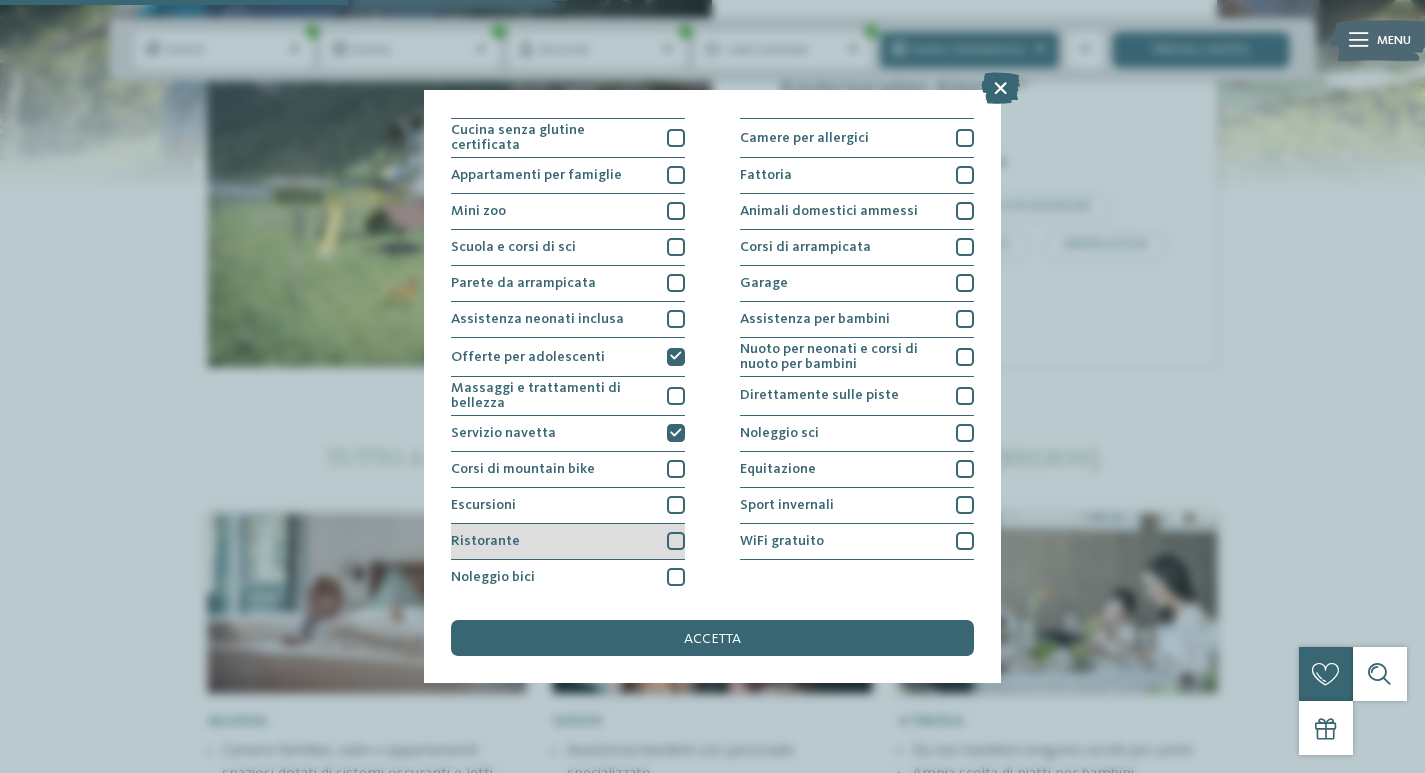 click at bounding box center (676, 541) 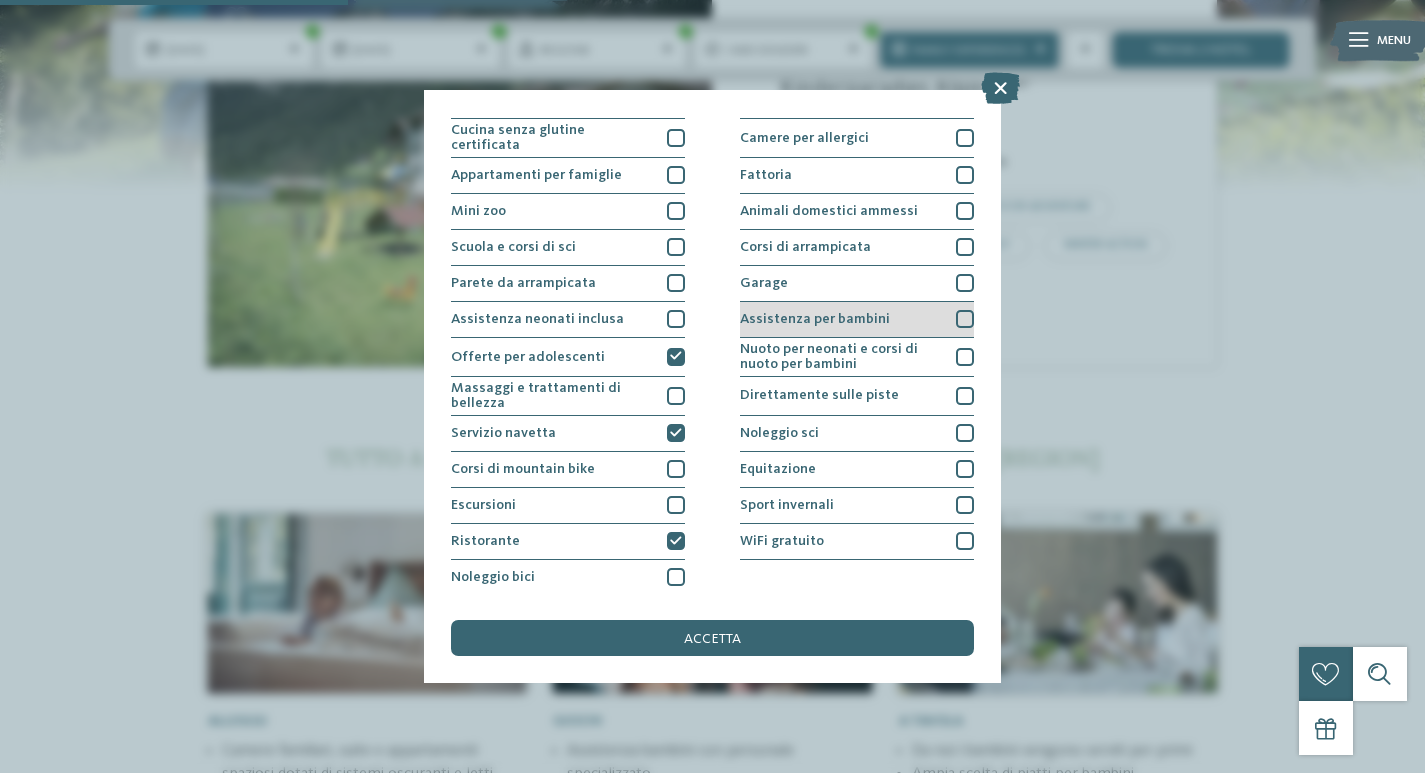 click at bounding box center (965, 319) 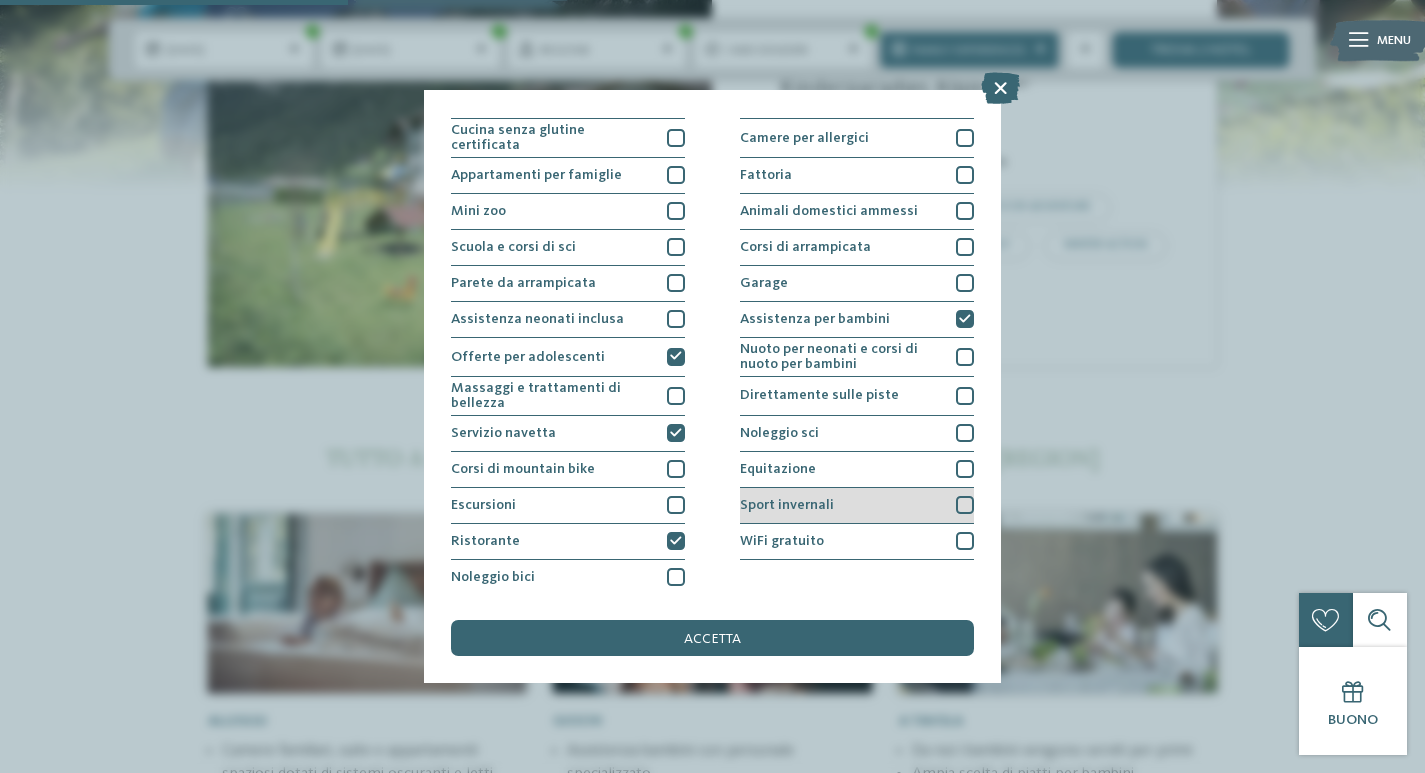 click at bounding box center (965, 505) 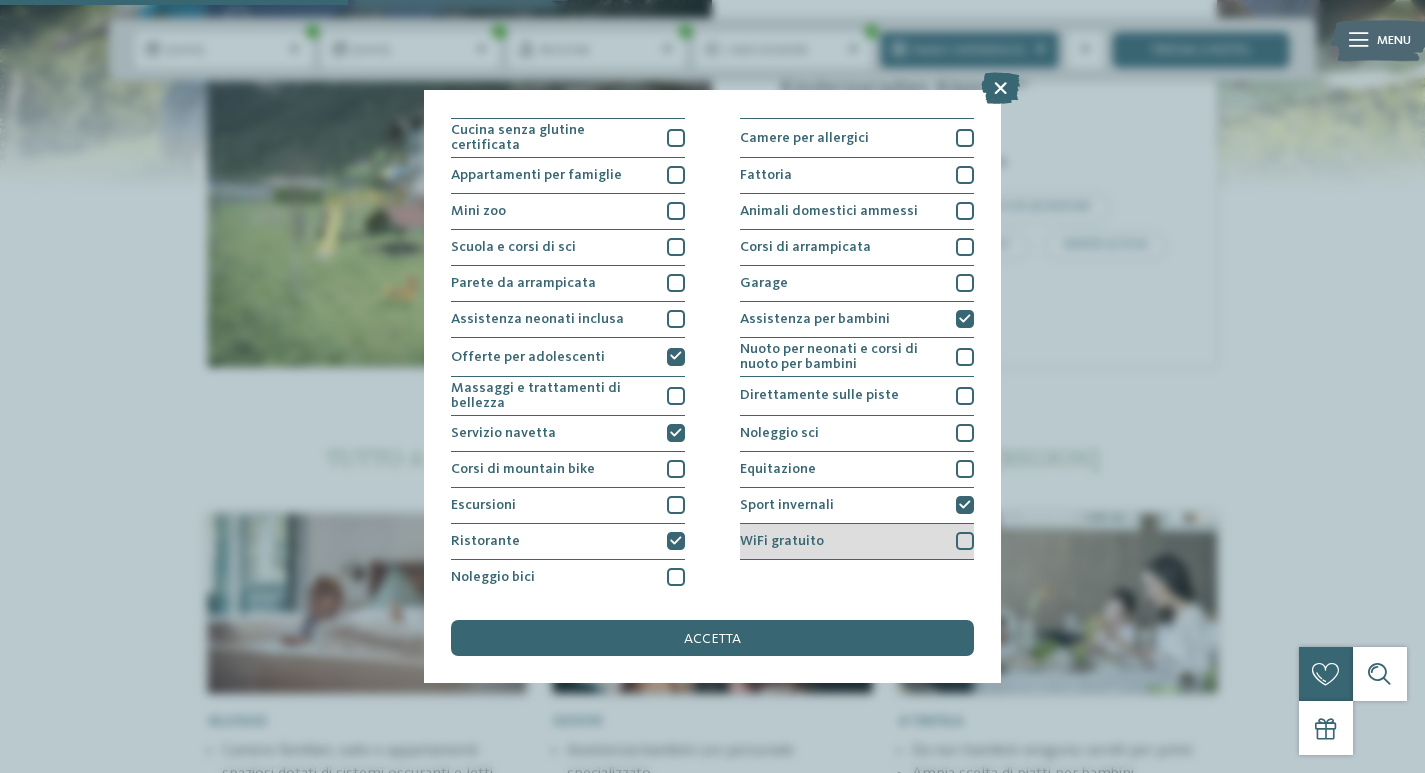 click on "WiFi gratuito" at bounding box center [857, 542] 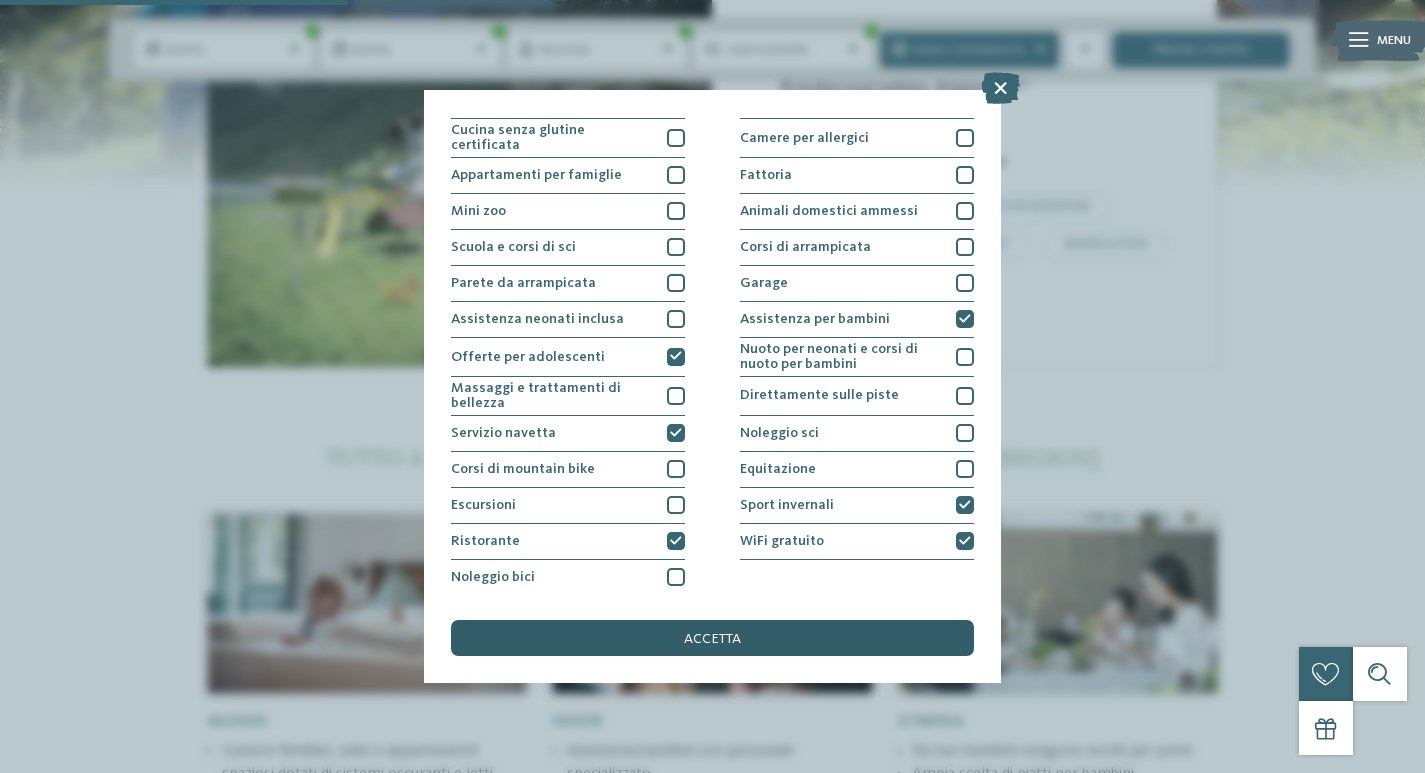 click on "accetta" at bounding box center (712, 638) 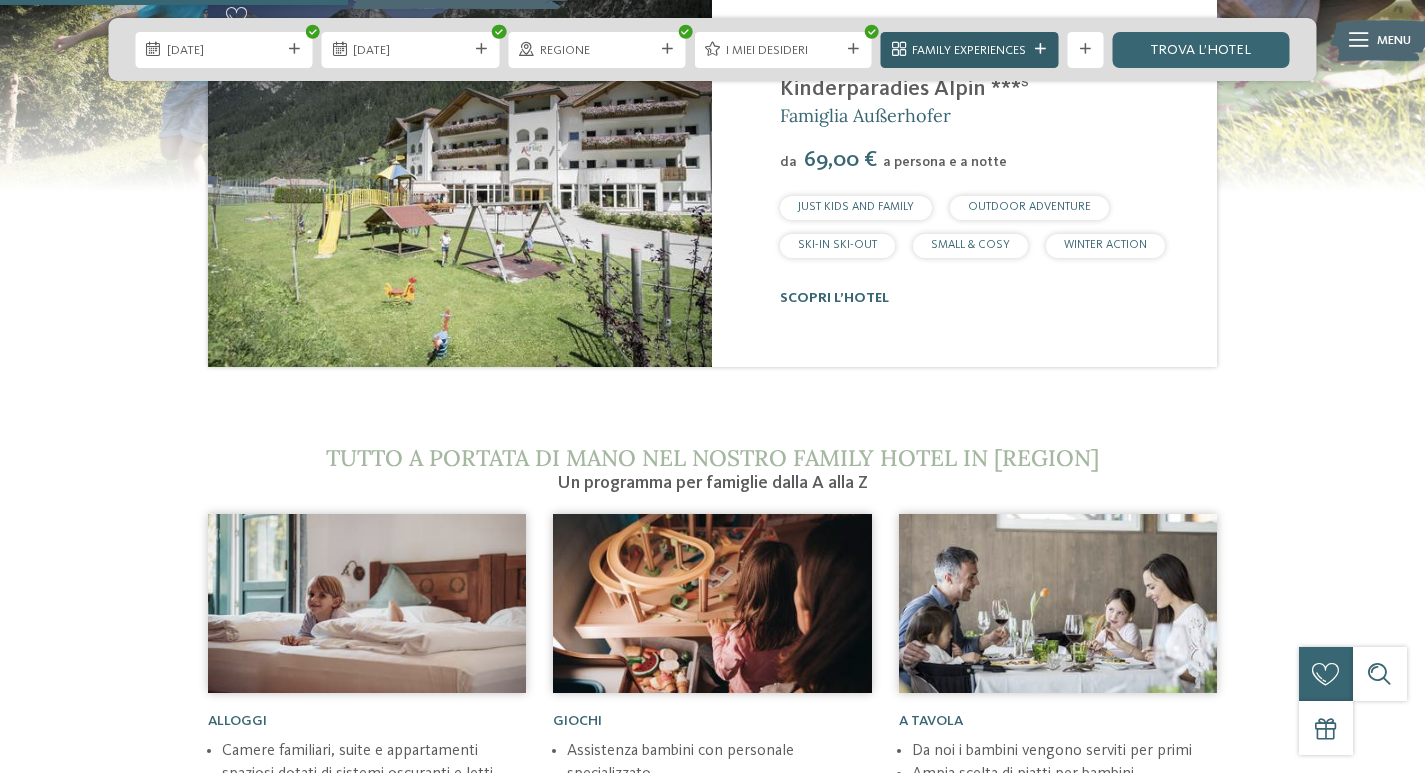 click at bounding box center [1040, 49] 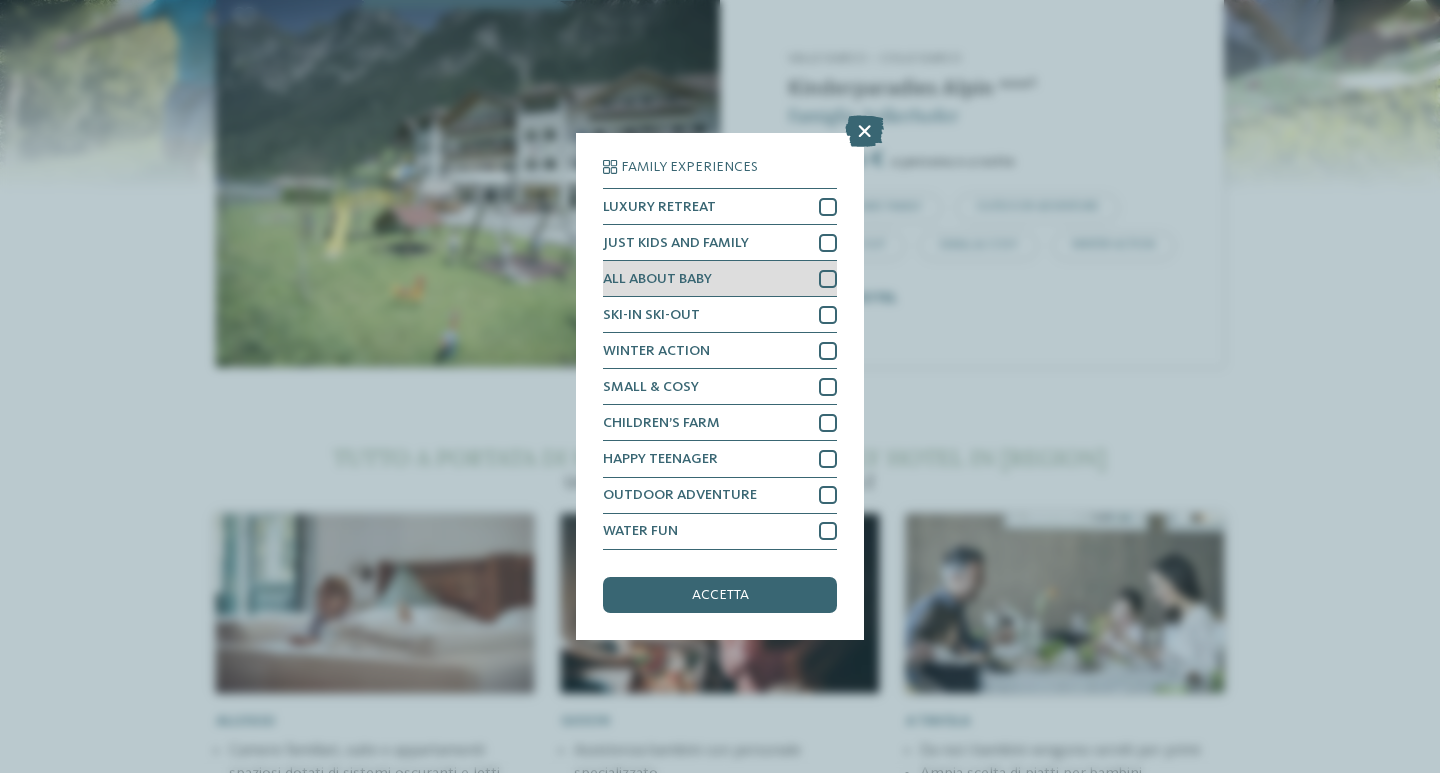 click at bounding box center [828, 279] 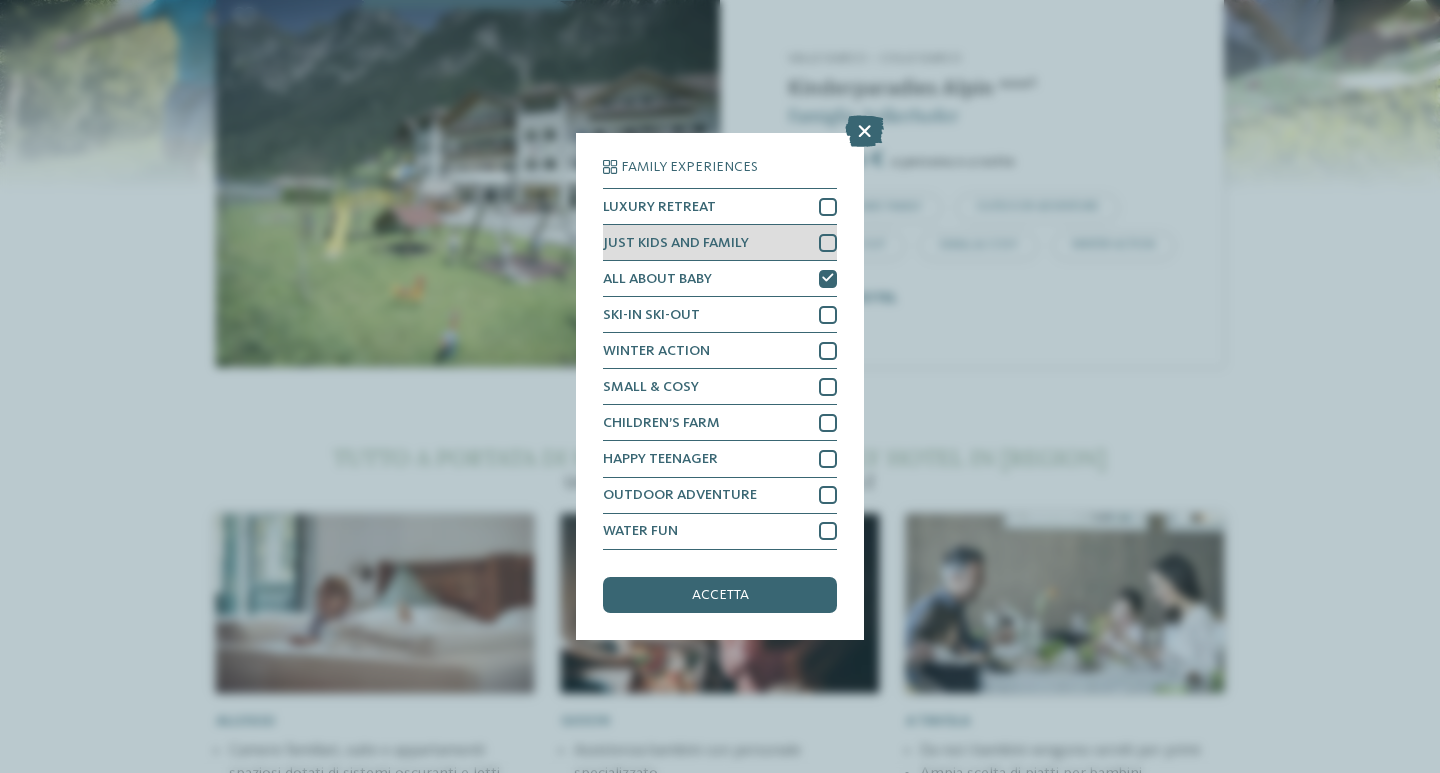 click at bounding box center (828, 243) 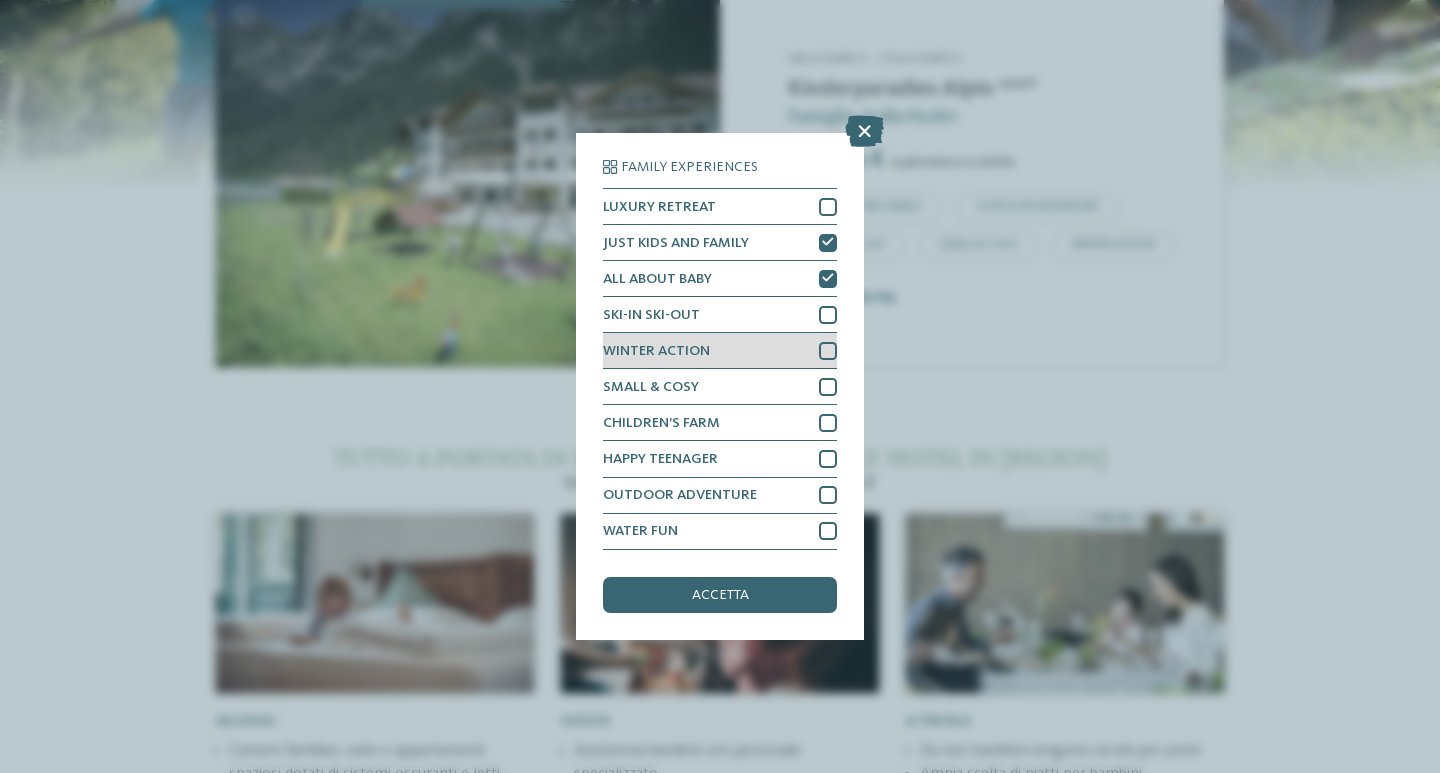 click at bounding box center (828, 351) 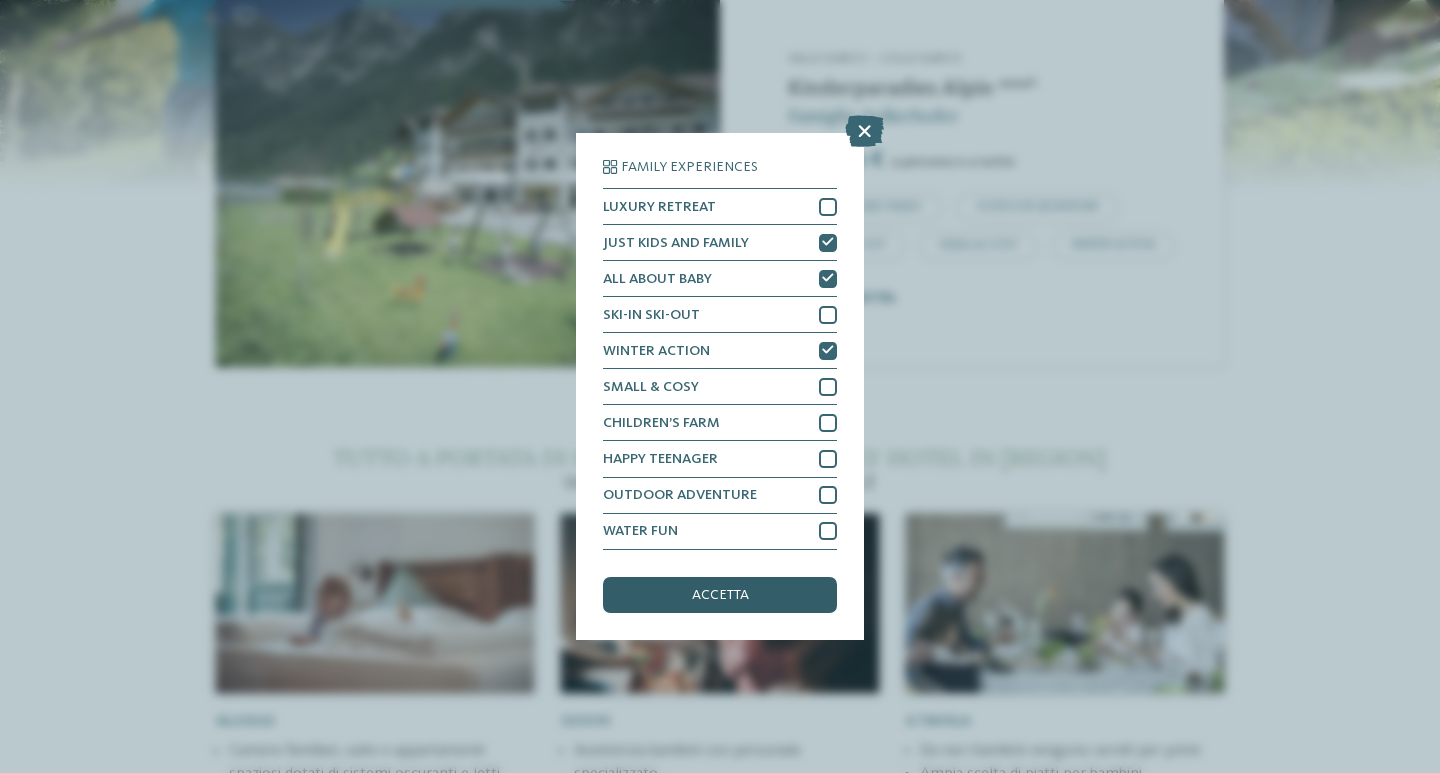 click on "accetta" at bounding box center (720, 595) 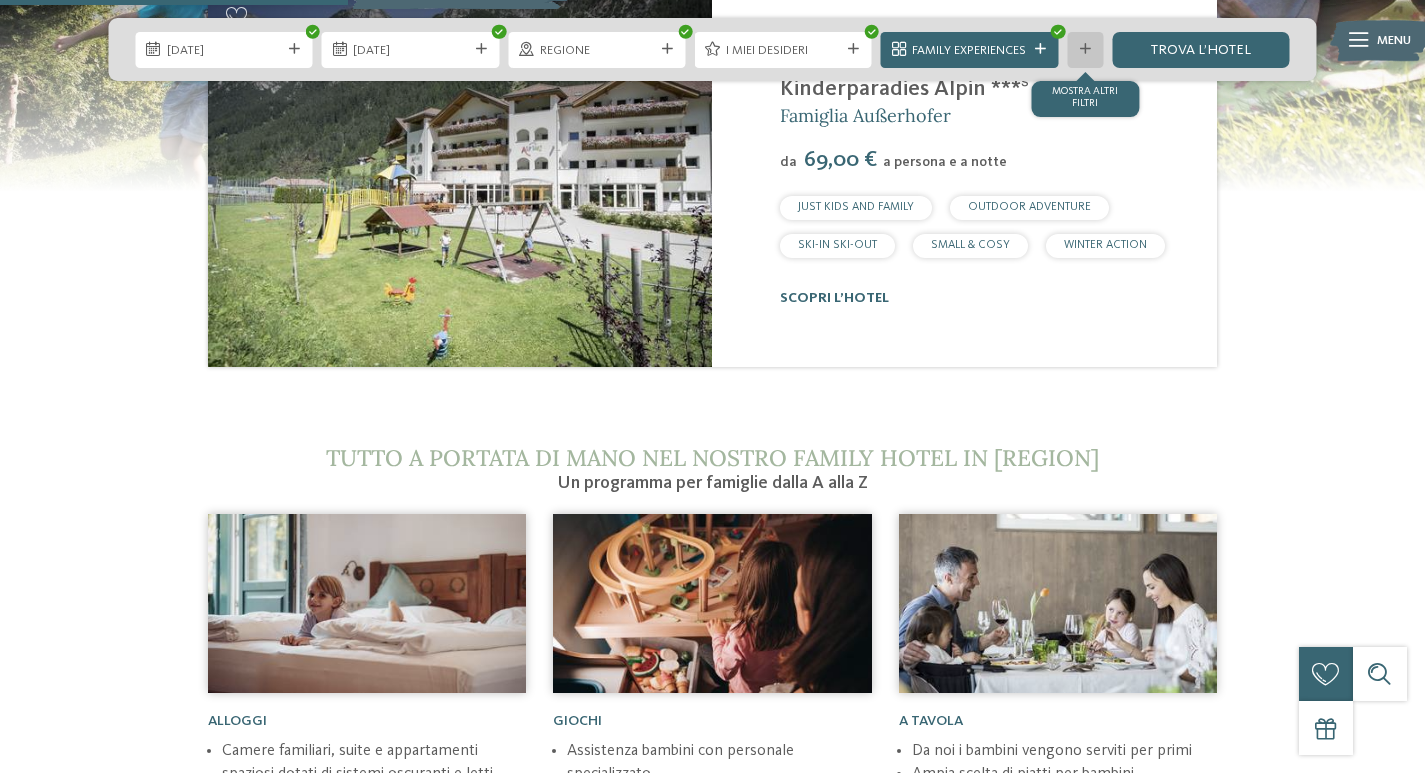 click at bounding box center (1085, 49) 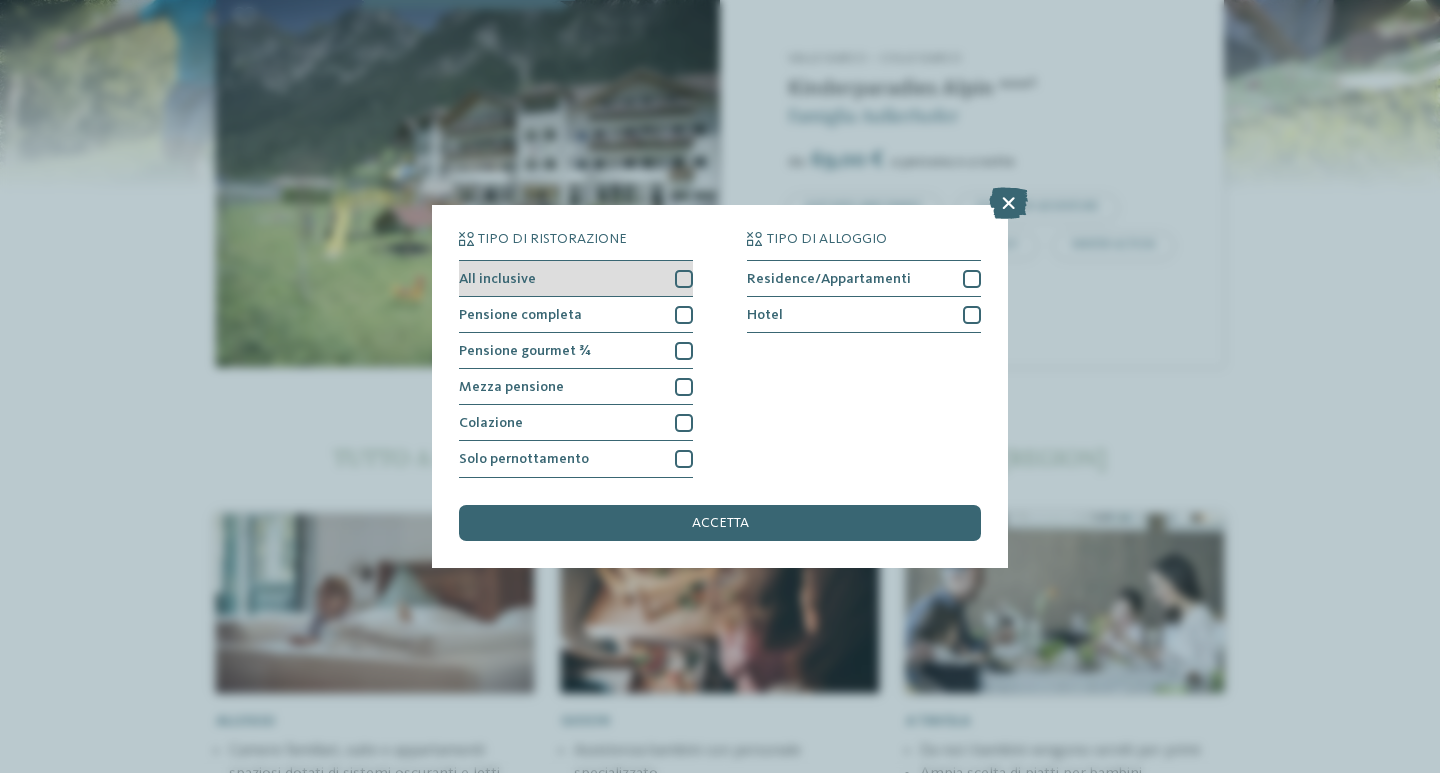 click at bounding box center (684, 279) 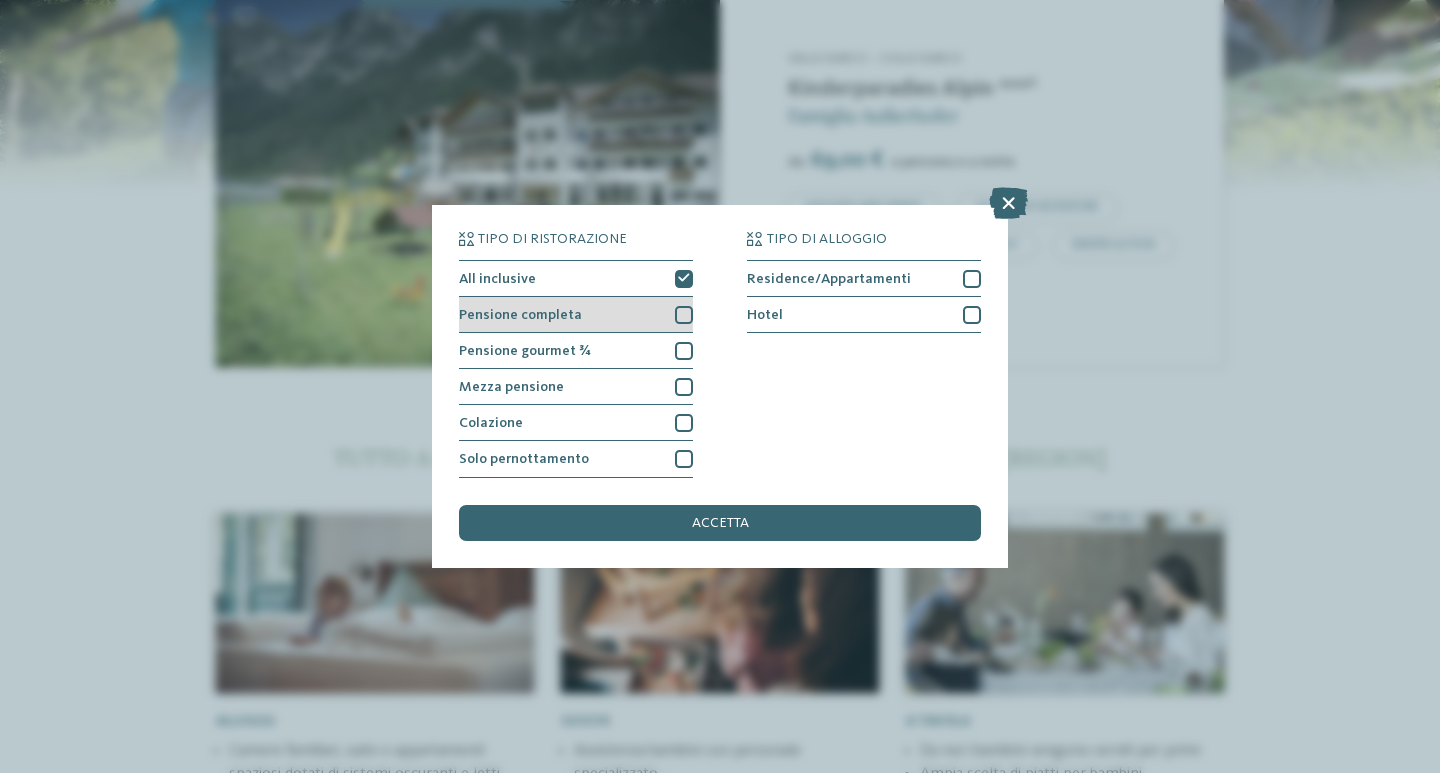 click at bounding box center (684, 315) 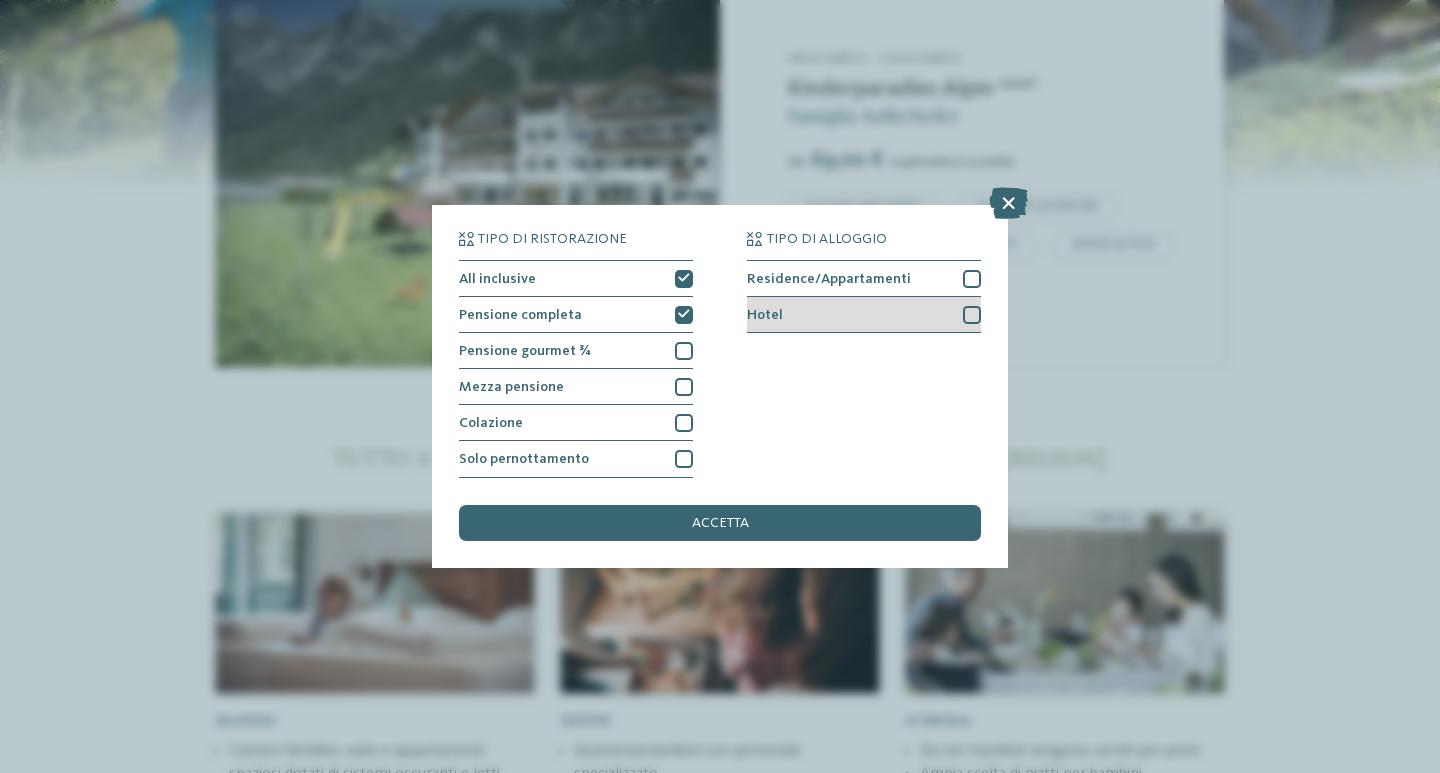 click at bounding box center (972, 315) 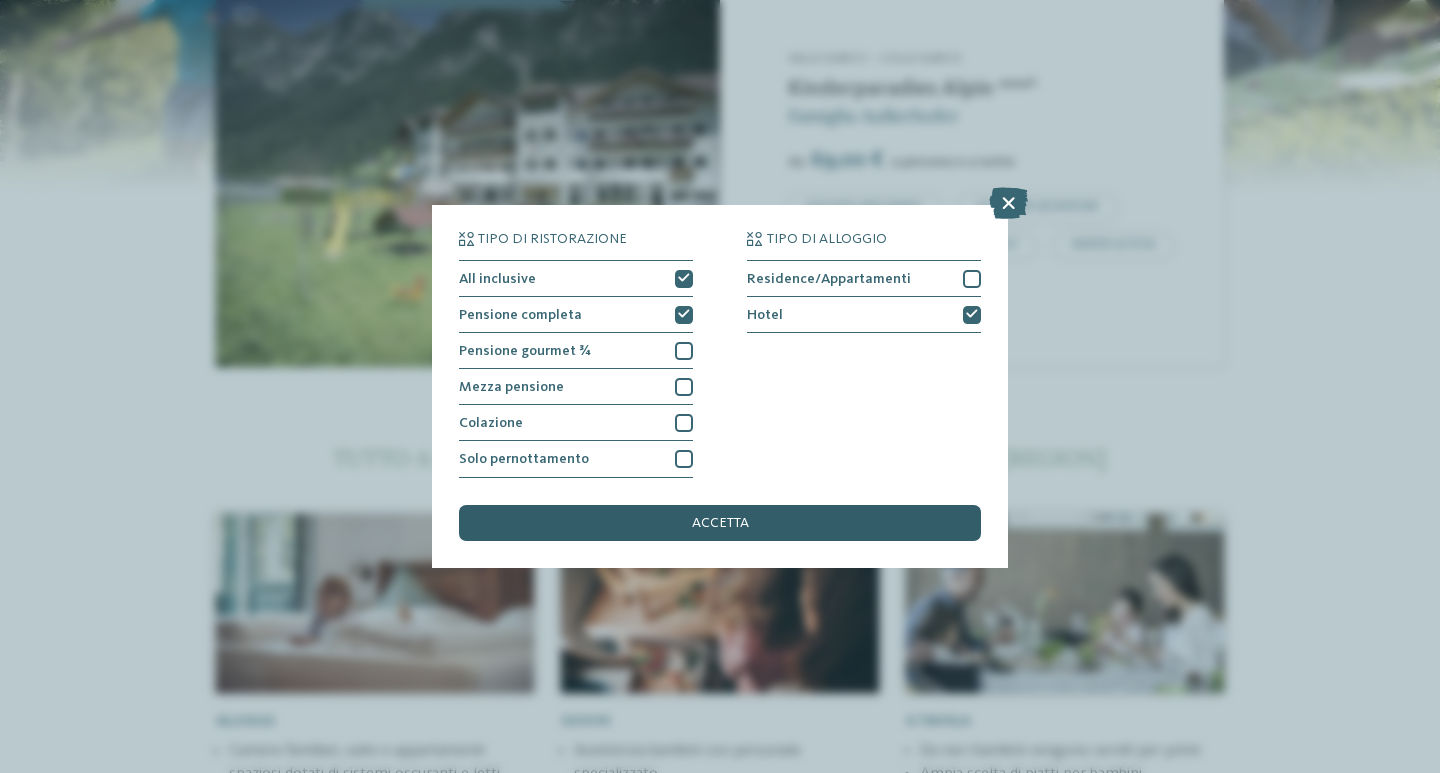 click on "accetta" at bounding box center [720, 523] 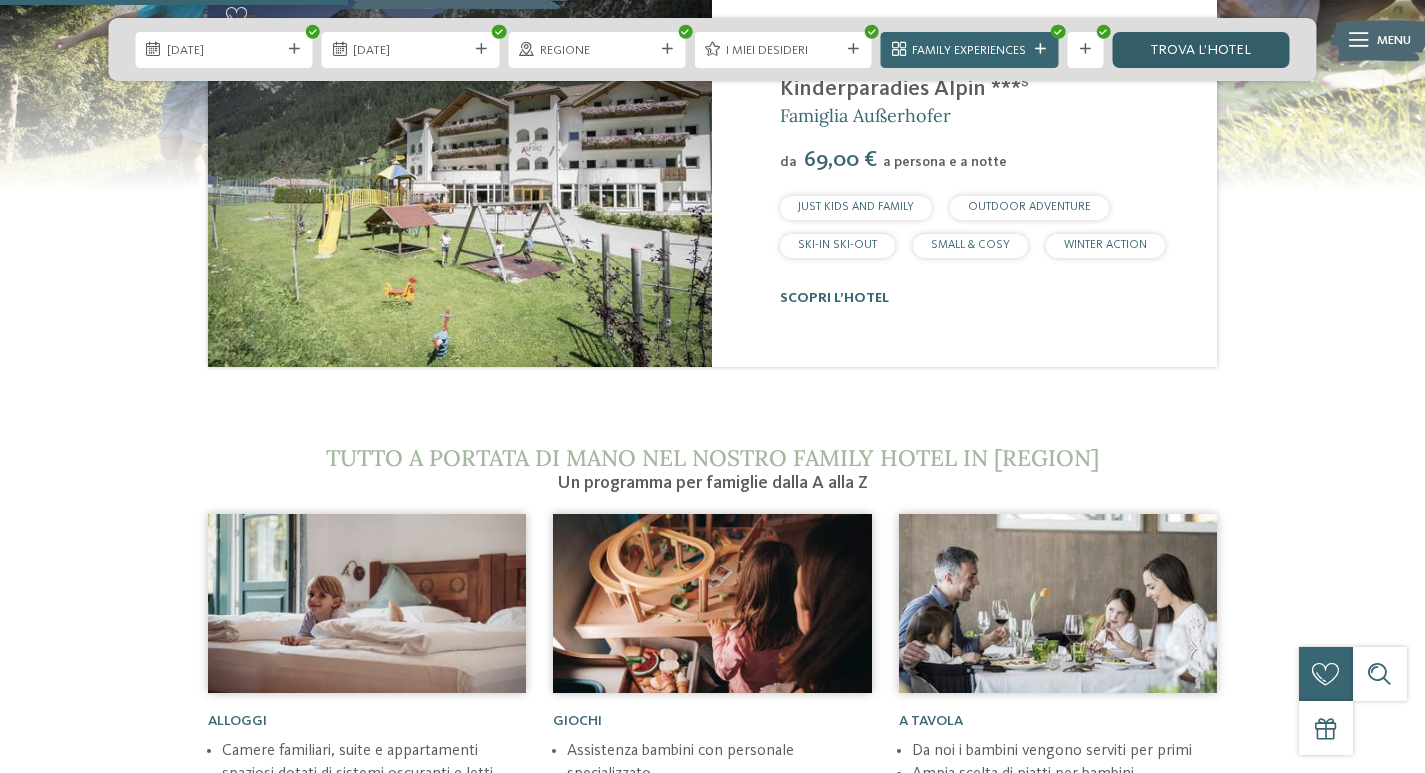 click on "trova l’hotel" at bounding box center (1200, 50) 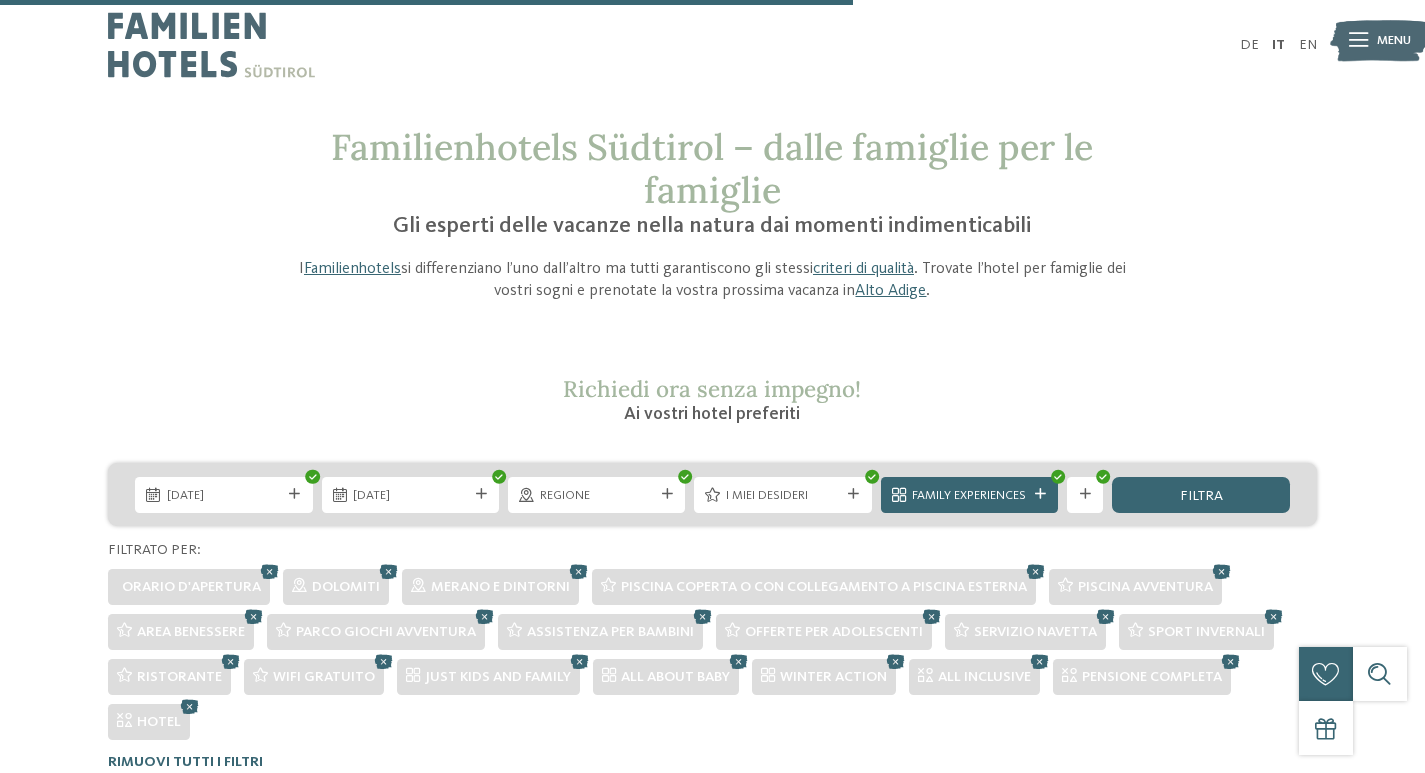 scroll, scrollTop: 715, scrollLeft: 0, axis: vertical 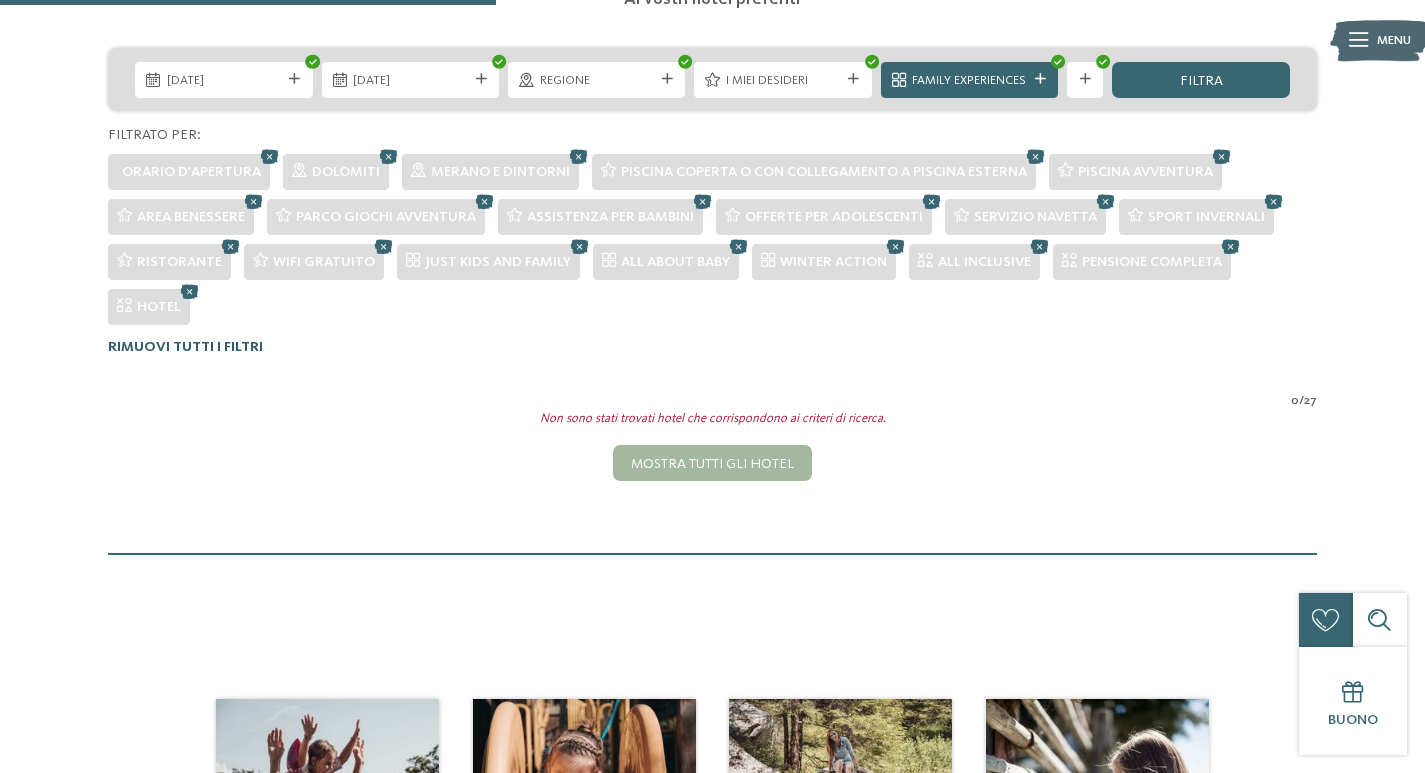 click on "Rimuovi tutti i filtri" at bounding box center (185, 347) 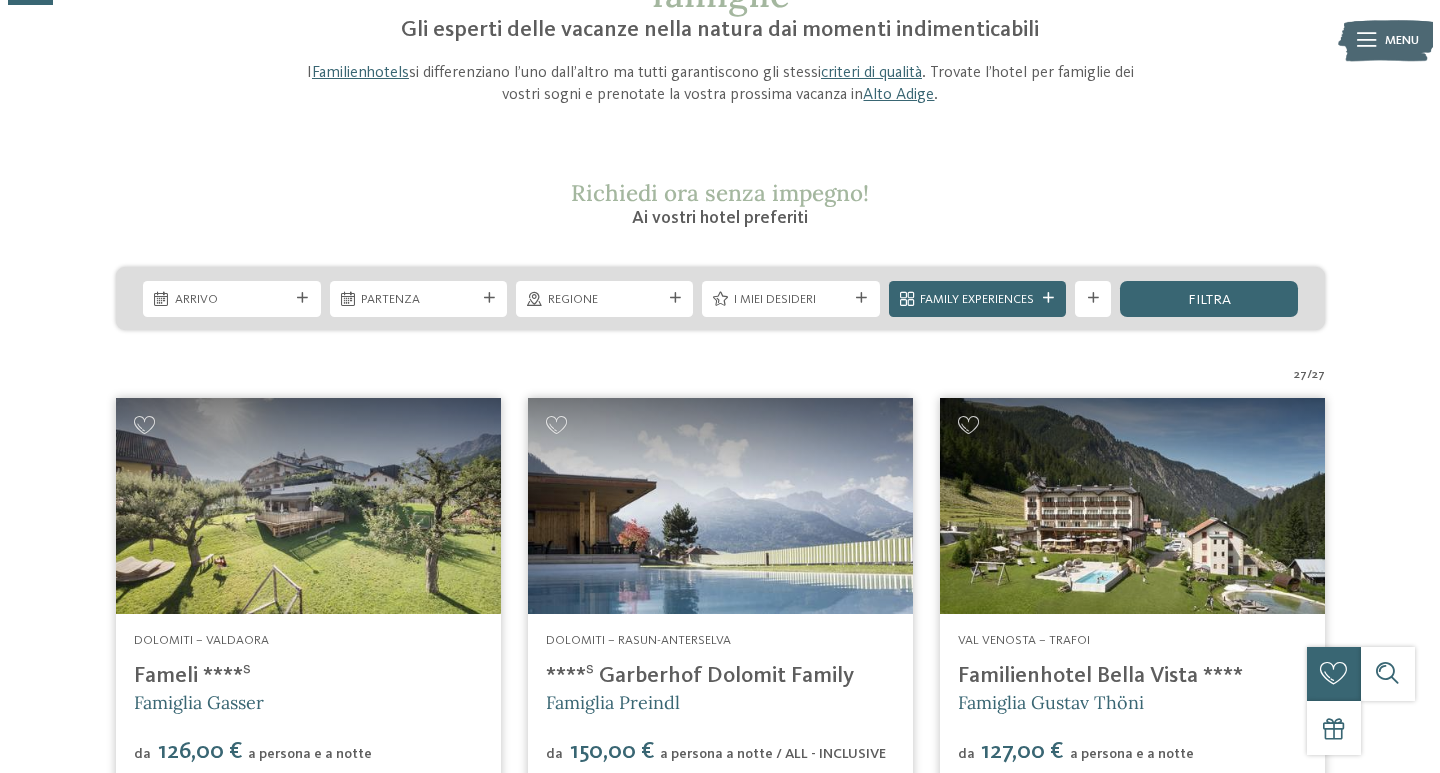 scroll, scrollTop: 200, scrollLeft: 0, axis: vertical 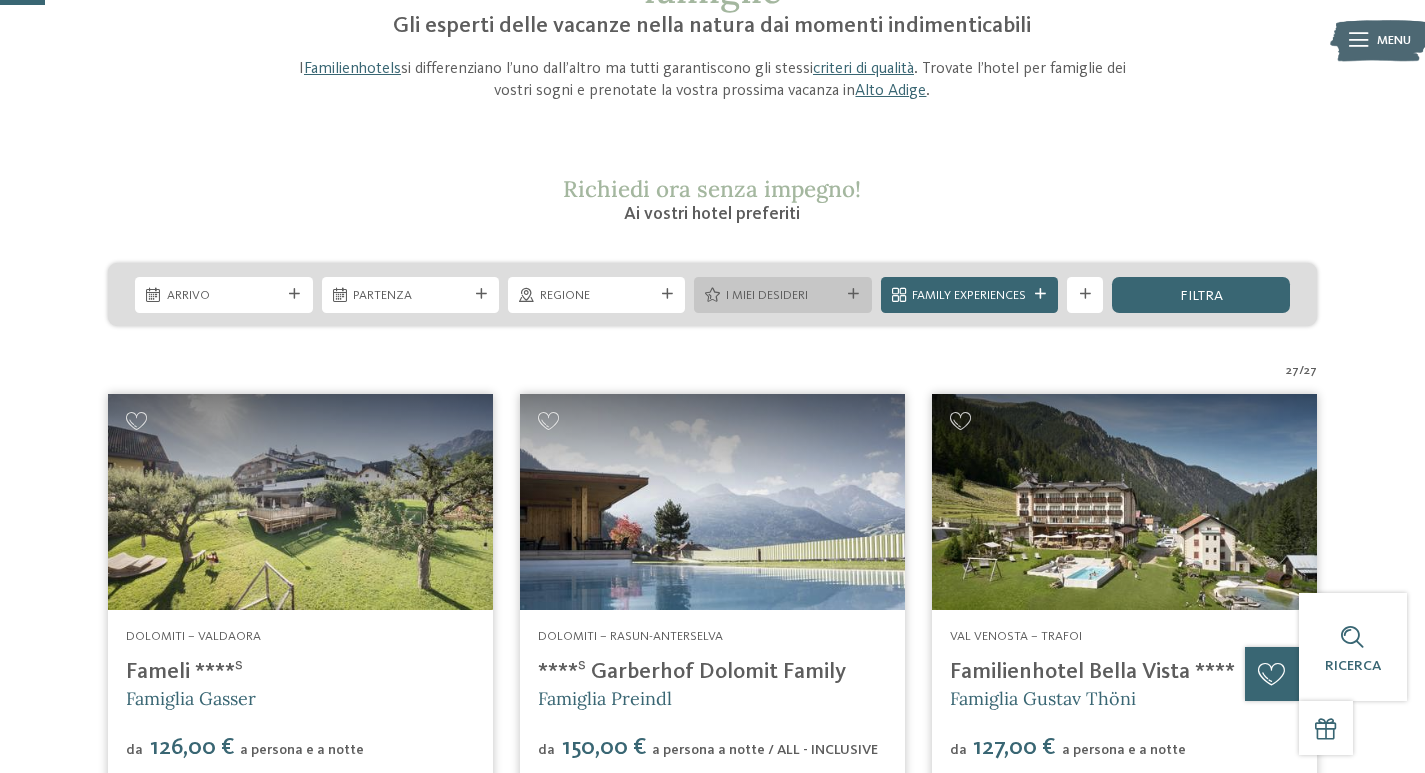 click on "I miei desideri" at bounding box center [782, 294] 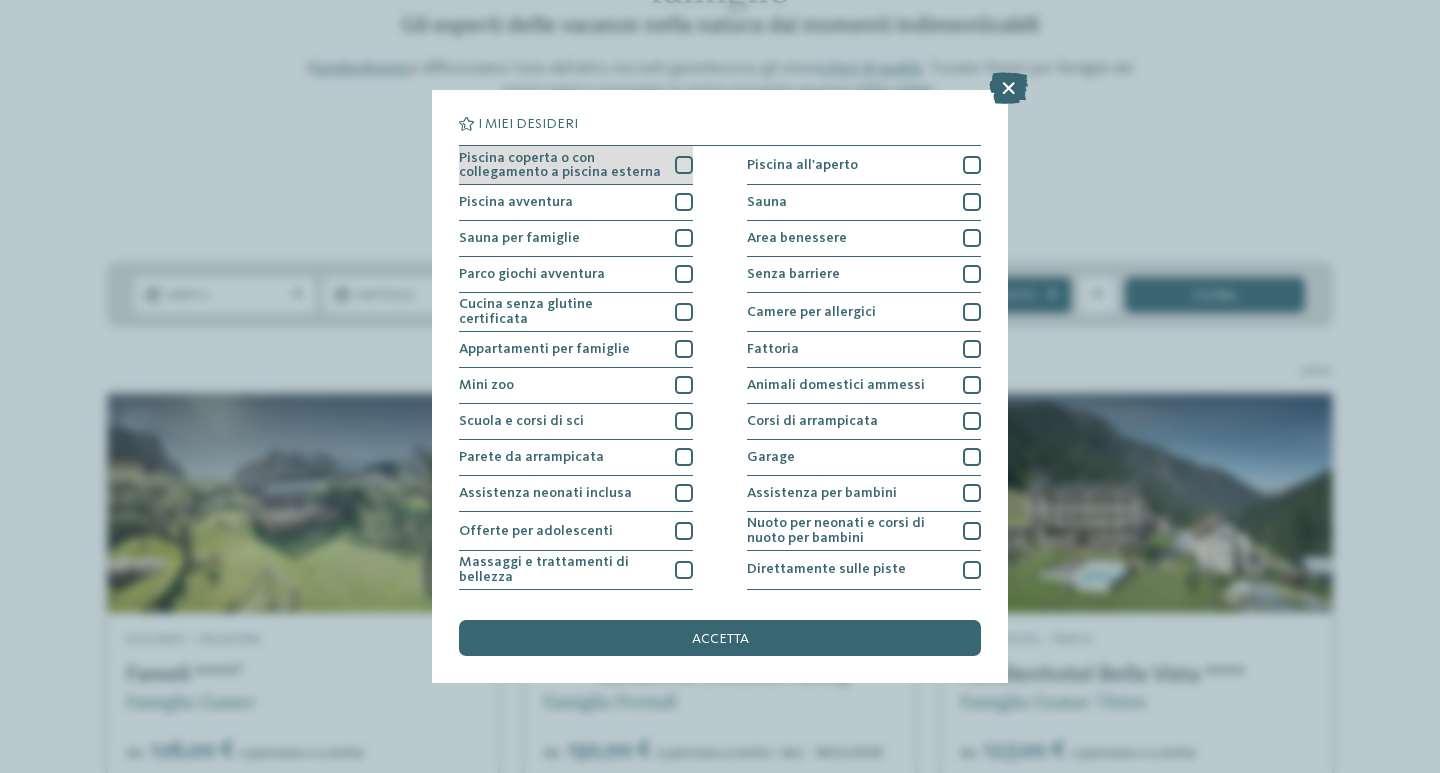 click at bounding box center [684, 165] 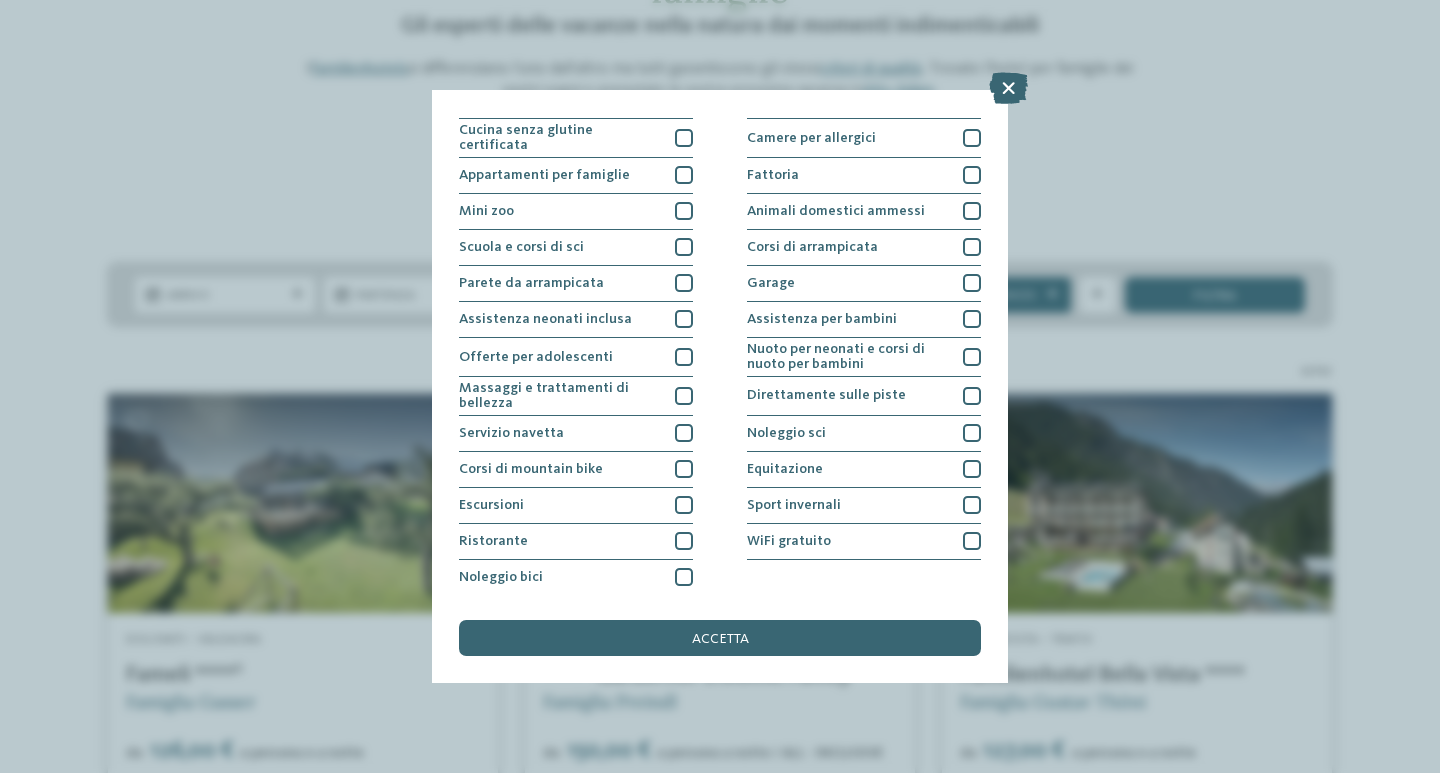 scroll, scrollTop: 0, scrollLeft: 0, axis: both 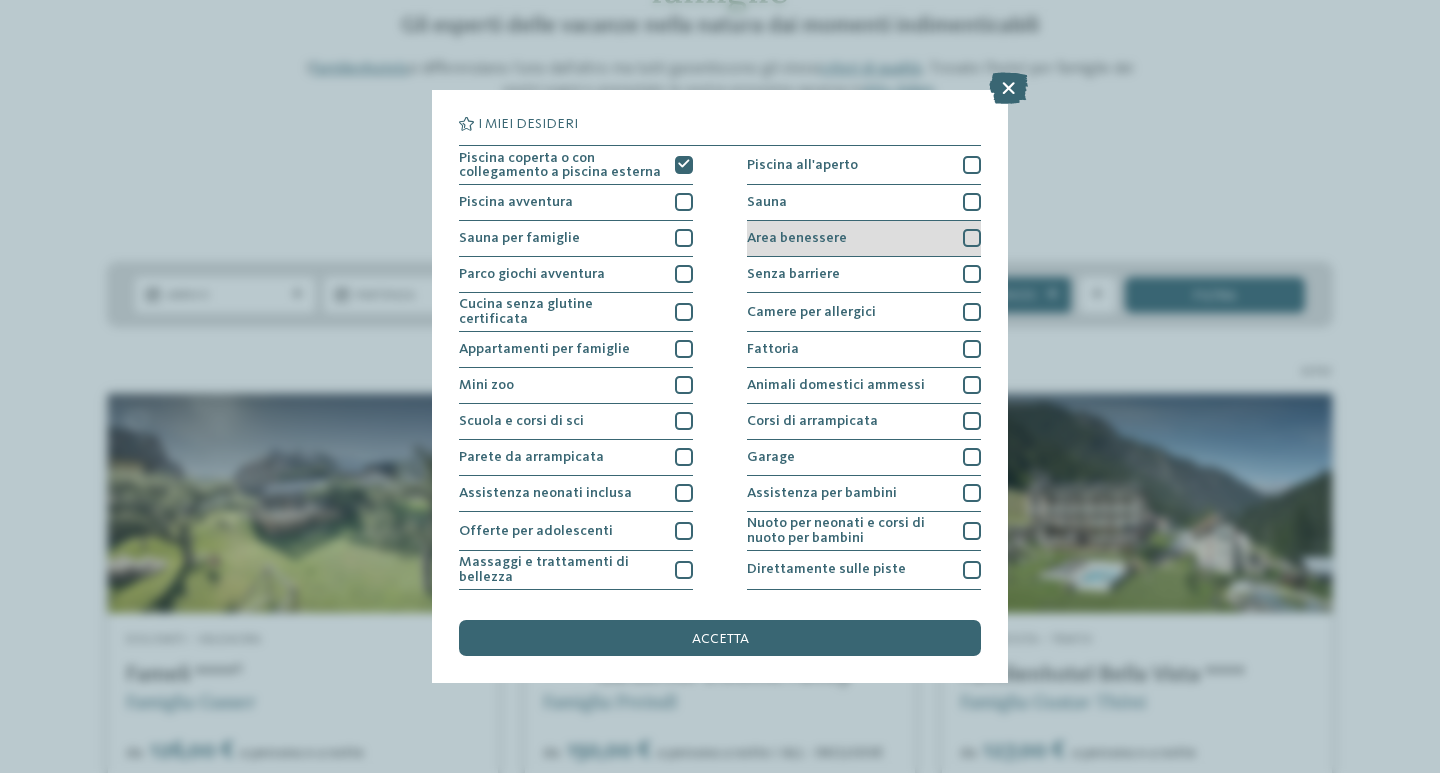 click at bounding box center [972, 238] 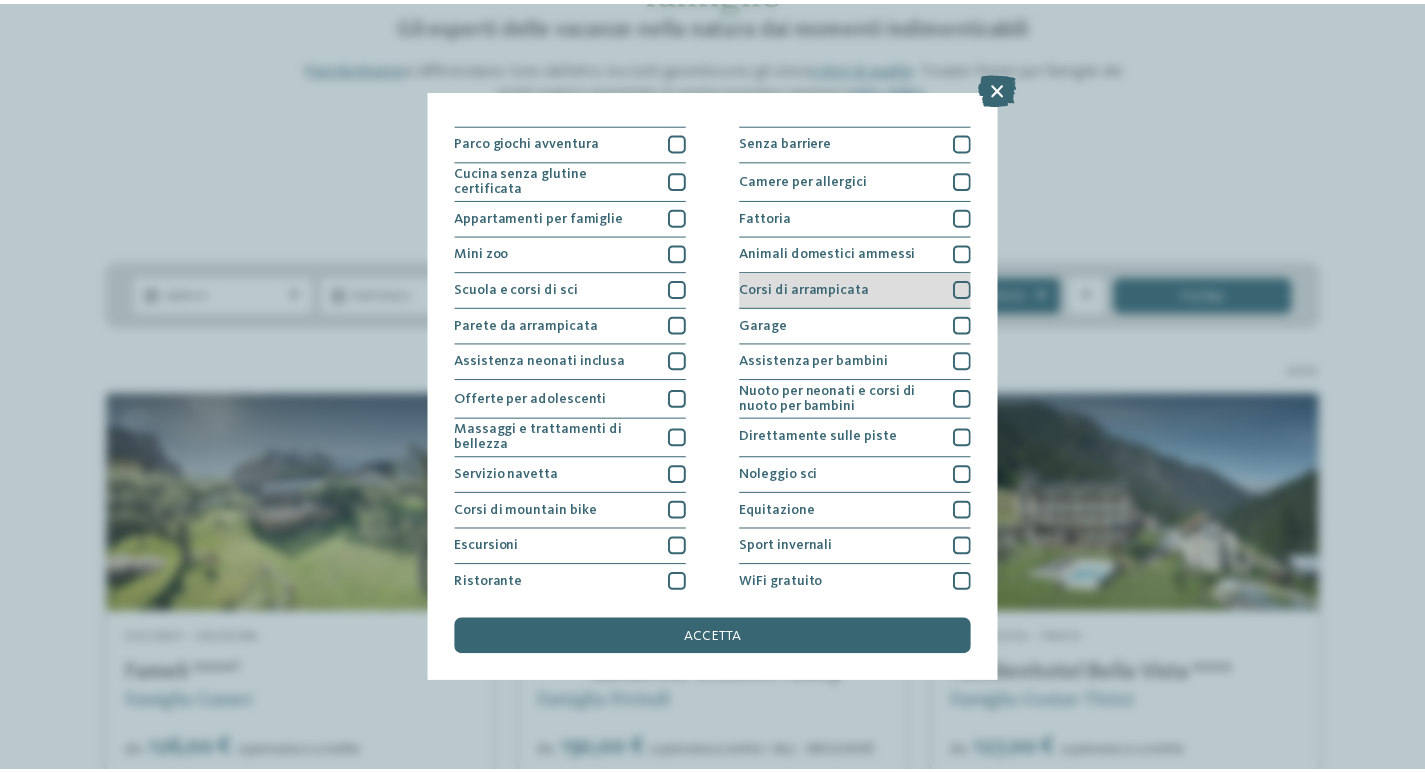 scroll, scrollTop: 174, scrollLeft: 0, axis: vertical 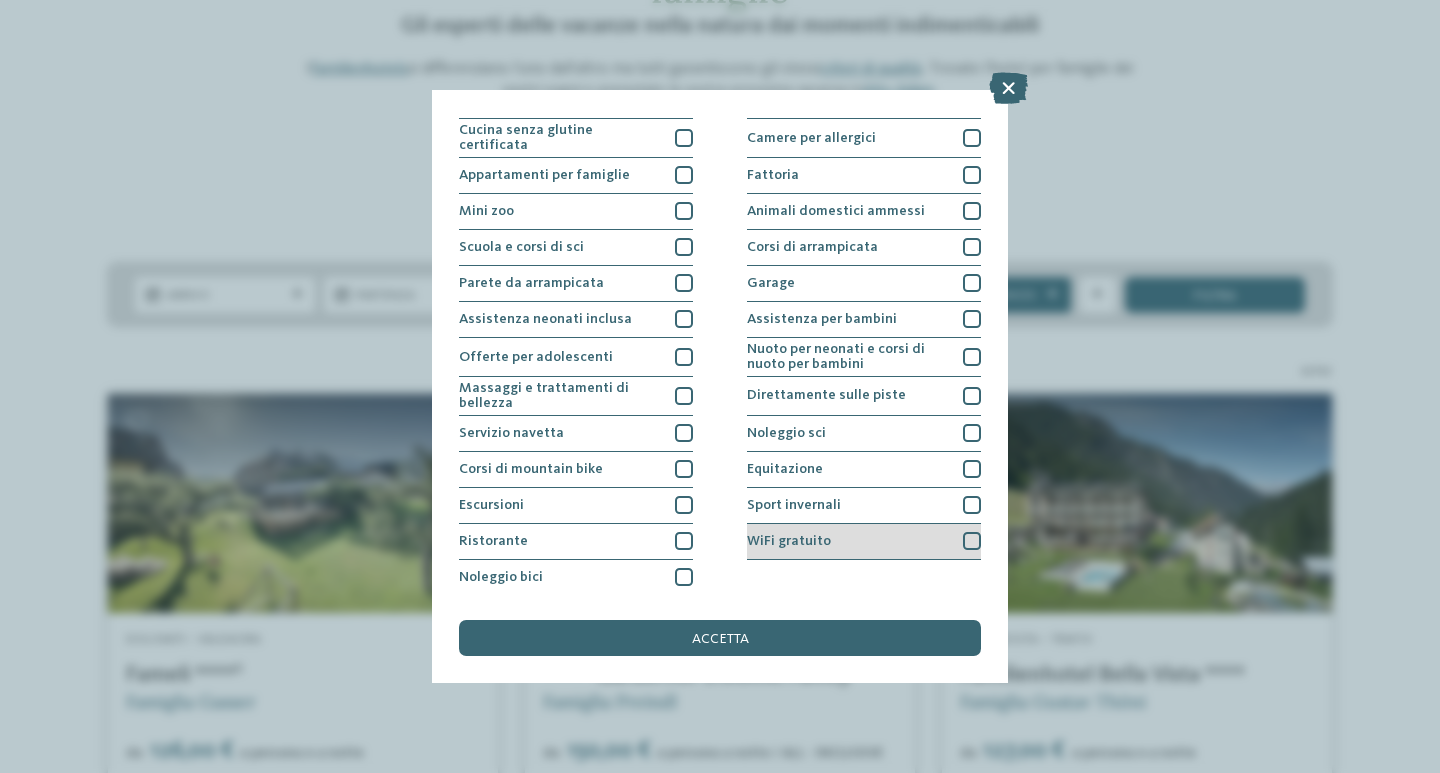 click at bounding box center (972, 541) 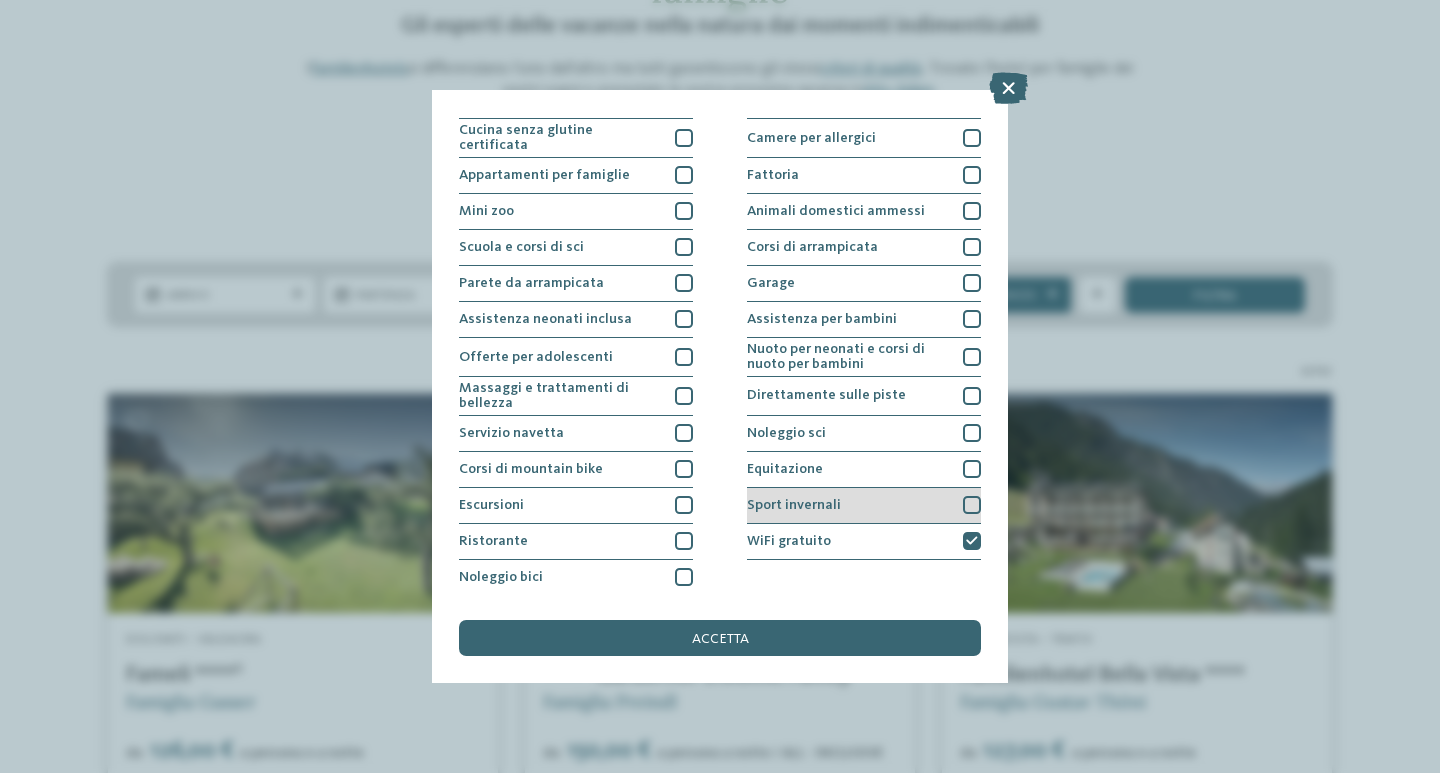 click at bounding box center (972, 505) 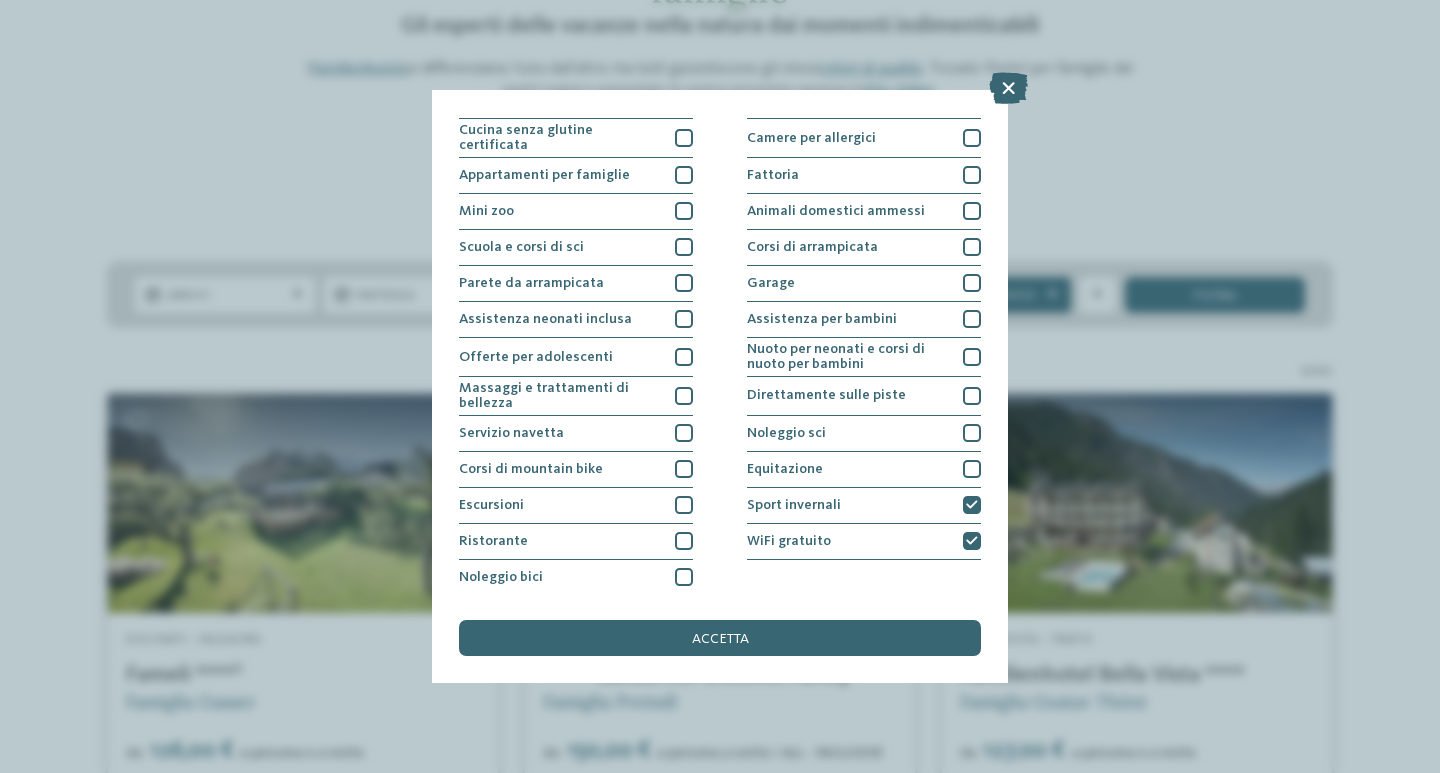 click on "accetta" at bounding box center [720, 639] 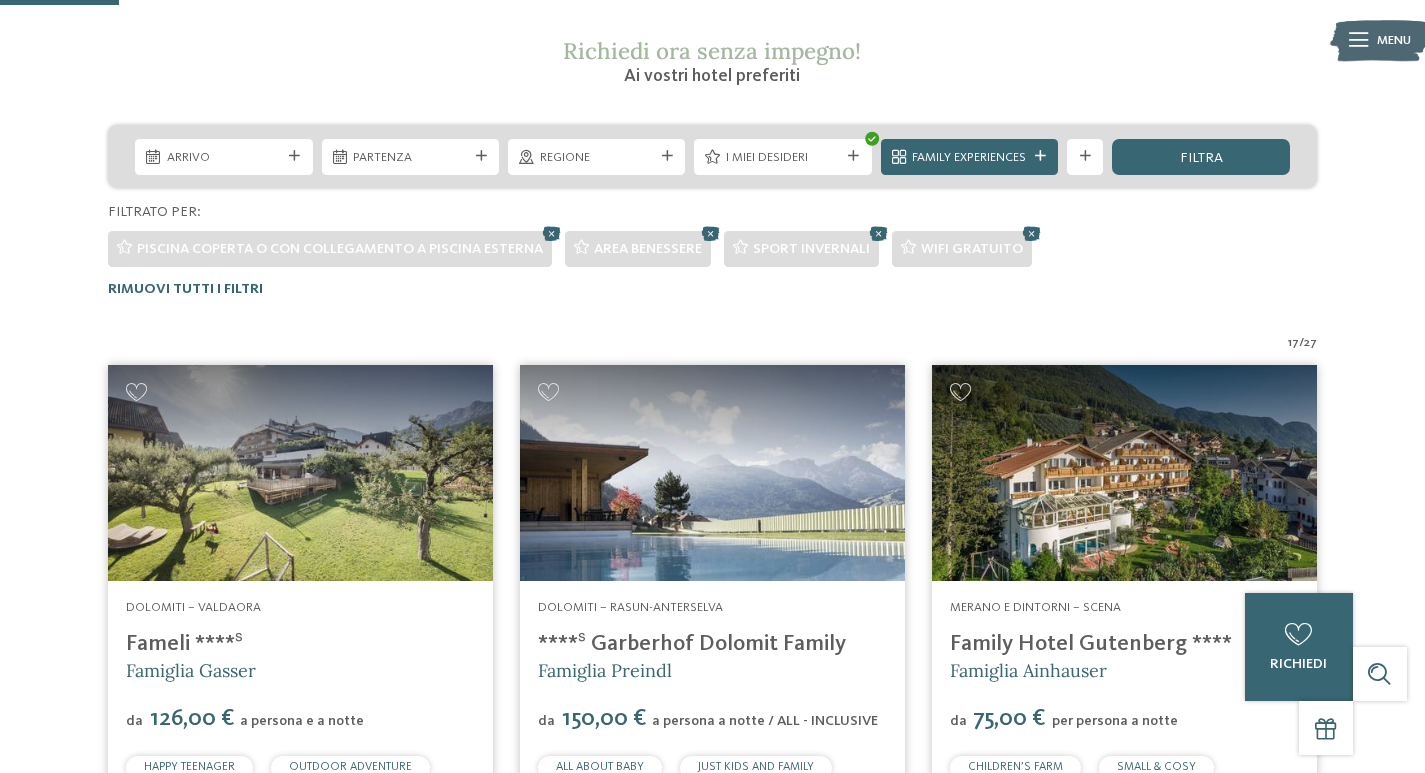 scroll, scrollTop: 280, scrollLeft: 0, axis: vertical 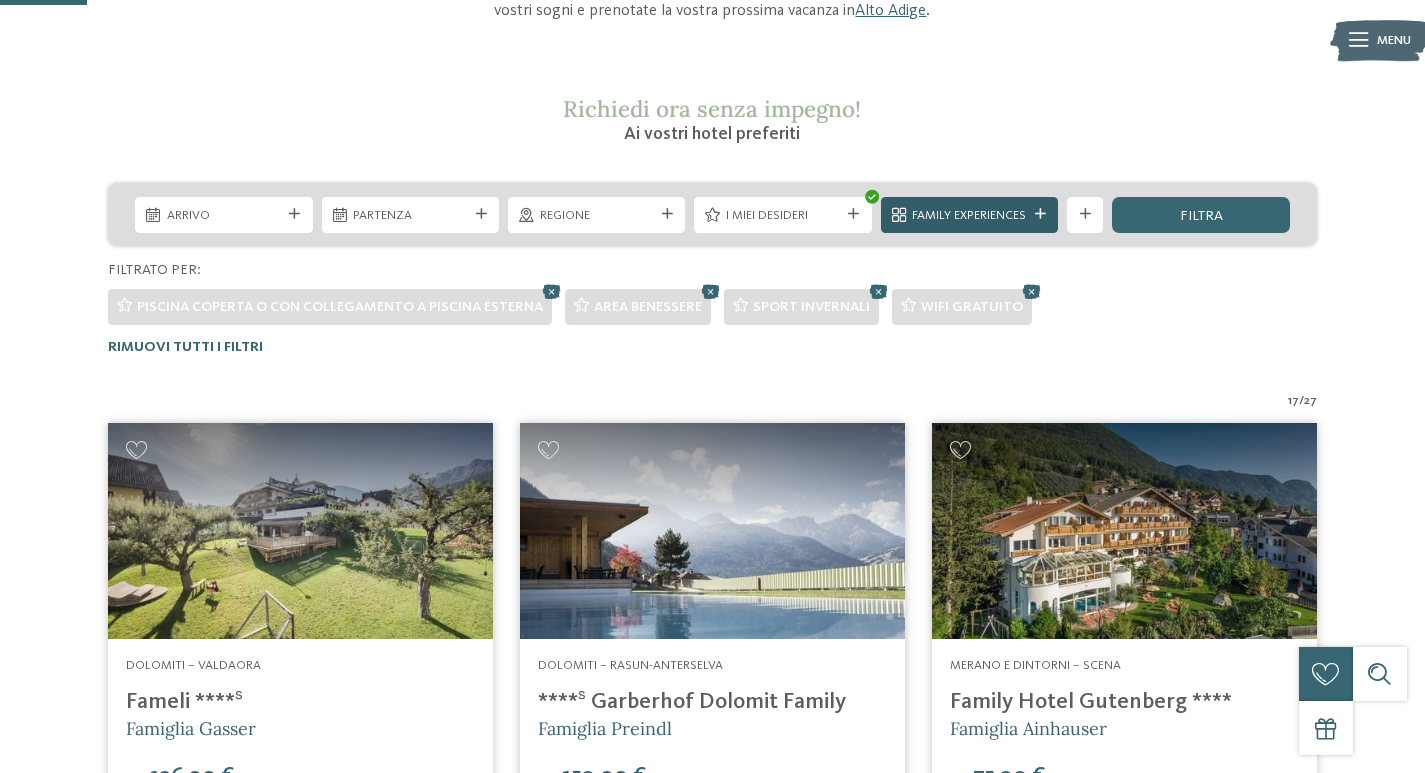 click at bounding box center [1040, 214] 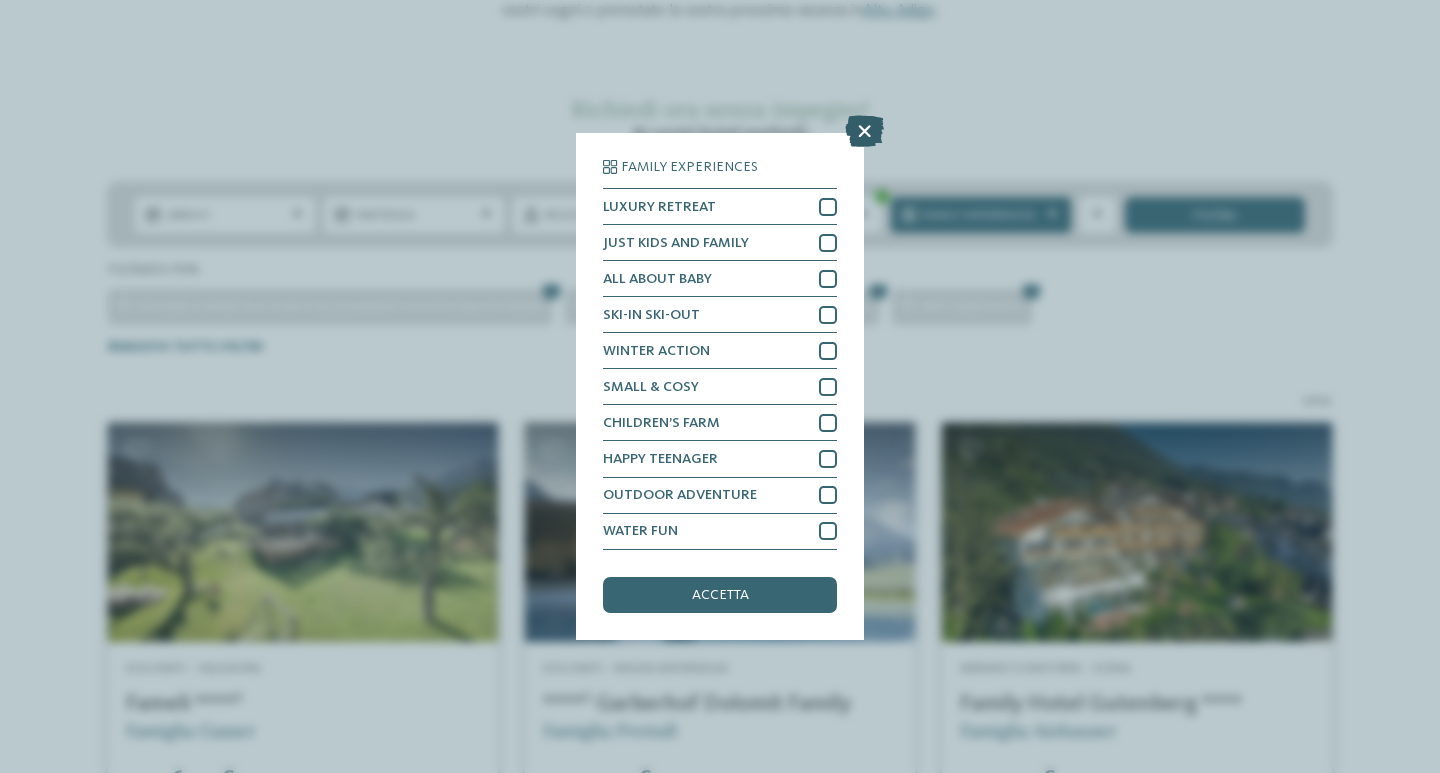 click at bounding box center (864, 132) 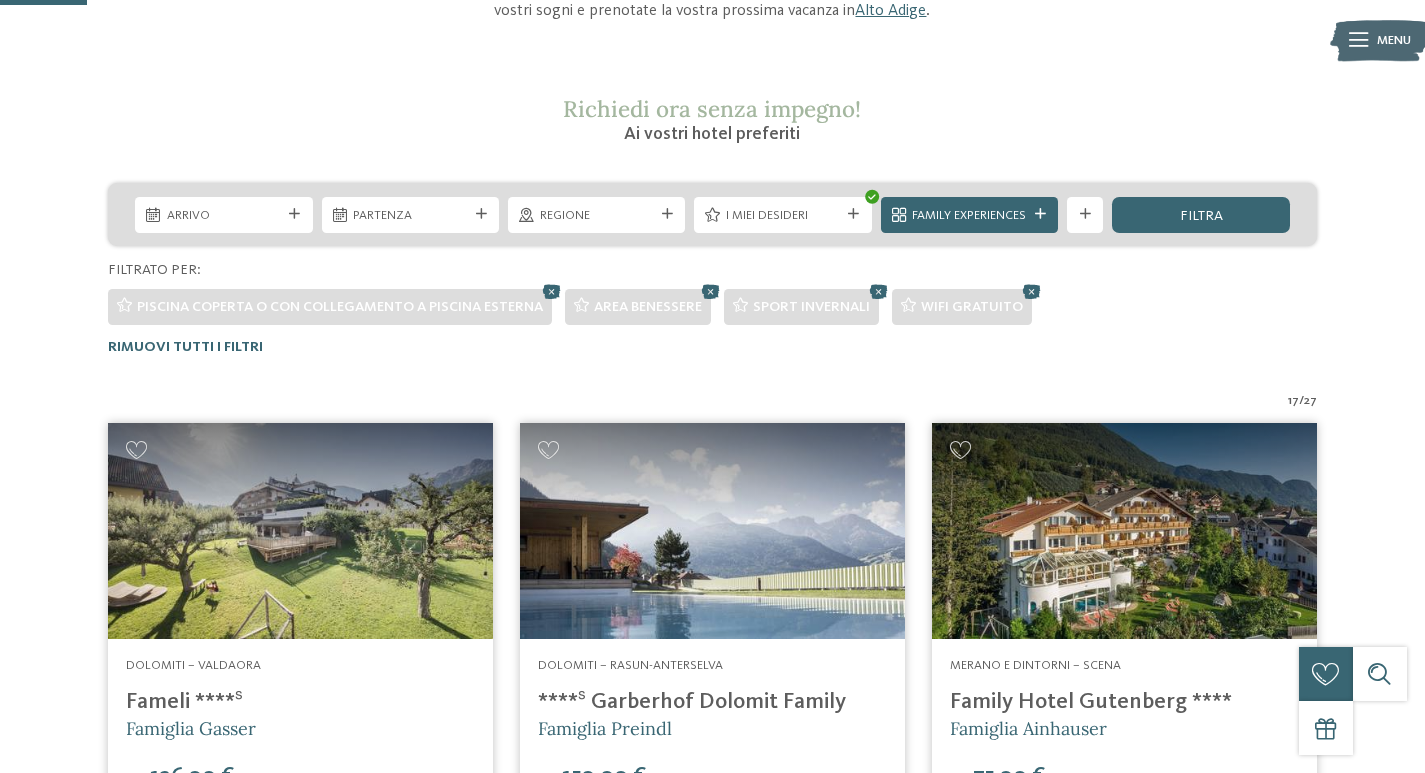 click on "mostra altri filtri" at bounding box center (1085, 215) 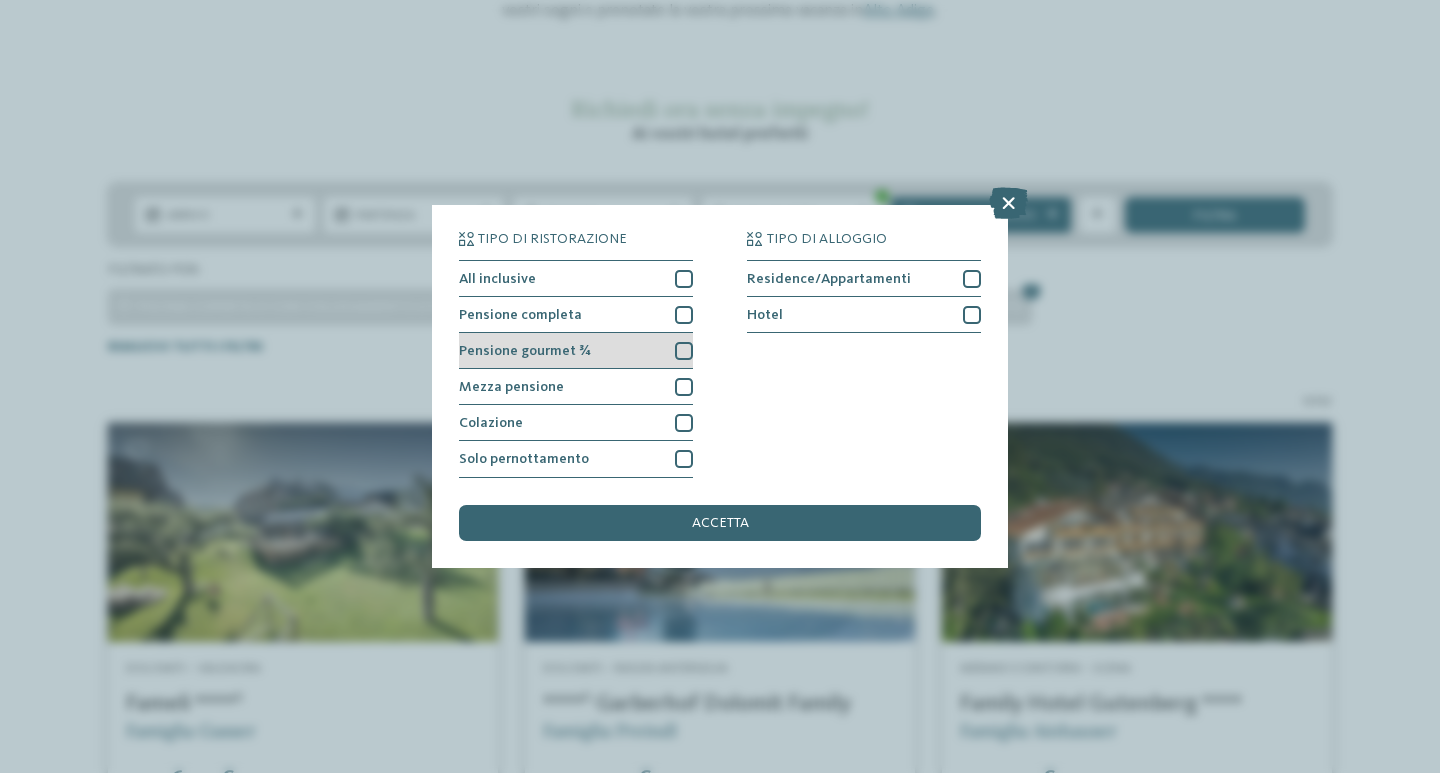 click at bounding box center [684, 351] 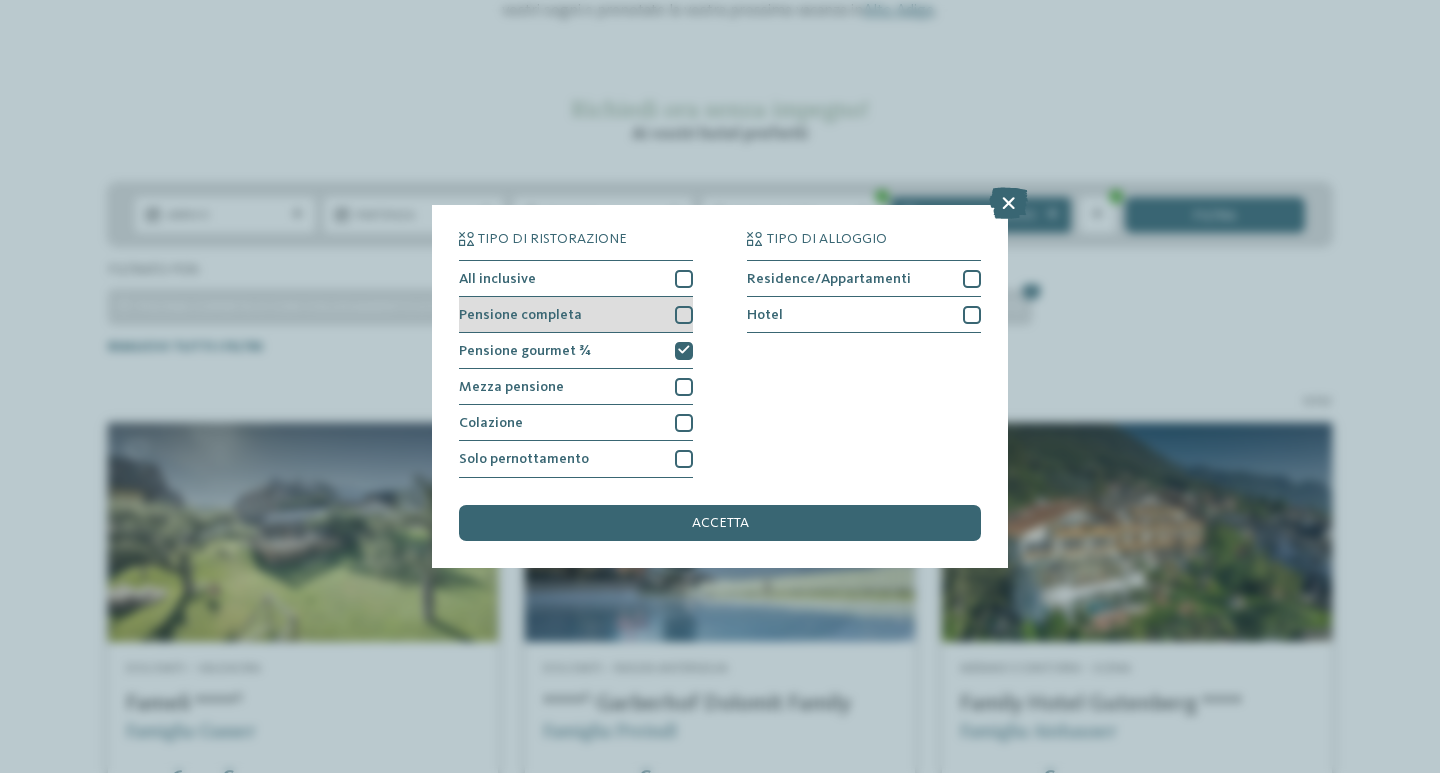 click on "Pensione completa" at bounding box center (576, 315) 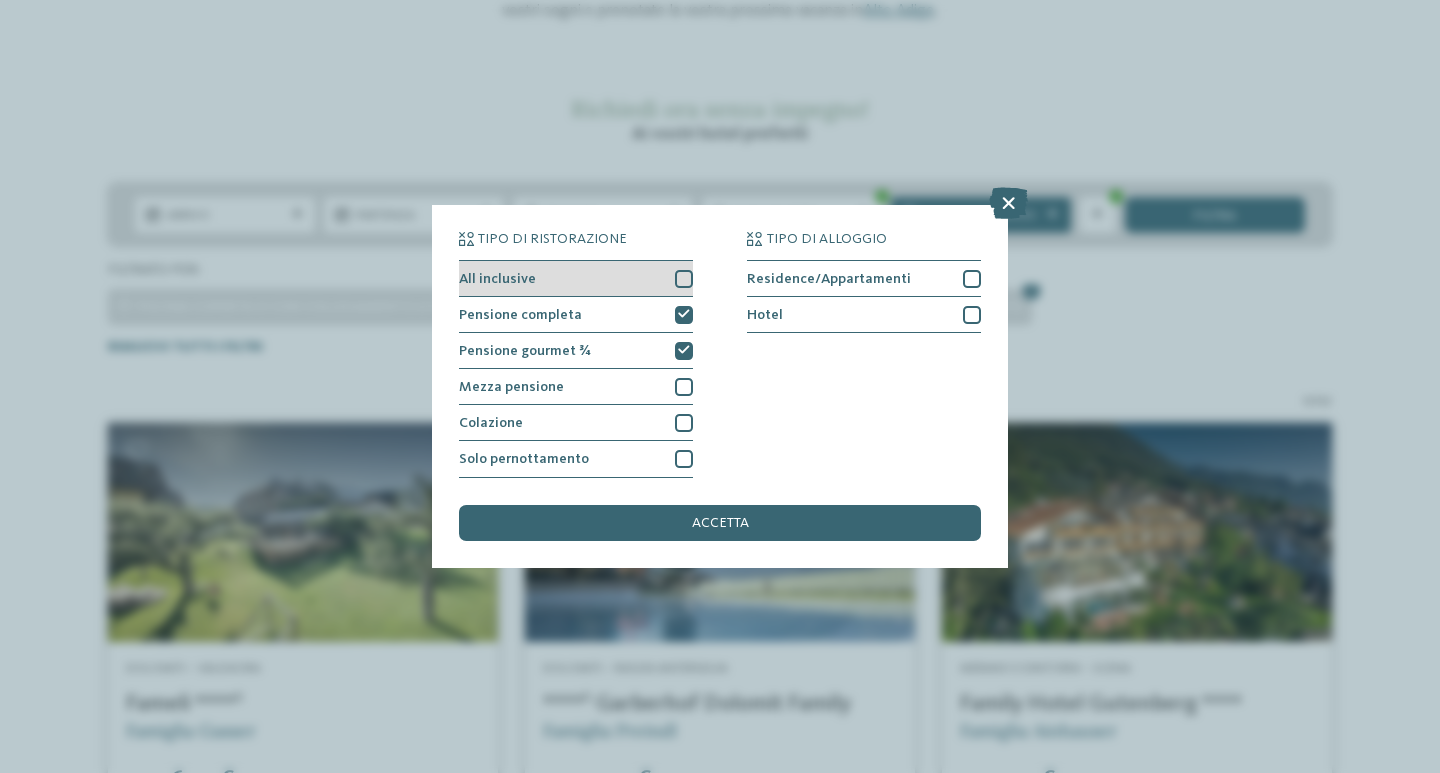 click on "All inclusive" at bounding box center [576, 279] 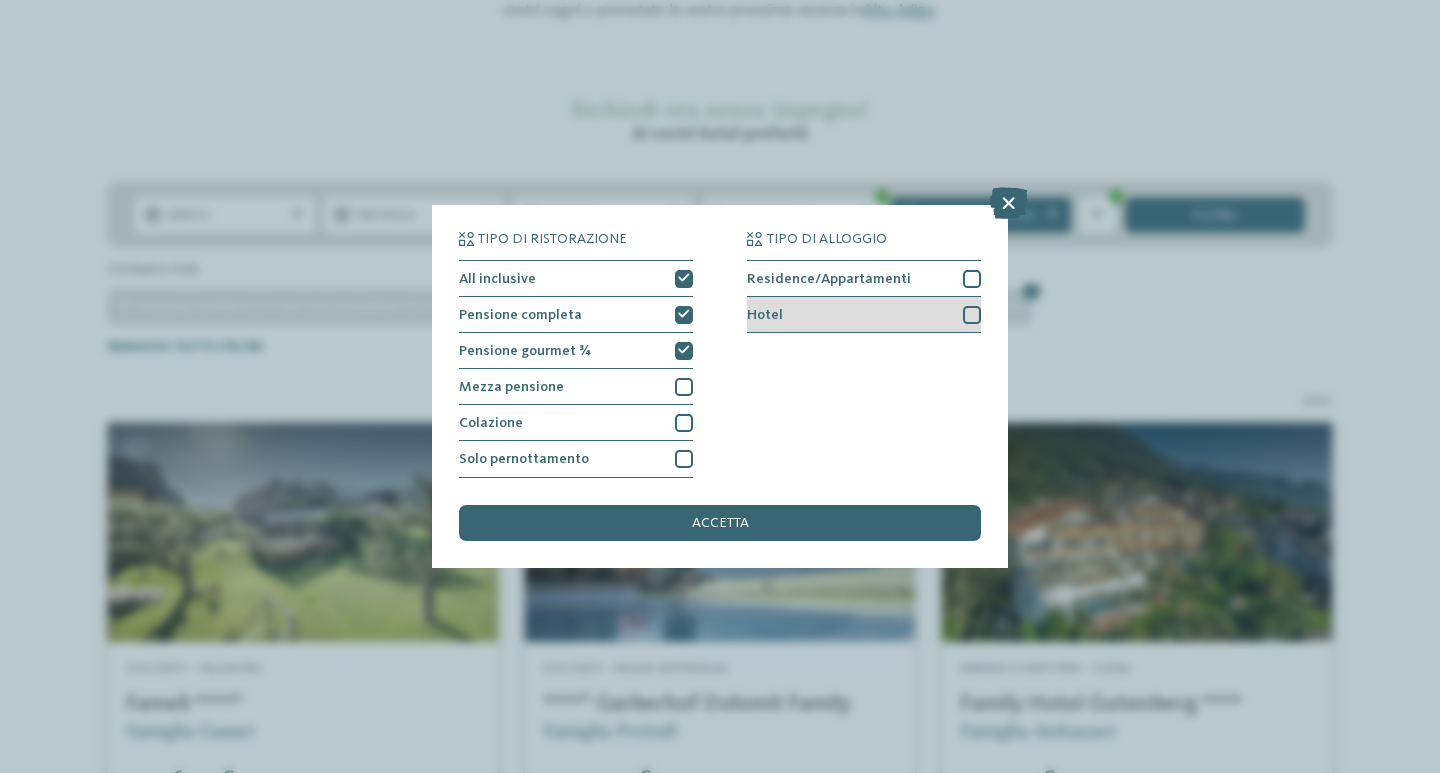 click at bounding box center [972, 315] 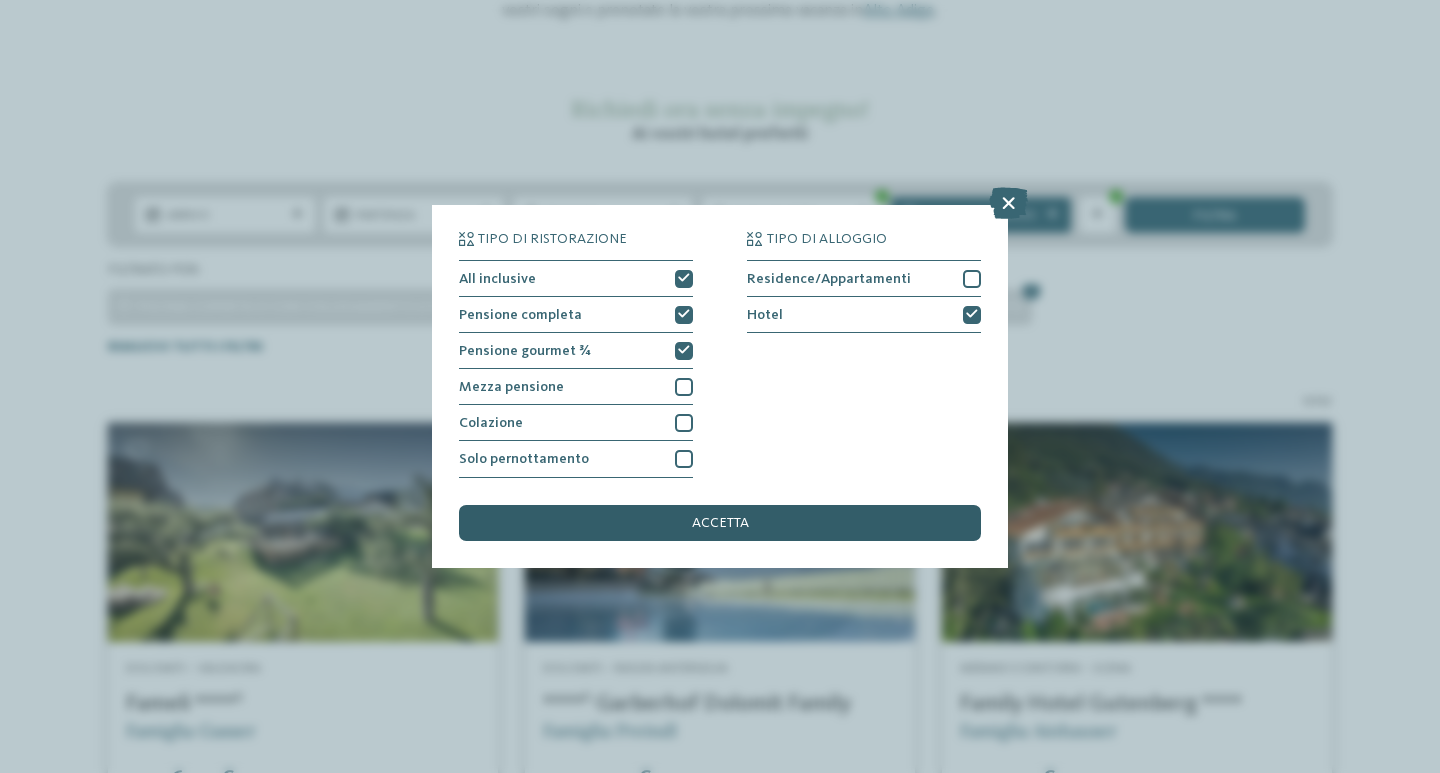click on "accetta" at bounding box center (720, 523) 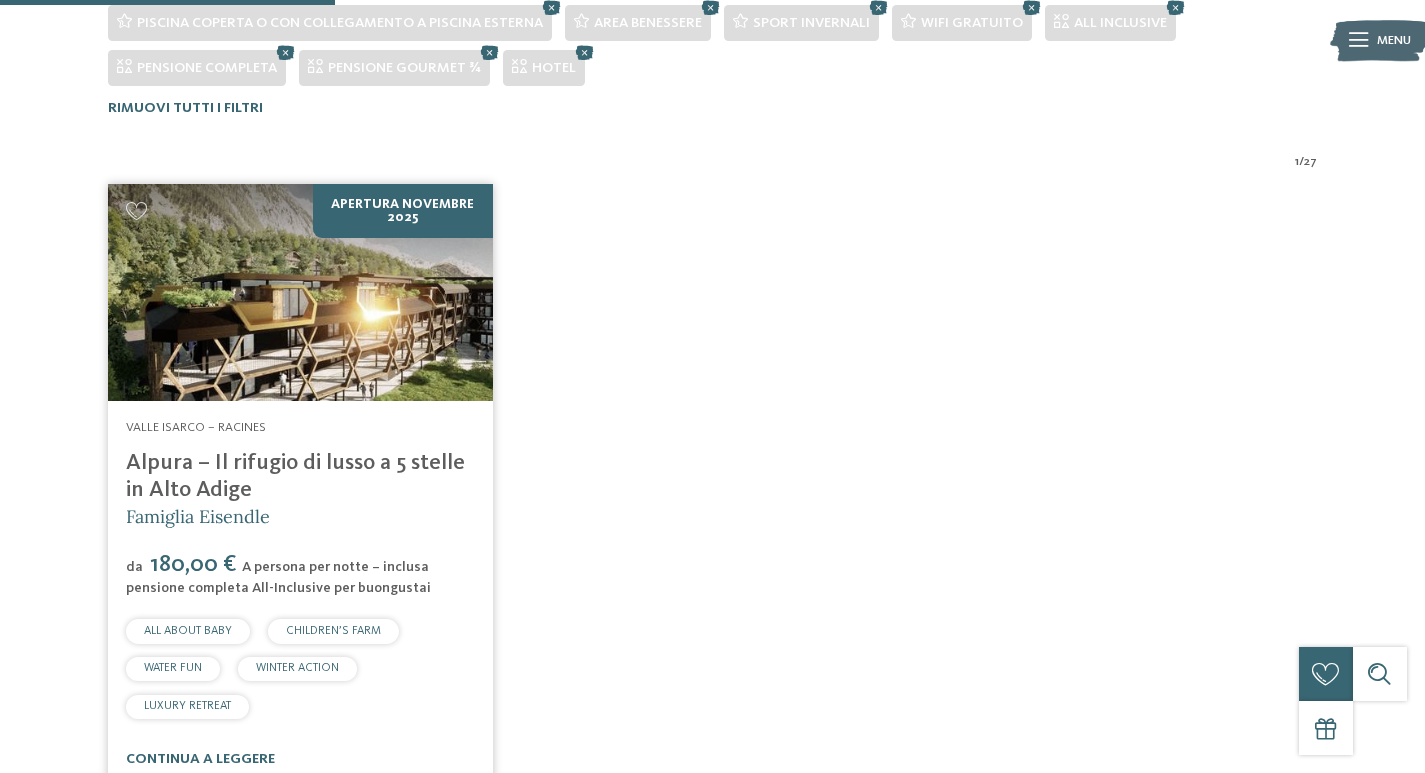 scroll, scrollTop: 225, scrollLeft: 0, axis: vertical 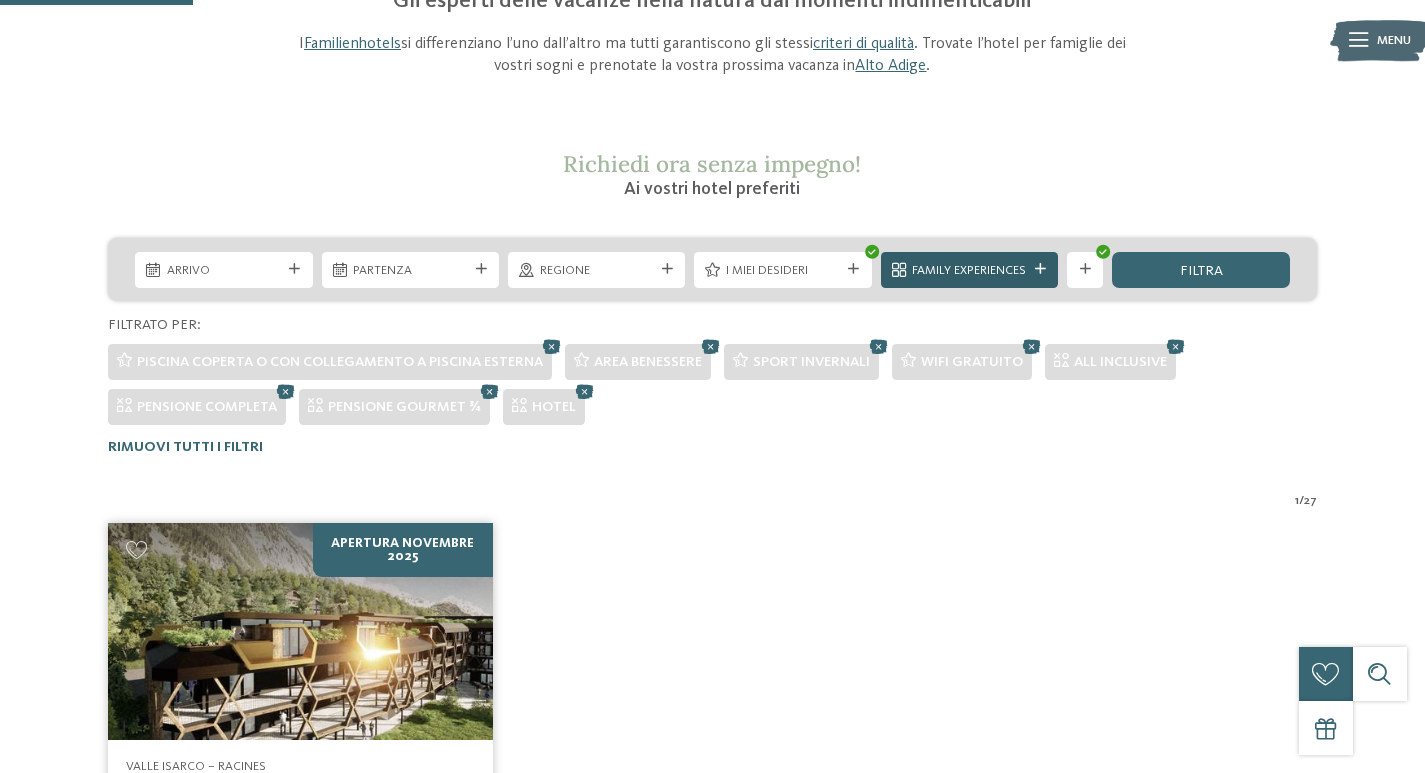 click on "Family Experiences" at bounding box center [969, 270] 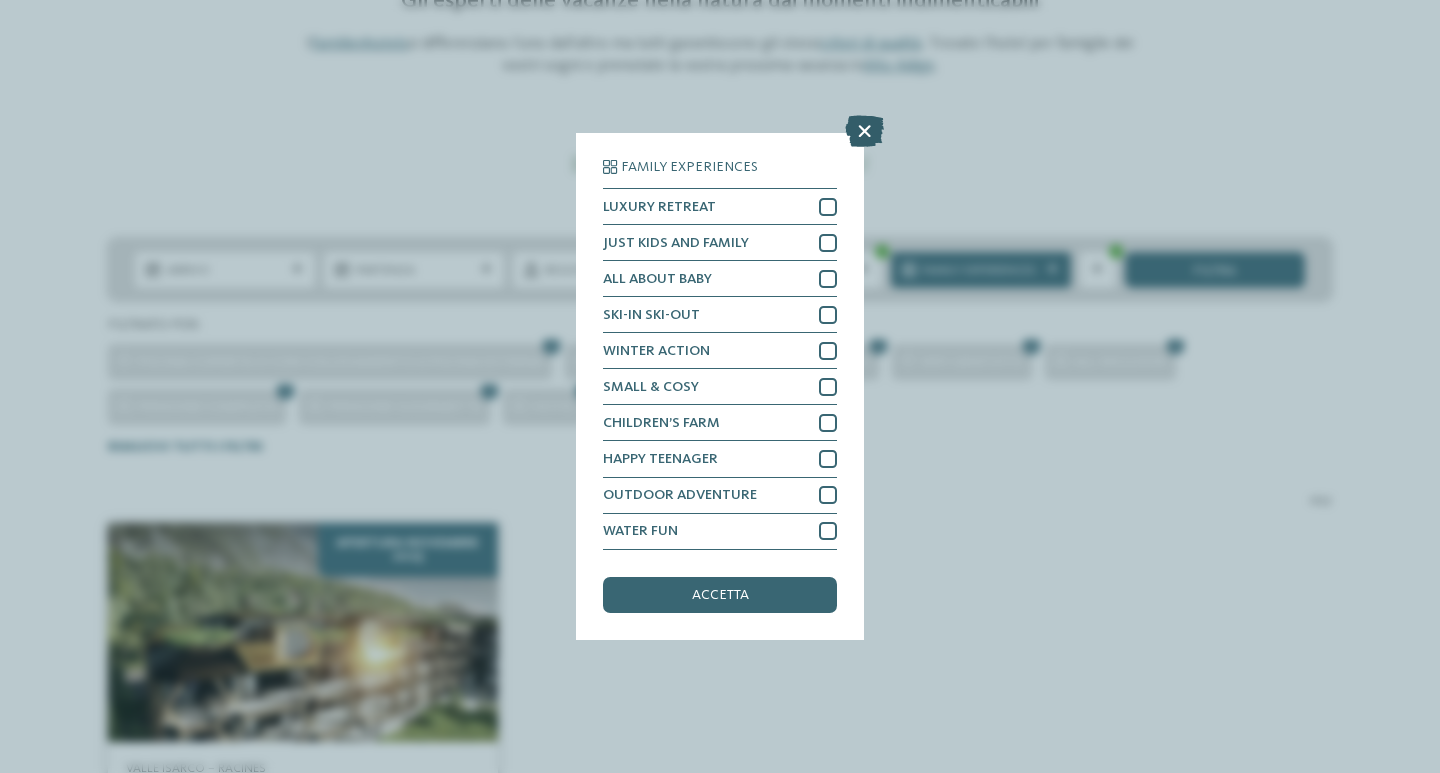 click at bounding box center (864, 132) 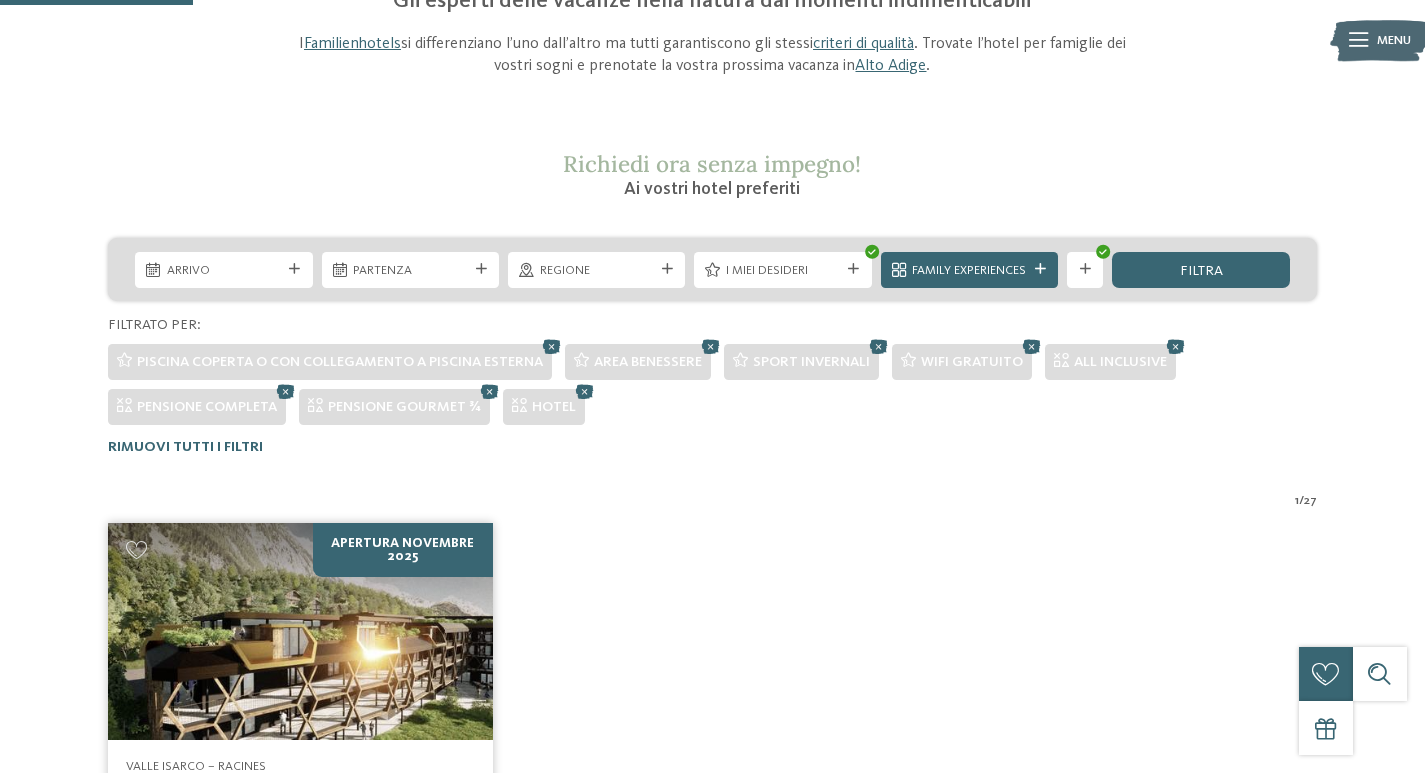 click on "mostra altri filtri" at bounding box center (1085, 270) 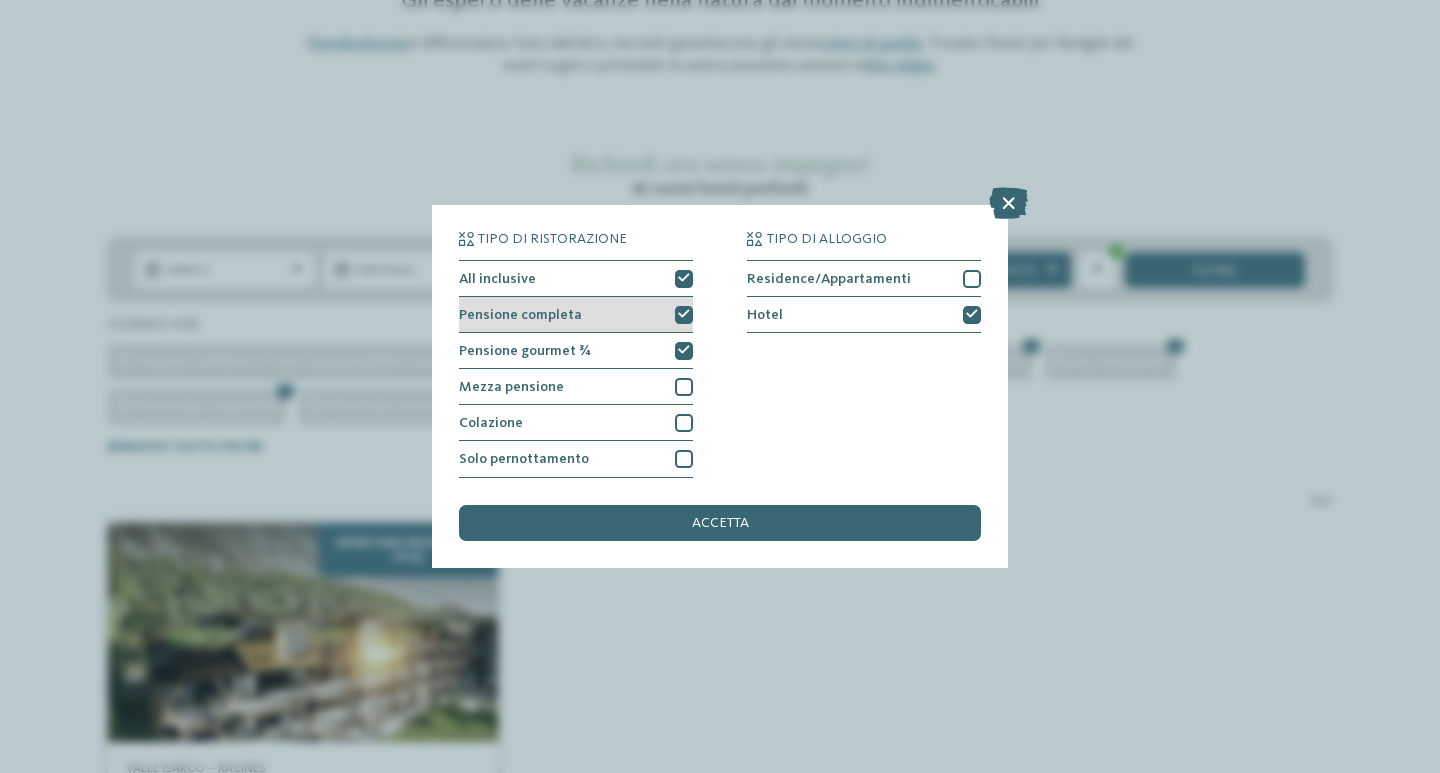 click at bounding box center [684, 314] 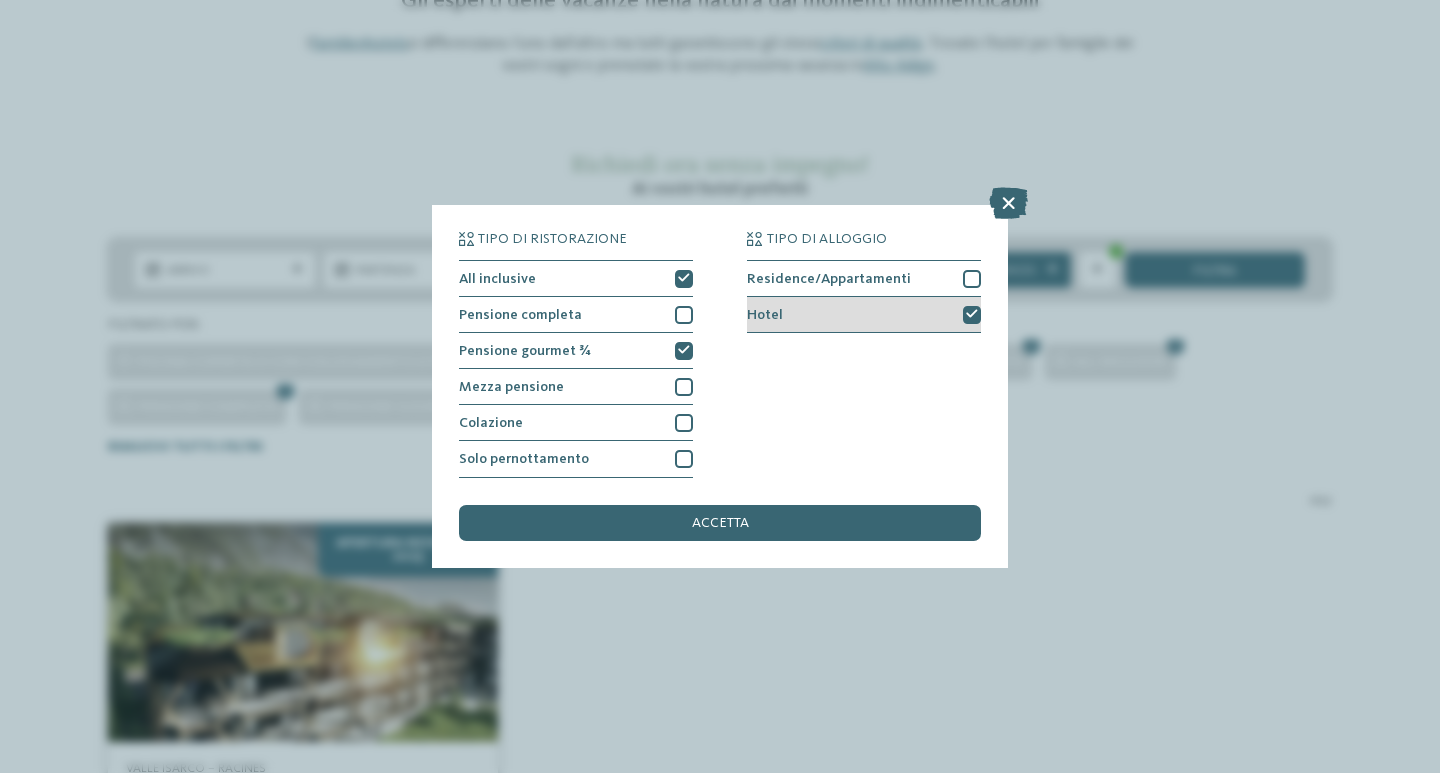 click at bounding box center (972, 314) 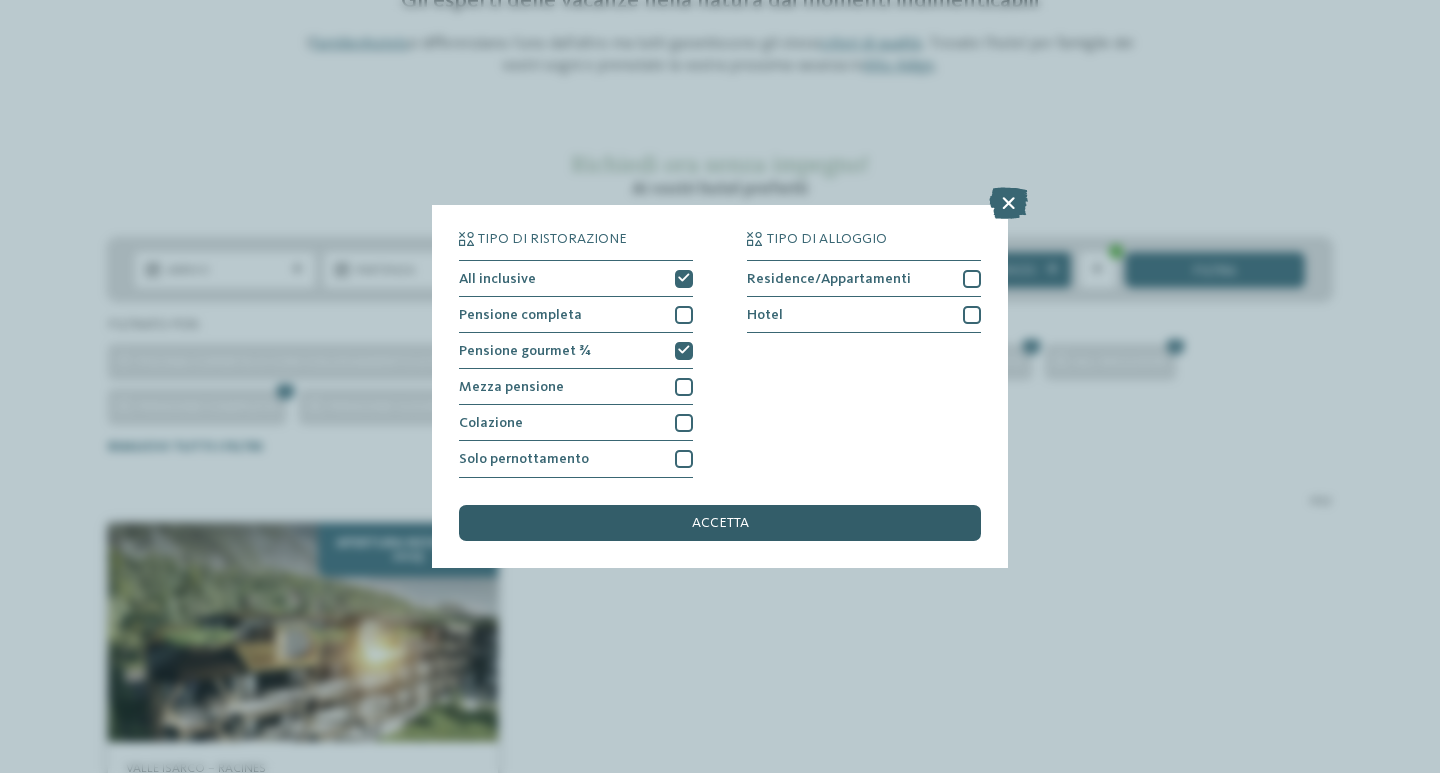 click on "accetta" at bounding box center [720, 523] 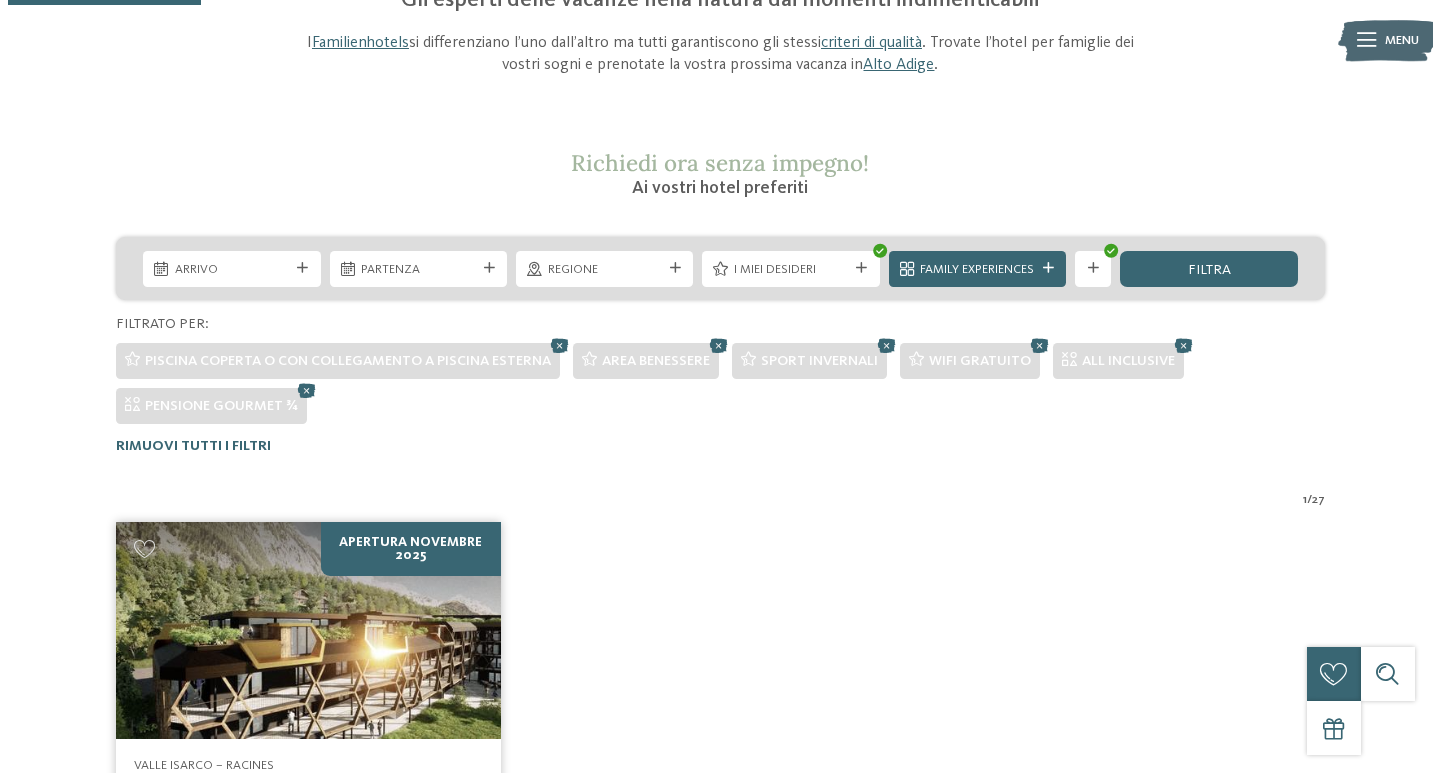 scroll, scrollTop: 225, scrollLeft: 0, axis: vertical 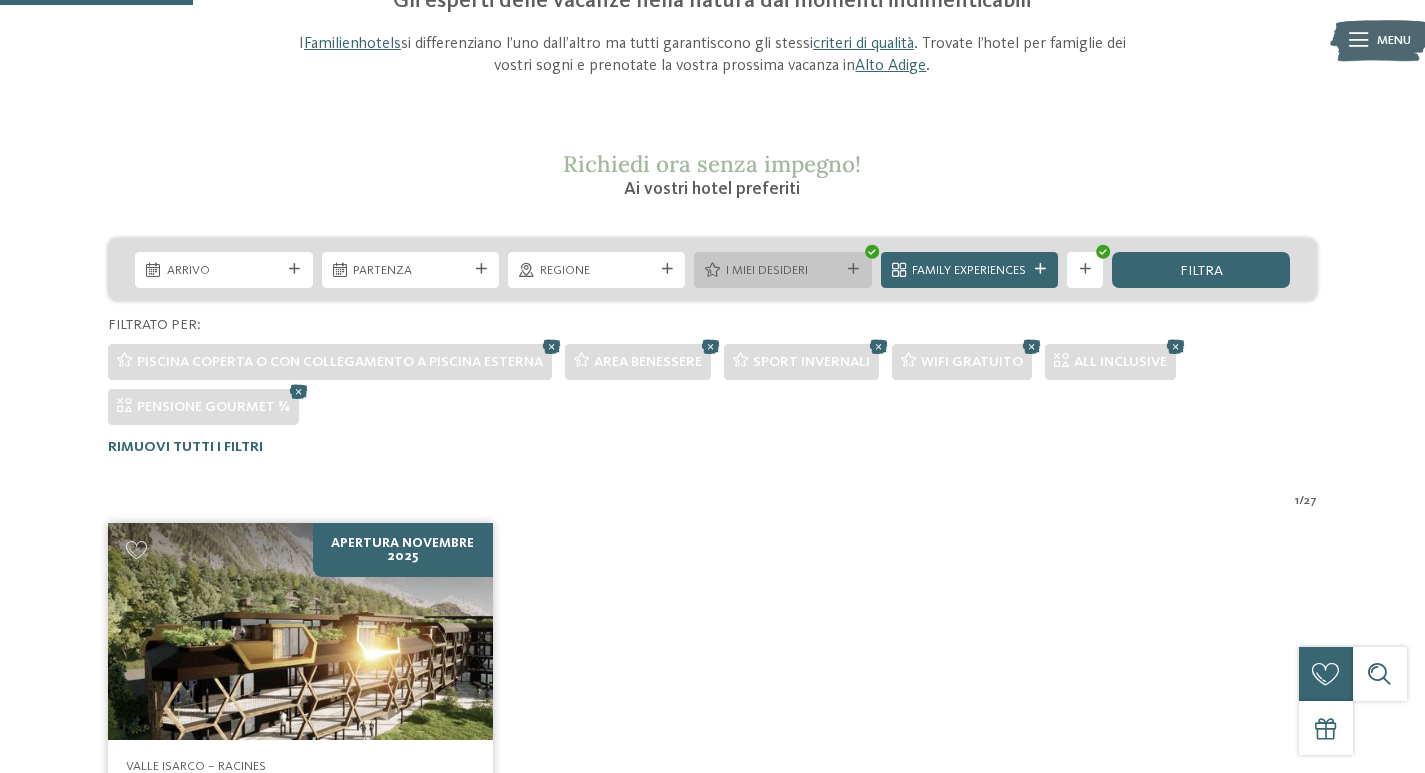 click at bounding box center [853, 269] 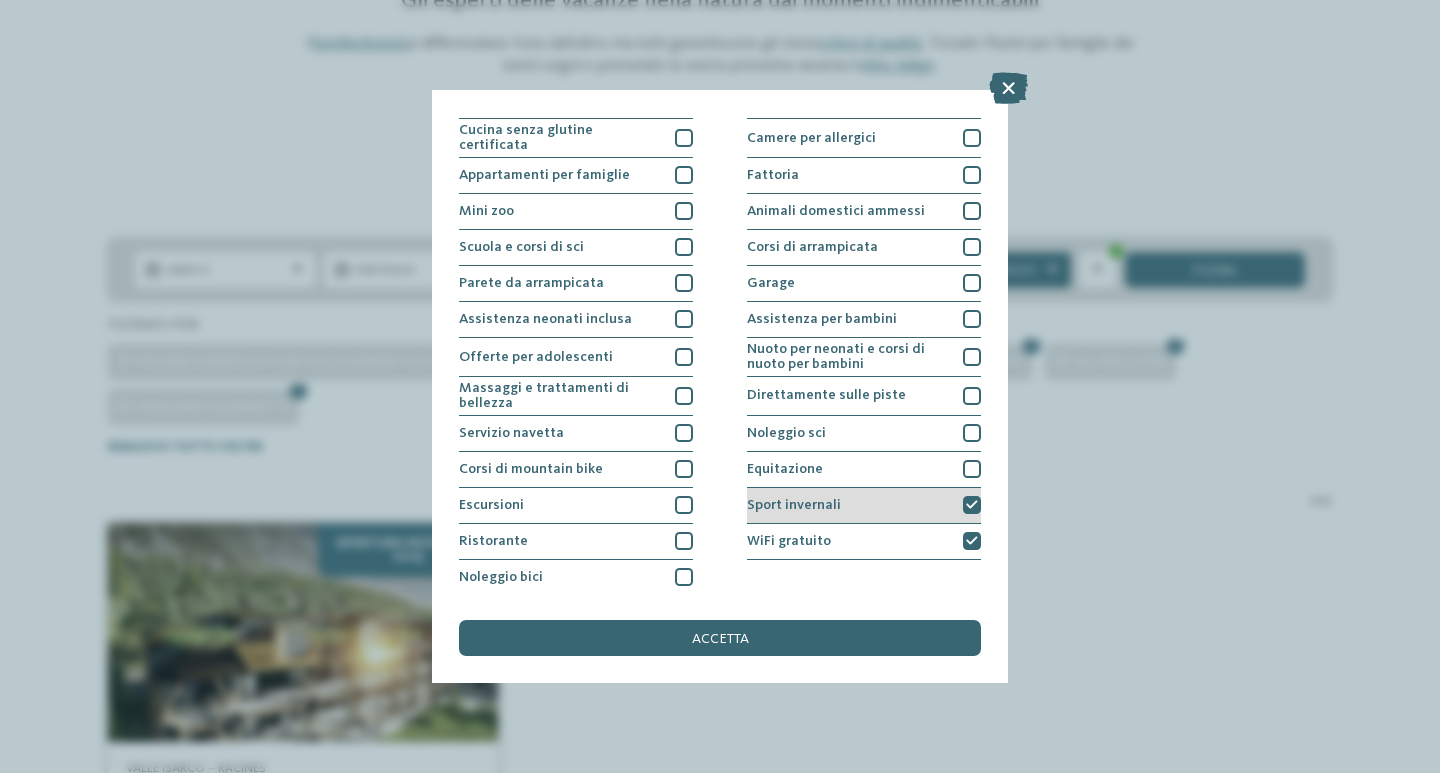 click at bounding box center [972, 505] 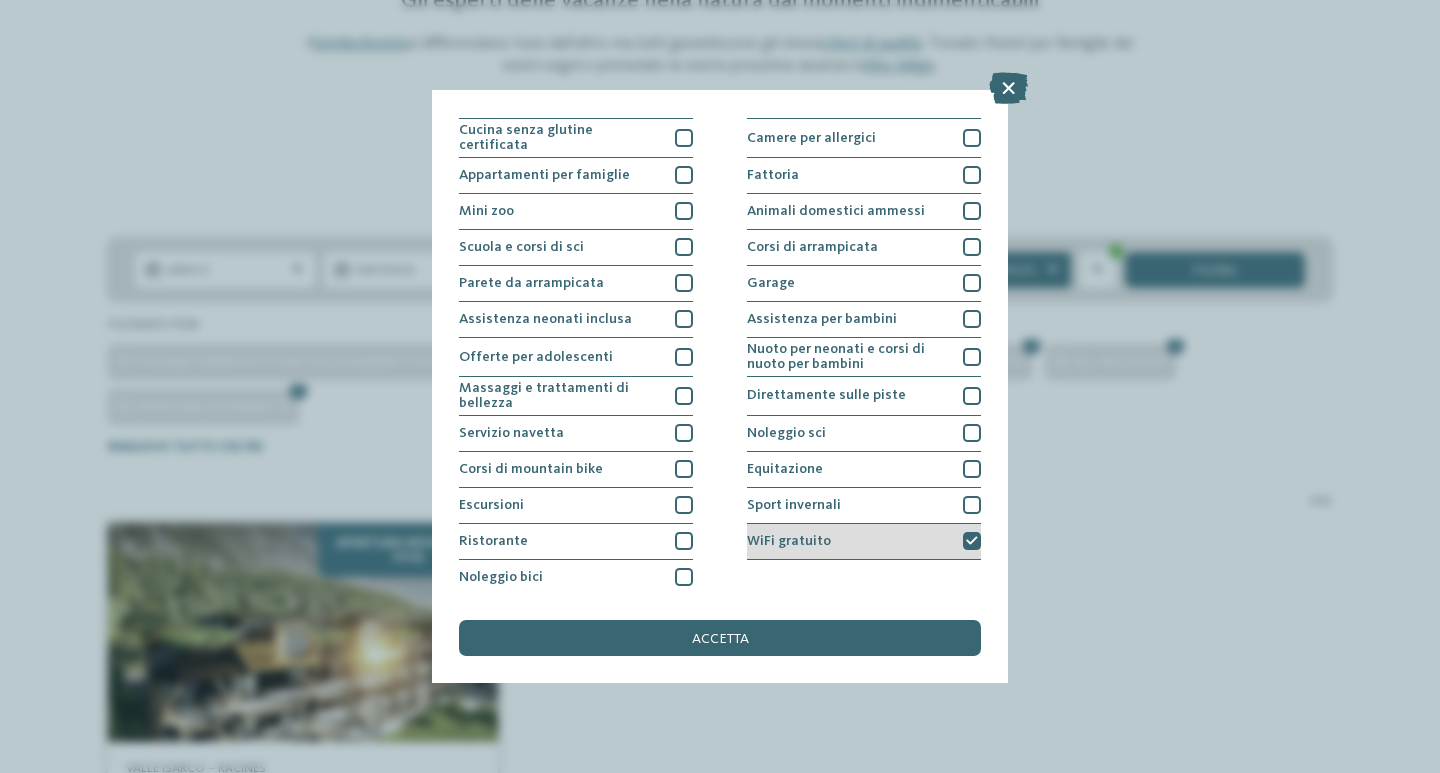 click at bounding box center [972, 541] 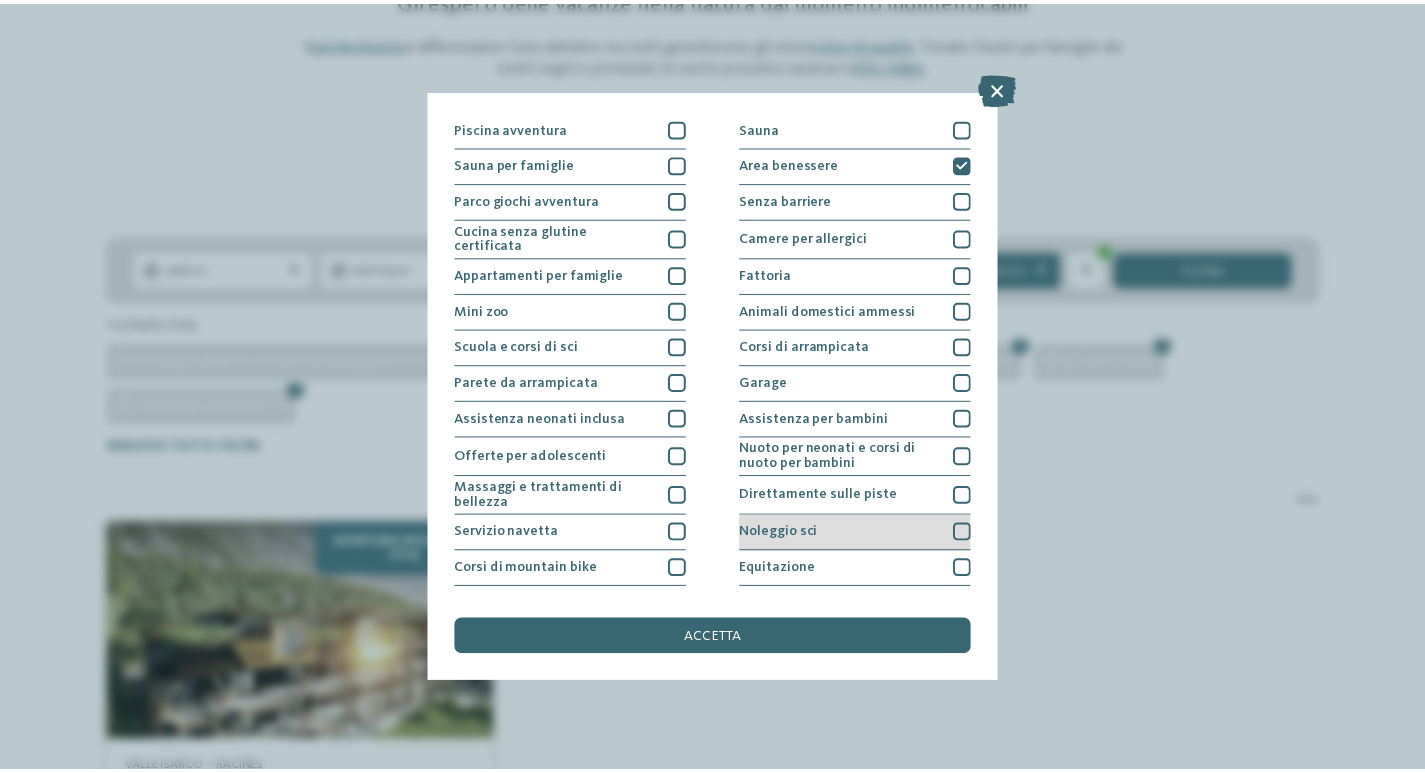 scroll, scrollTop: 0, scrollLeft: 0, axis: both 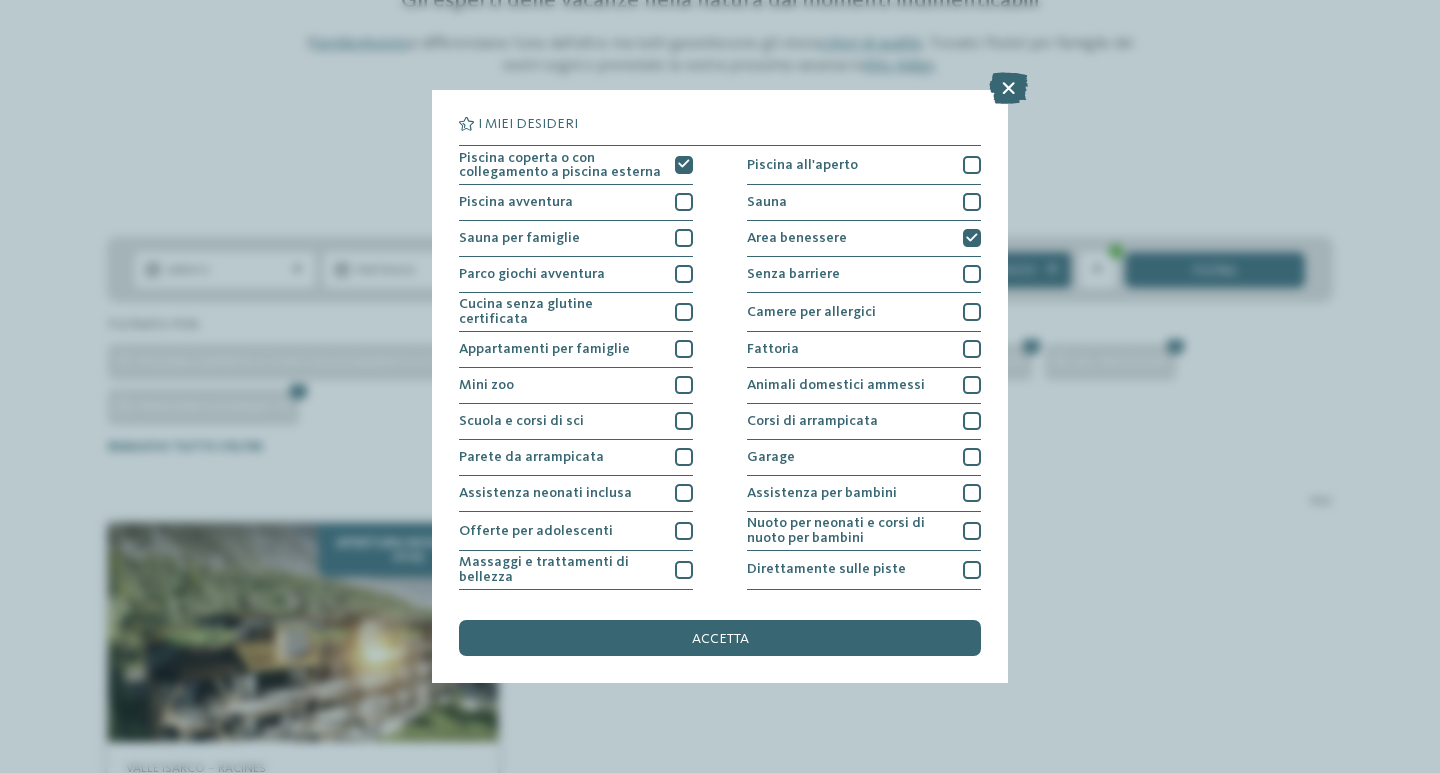 click at bounding box center [1008, 88] 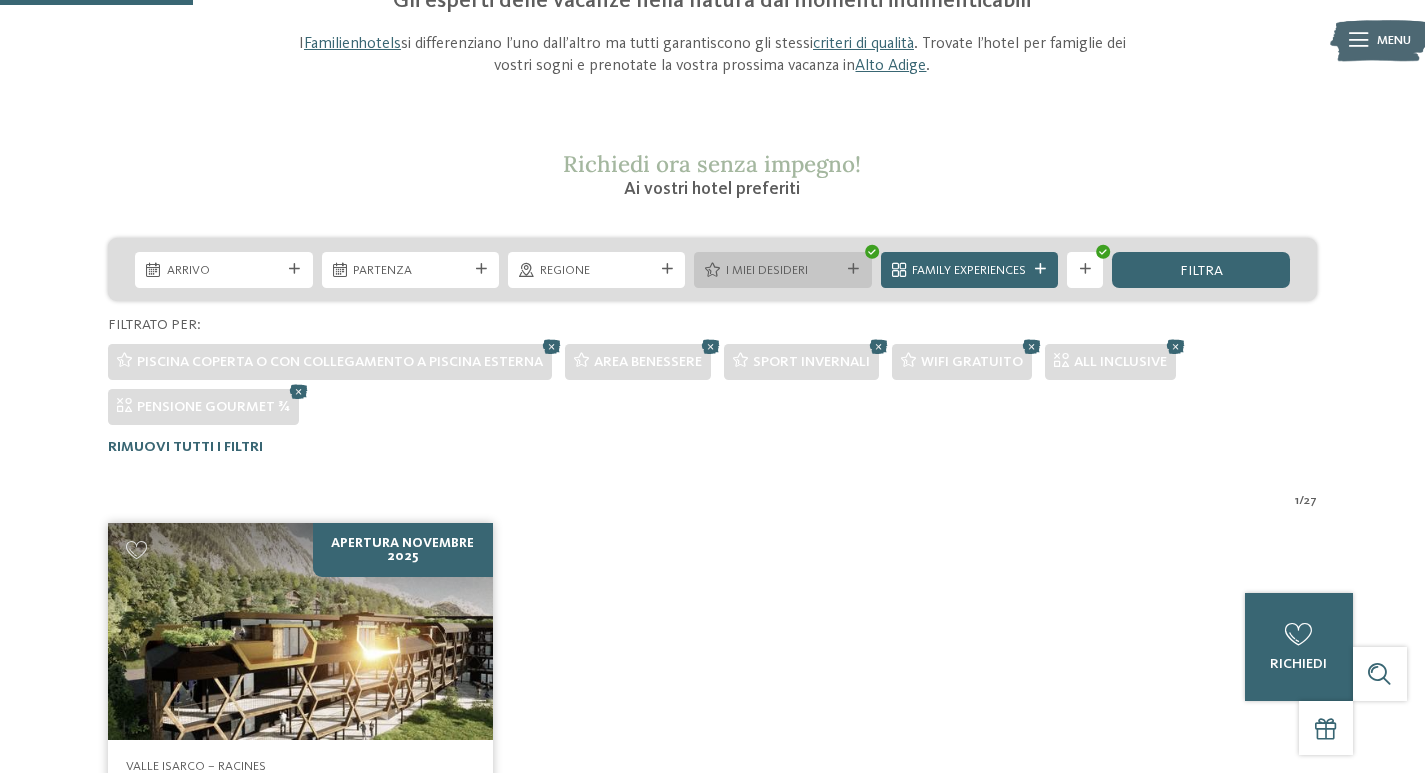 click on "I miei desideri" at bounding box center [782, 269] 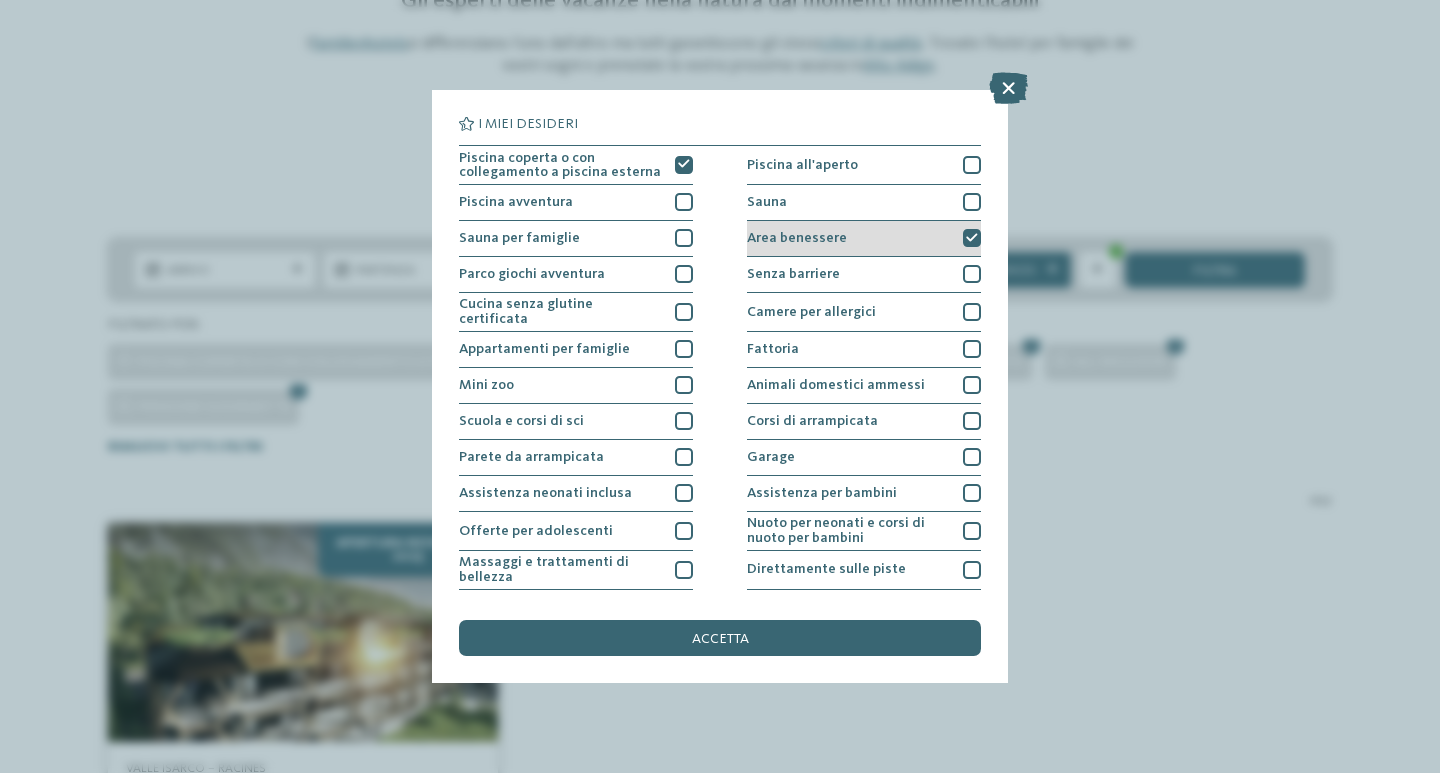 click at bounding box center [972, 238] 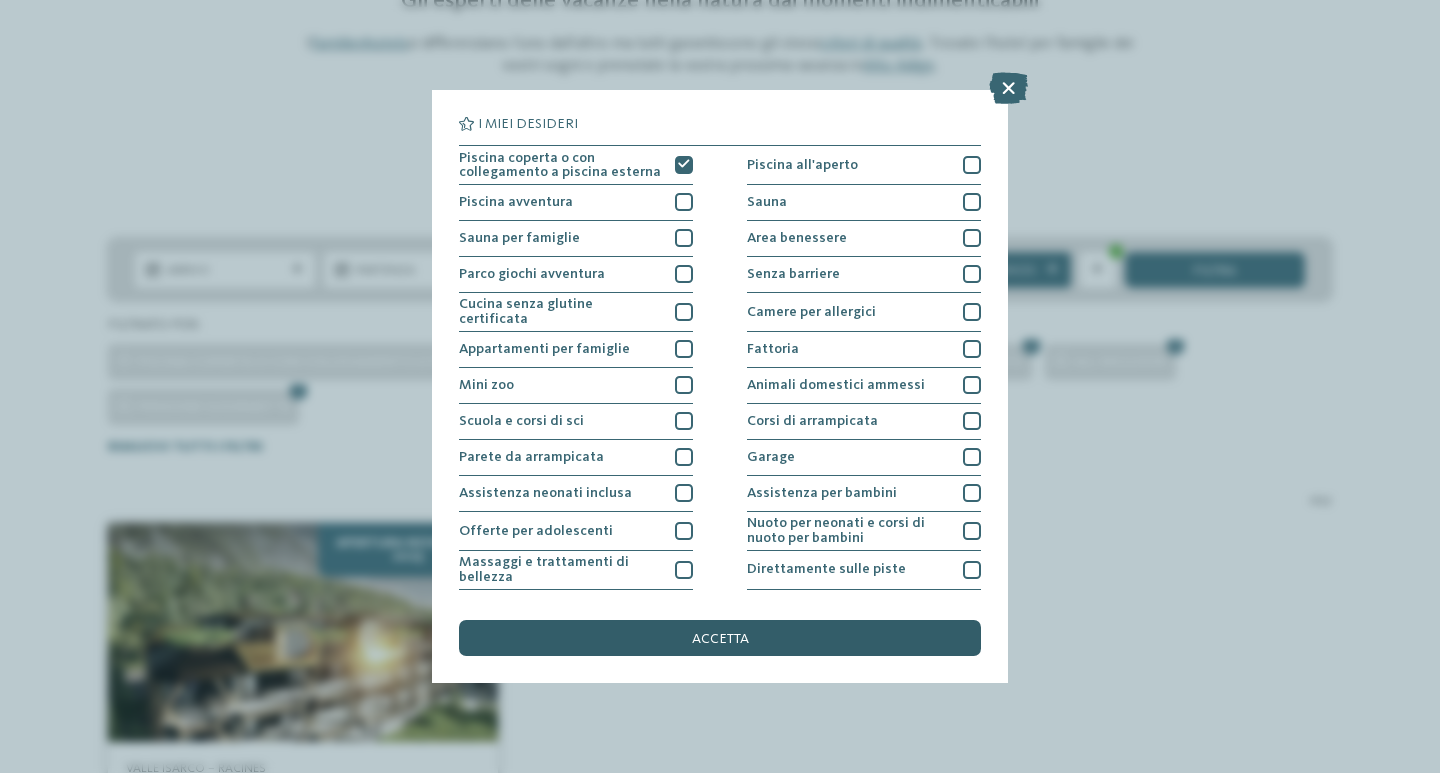 click on "accetta" at bounding box center (720, 639) 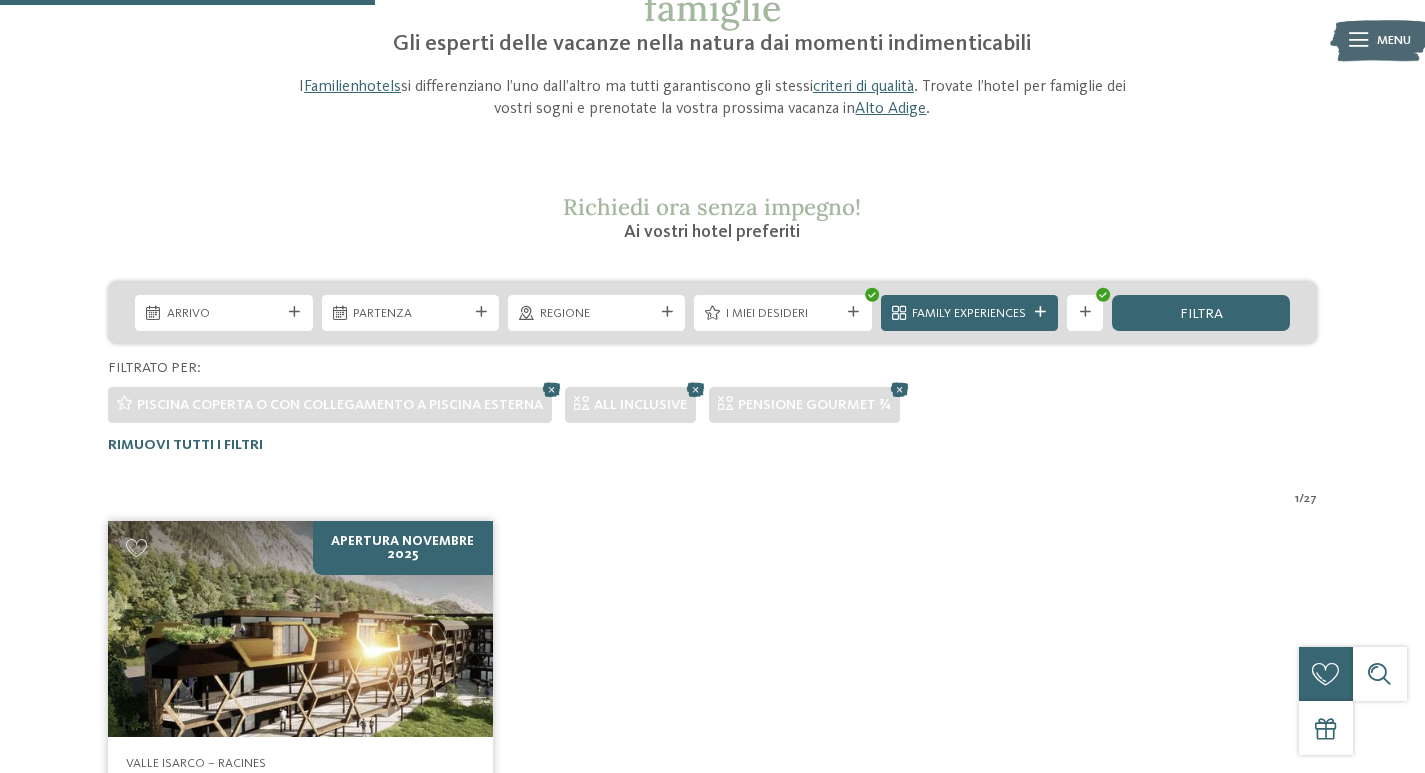 scroll, scrollTop: 180, scrollLeft: 0, axis: vertical 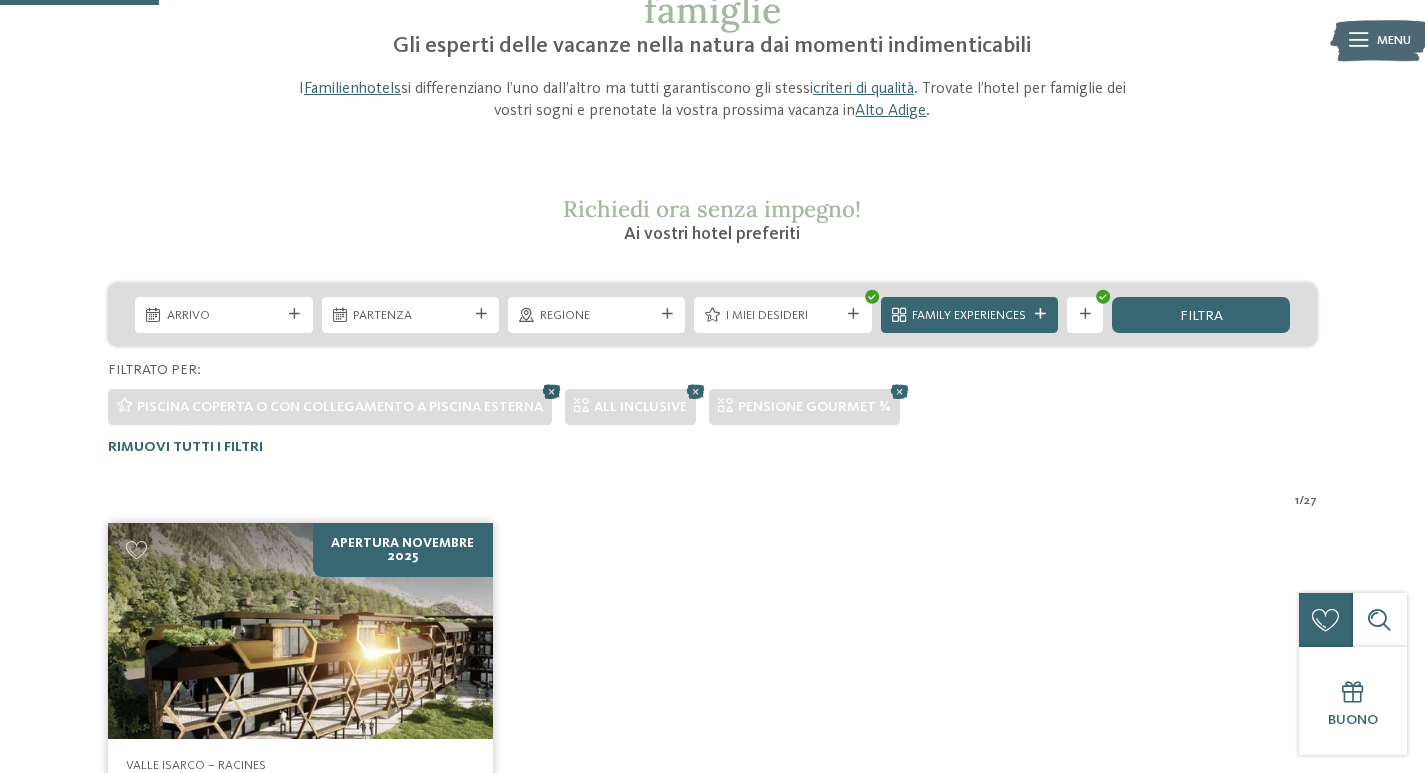 click at bounding box center [551, 391] 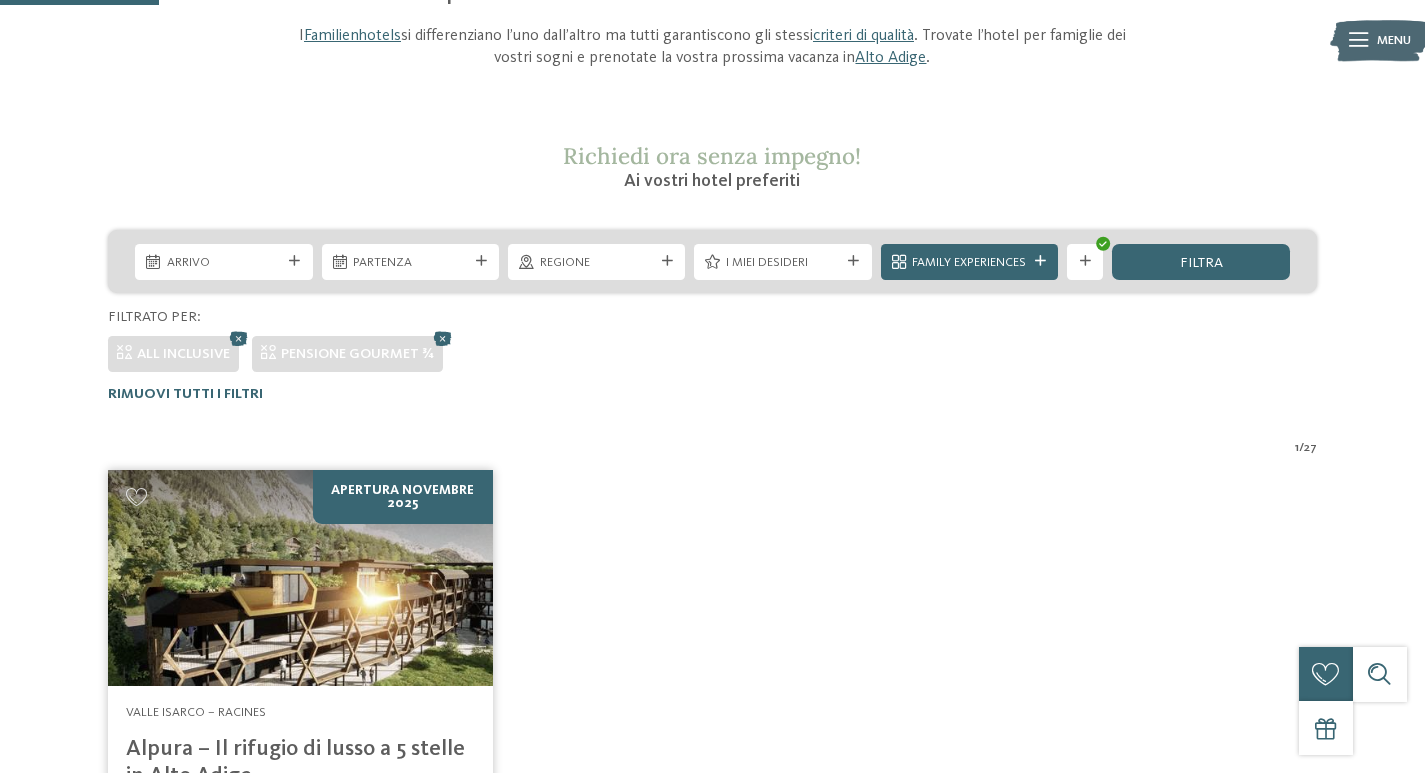 scroll, scrollTop: 180, scrollLeft: 0, axis: vertical 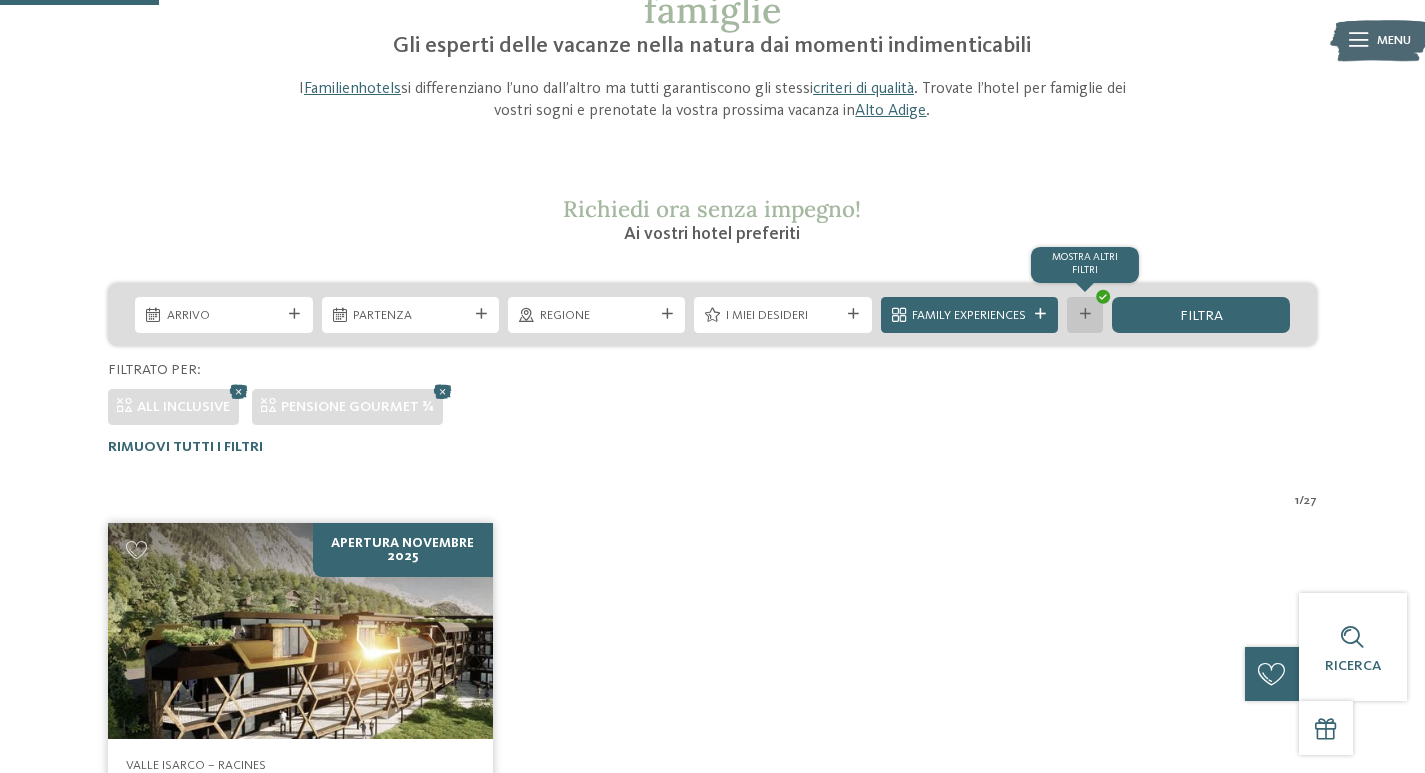 click at bounding box center [1085, 314] 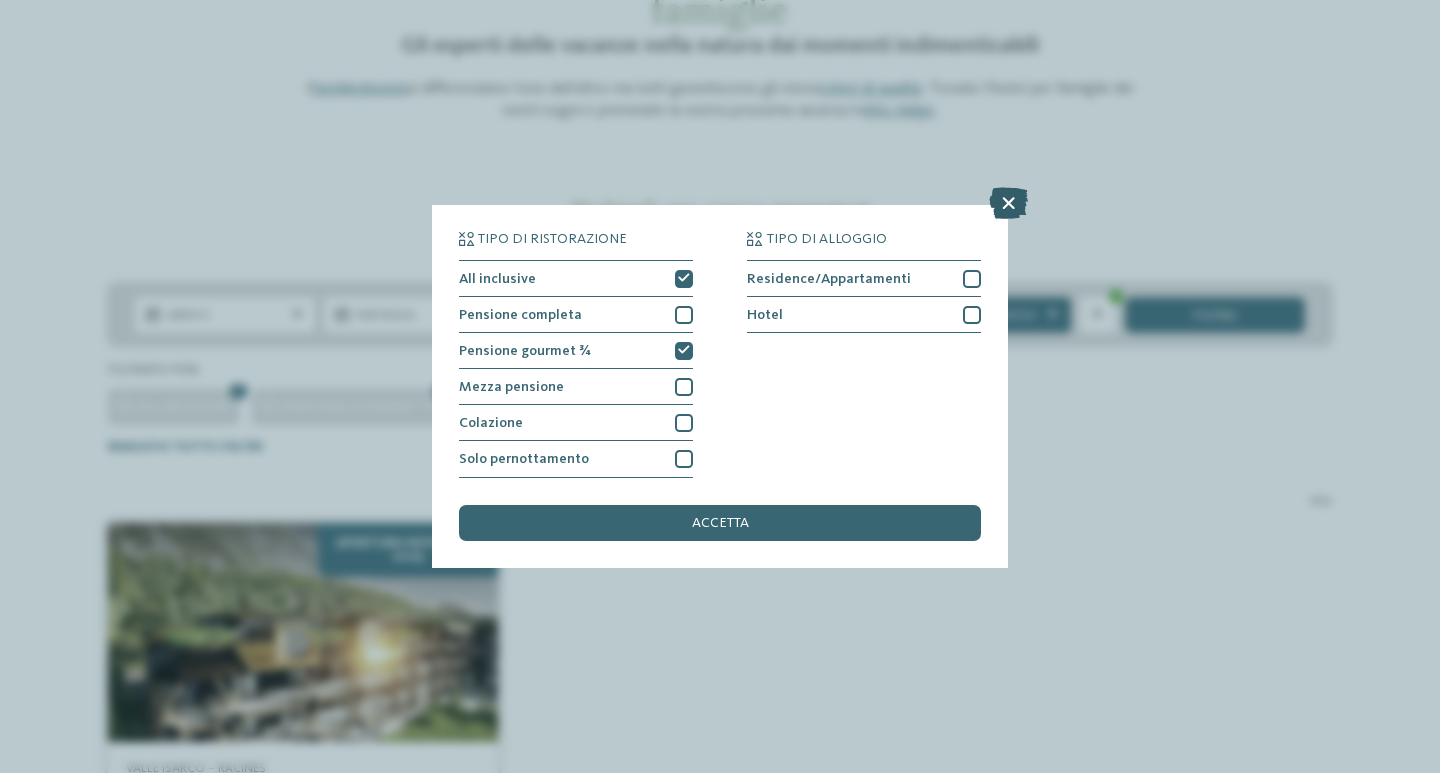 click at bounding box center [1008, 204] 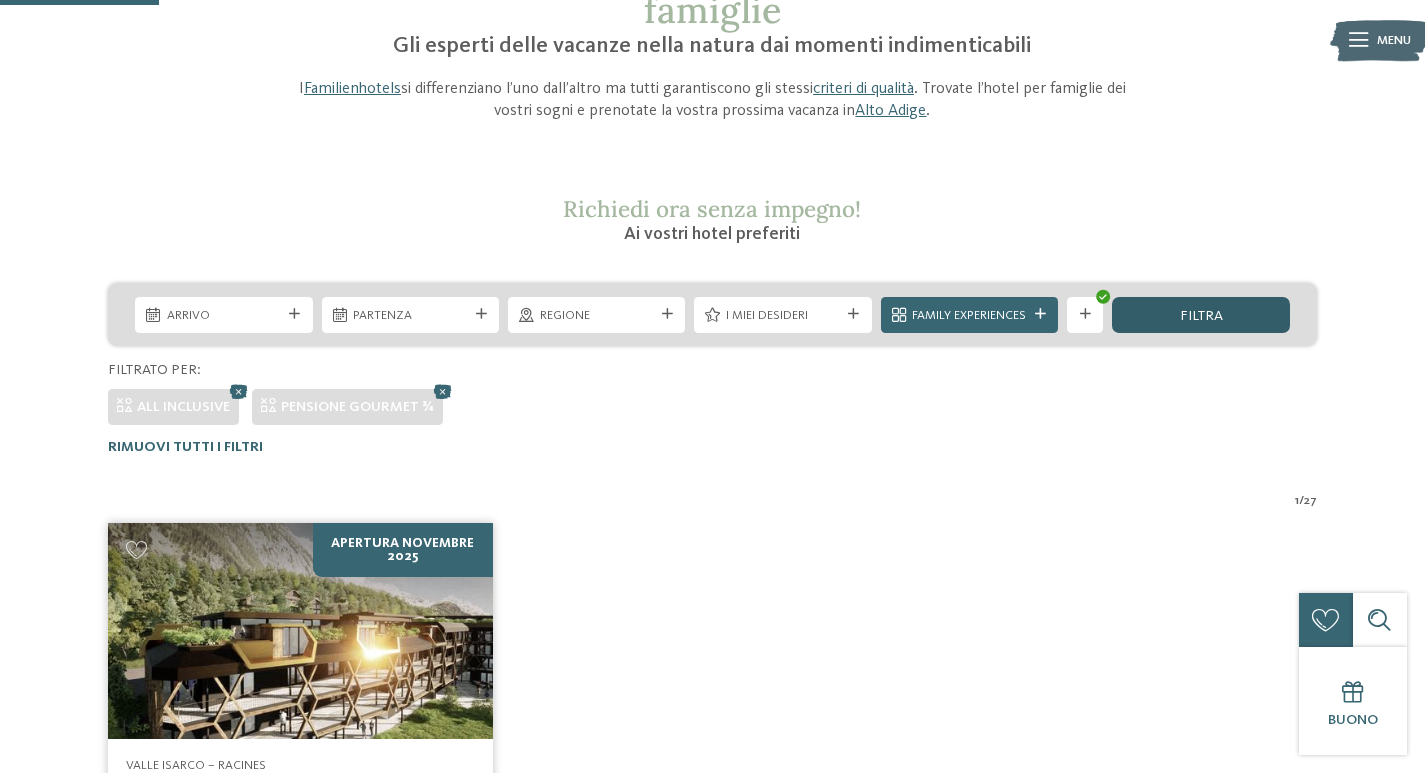 click on "filtra" at bounding box center [1200, 315] 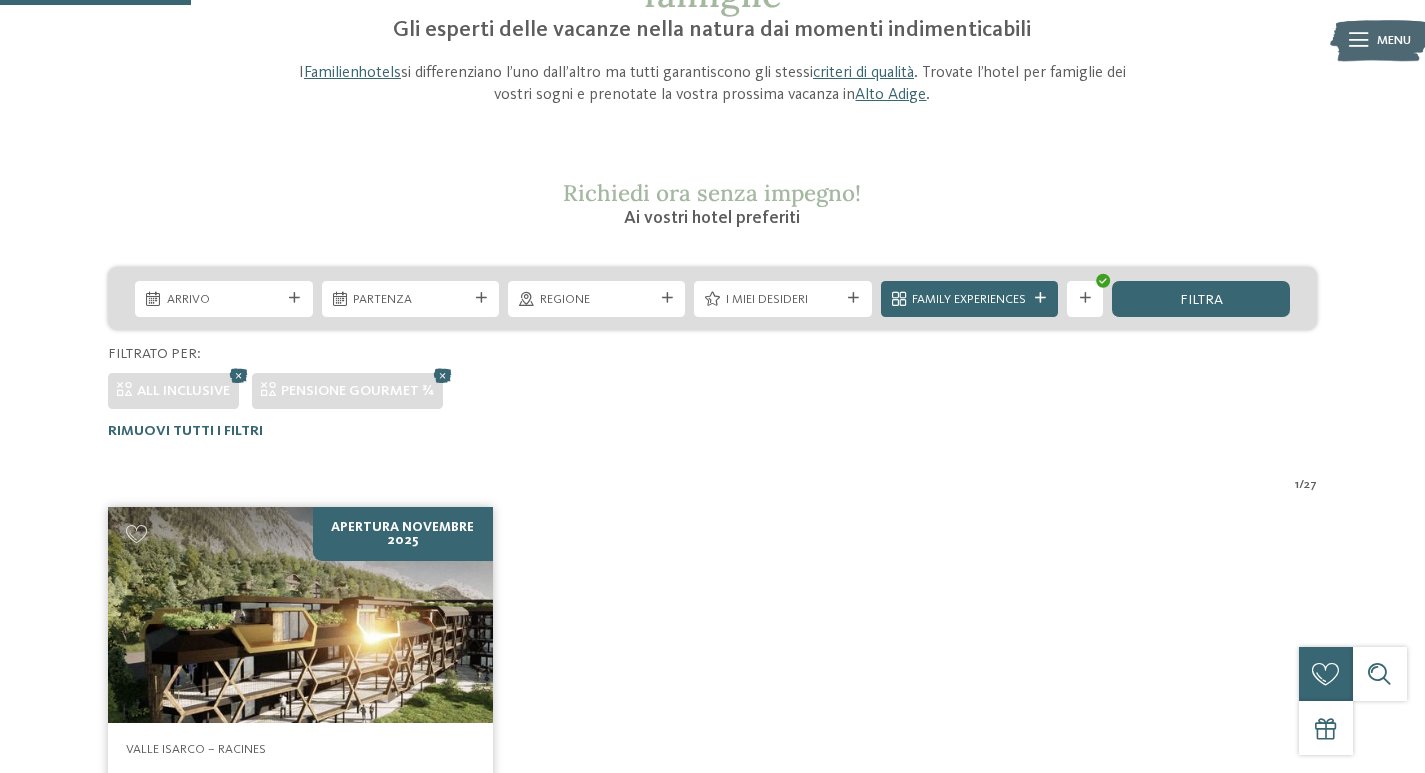 scroll, scrollTop: 180, scrollLeft: 0, axis: vertical 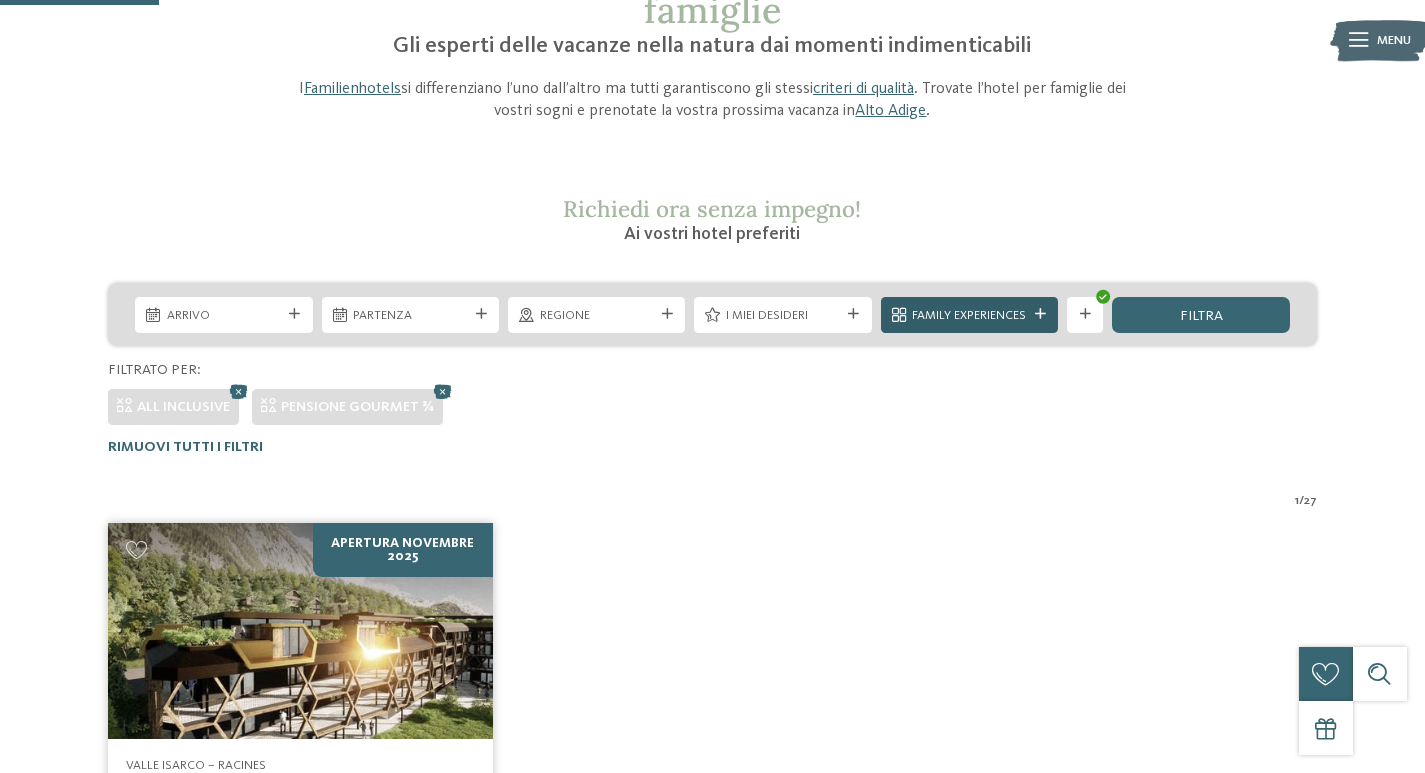 click on "Family Experiences" at bounding box center [969, 316] 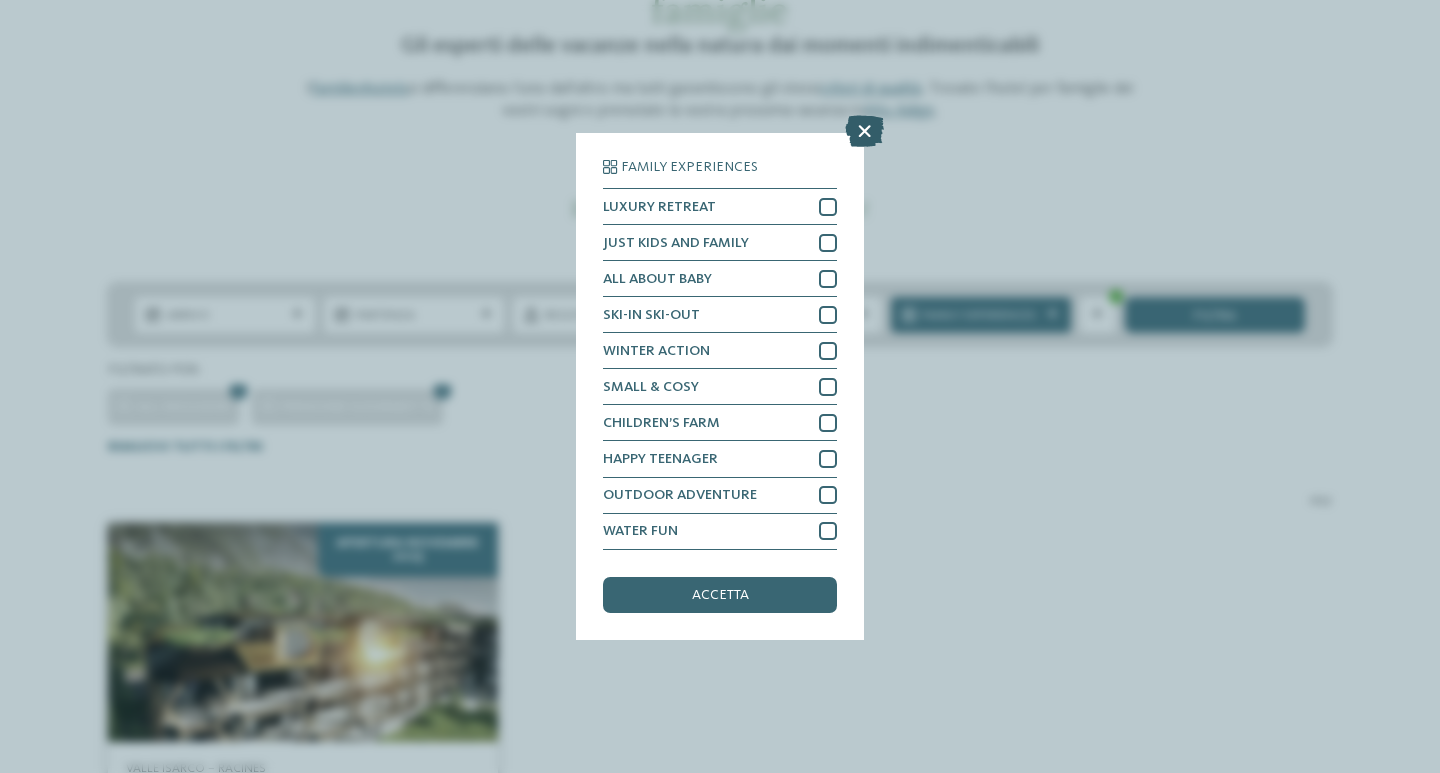 click at bounding box center (864, 132) 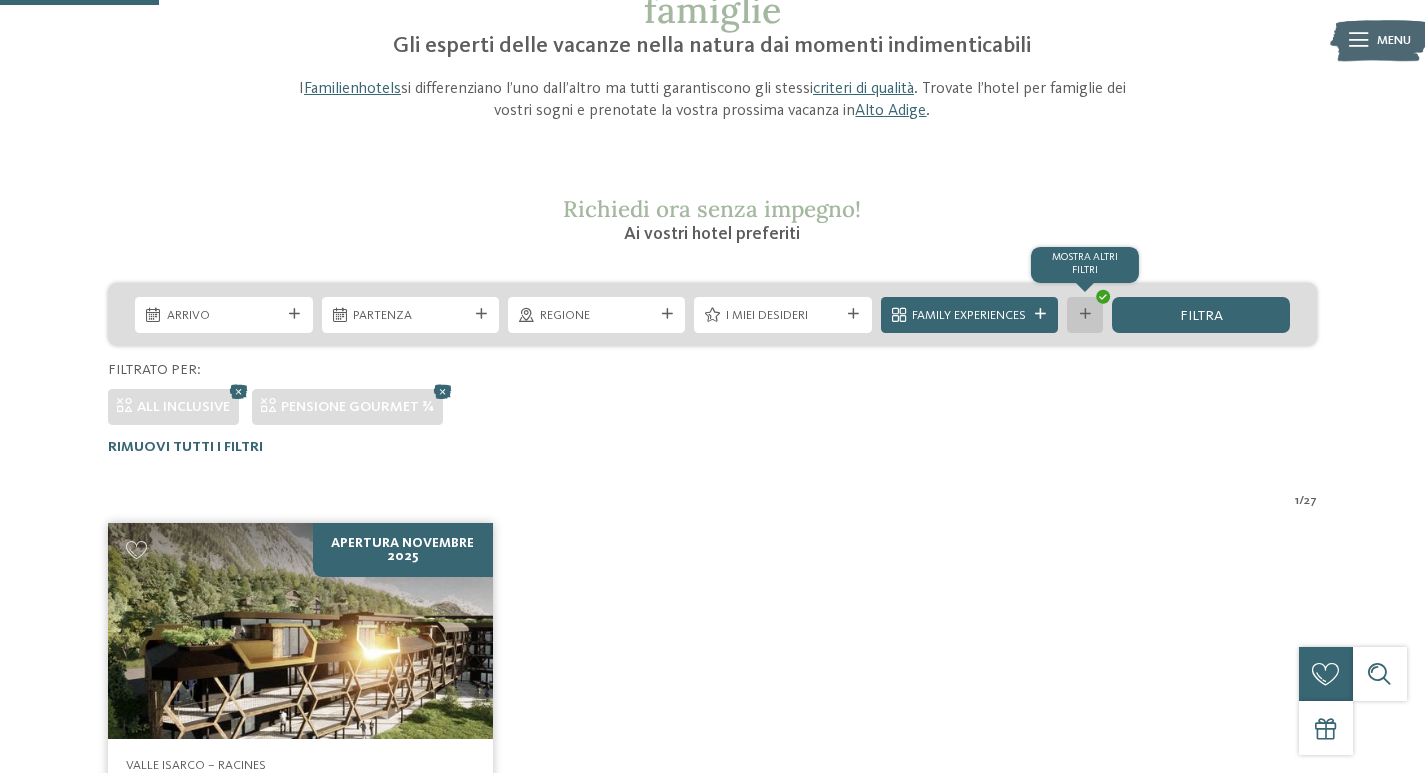click on "mostra altri filtri" at bounding box center (1085, 315) 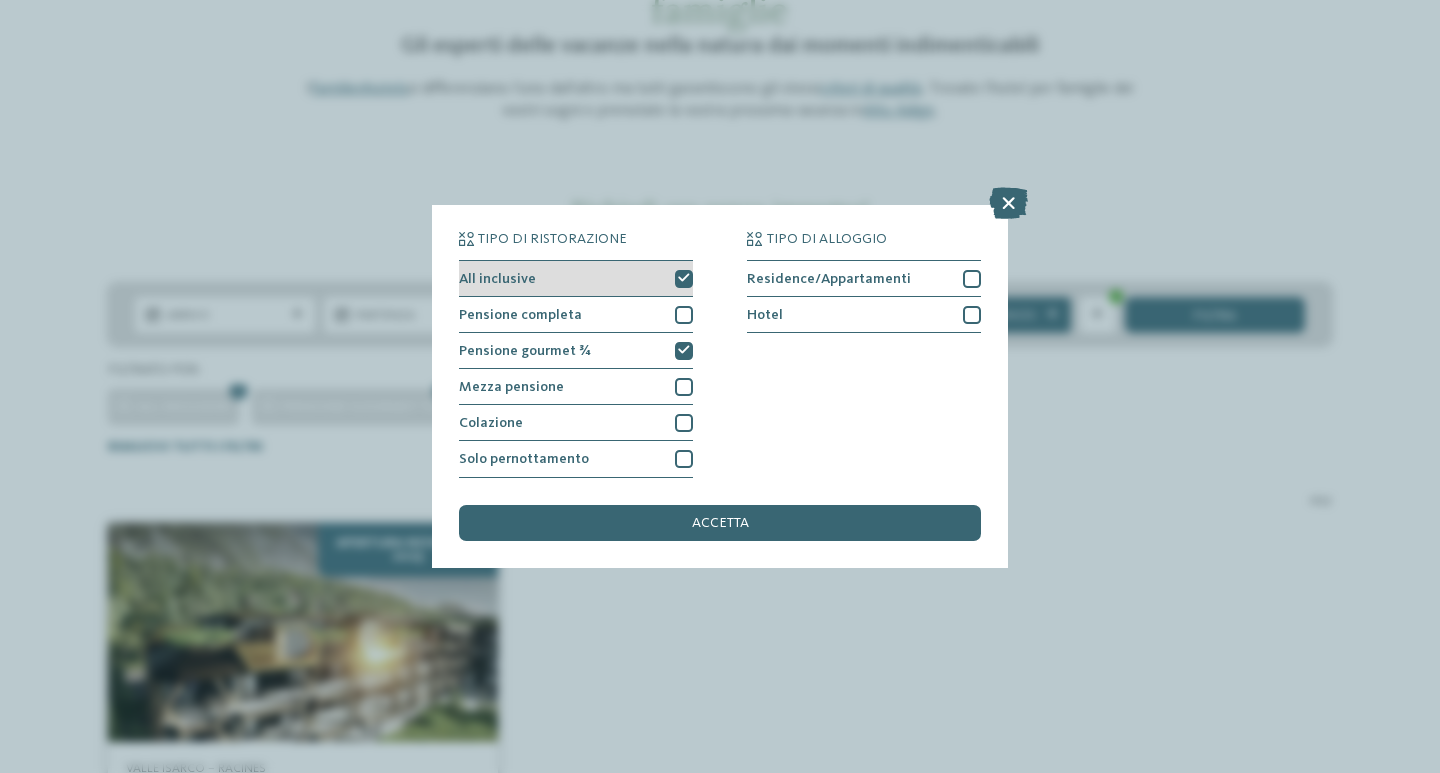 click at bounding box center [684, 279] 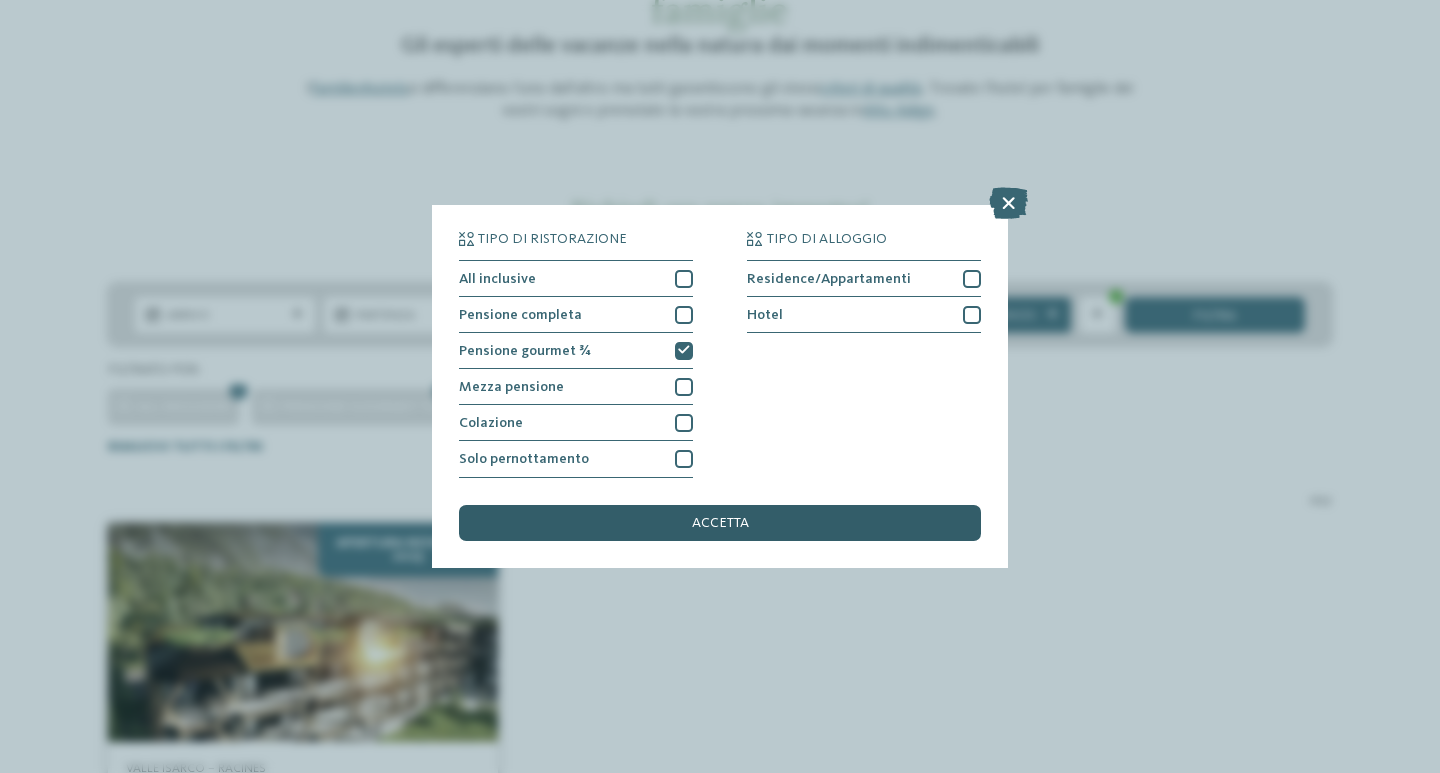click on "accetta" at bounding box center [720, 523] 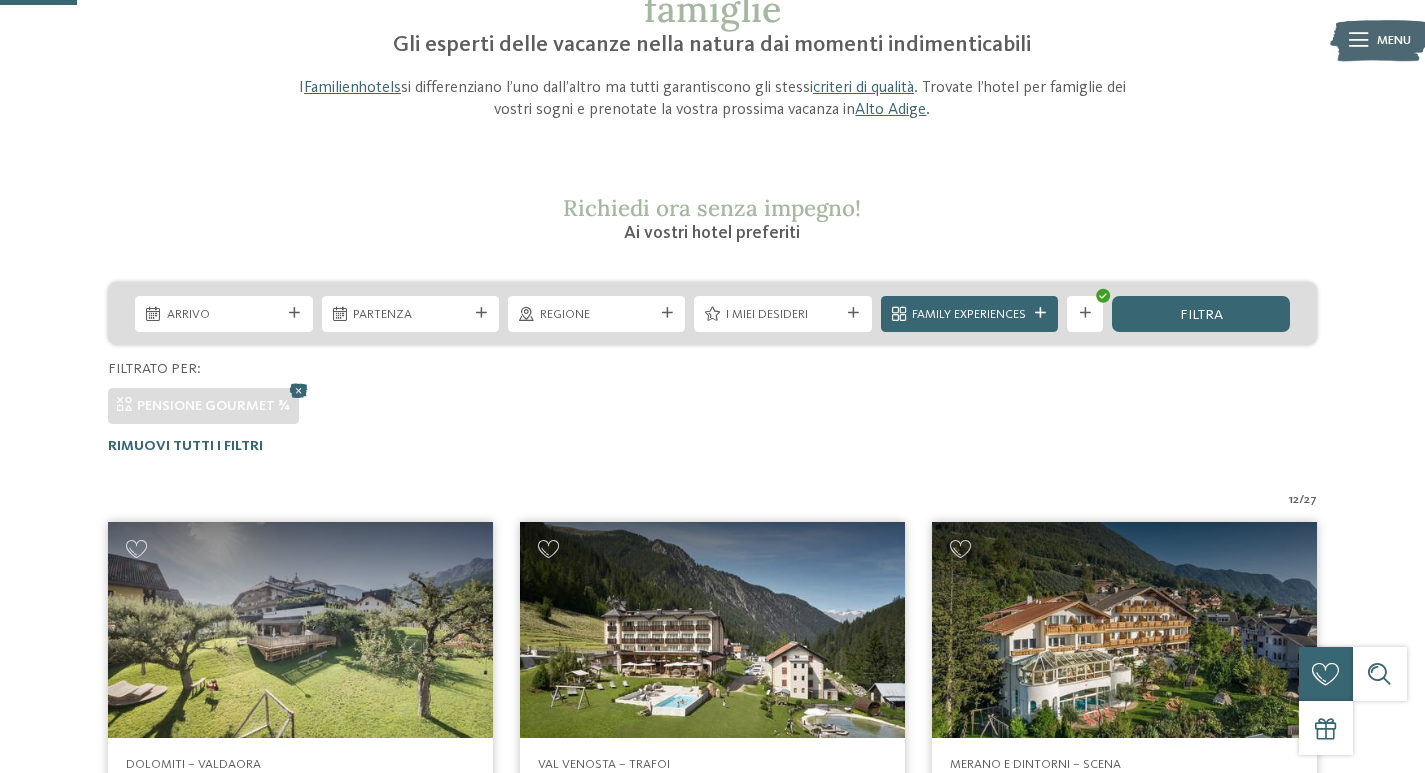 scroll, scrollTop: 180, scrollLeft: 0, axis: vertical 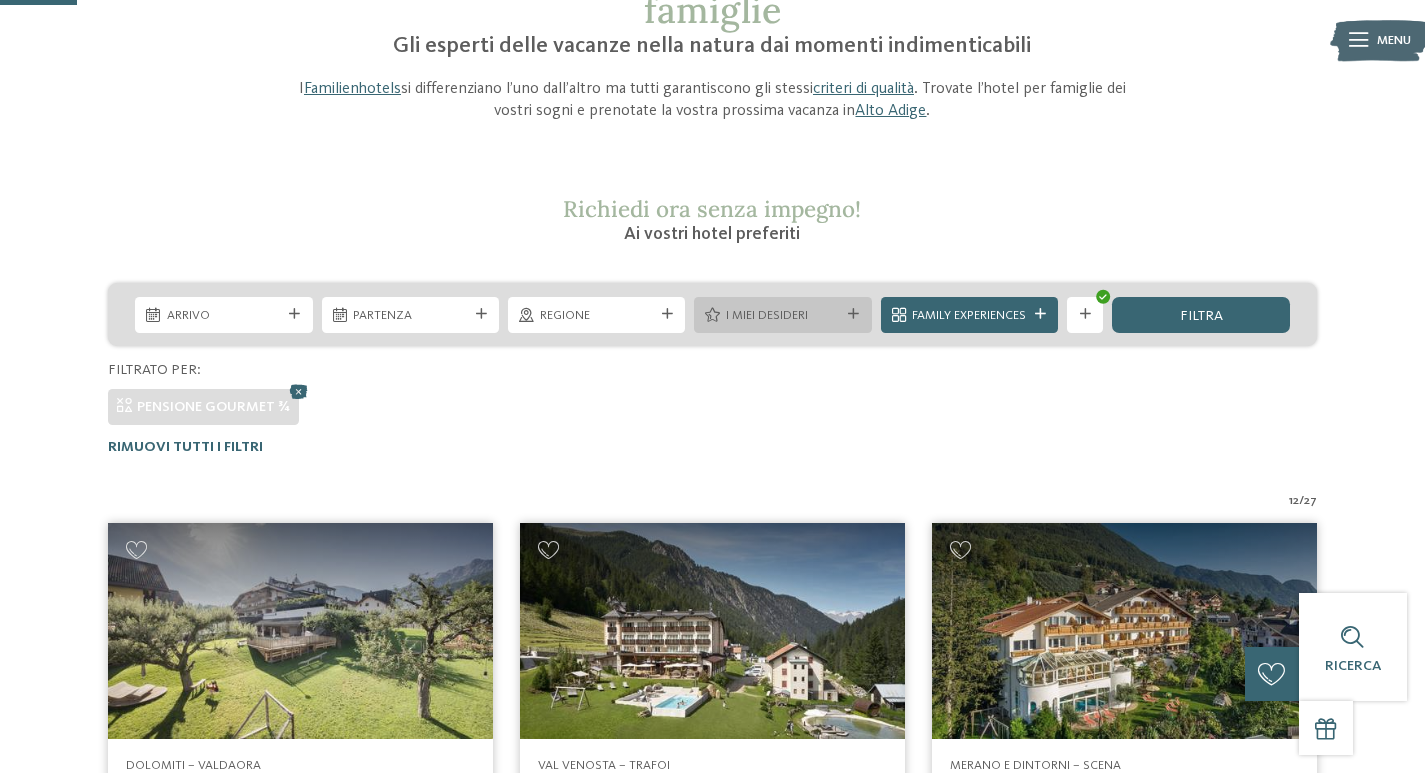 click on "I miei desideri" at bounding box center [783, 316] 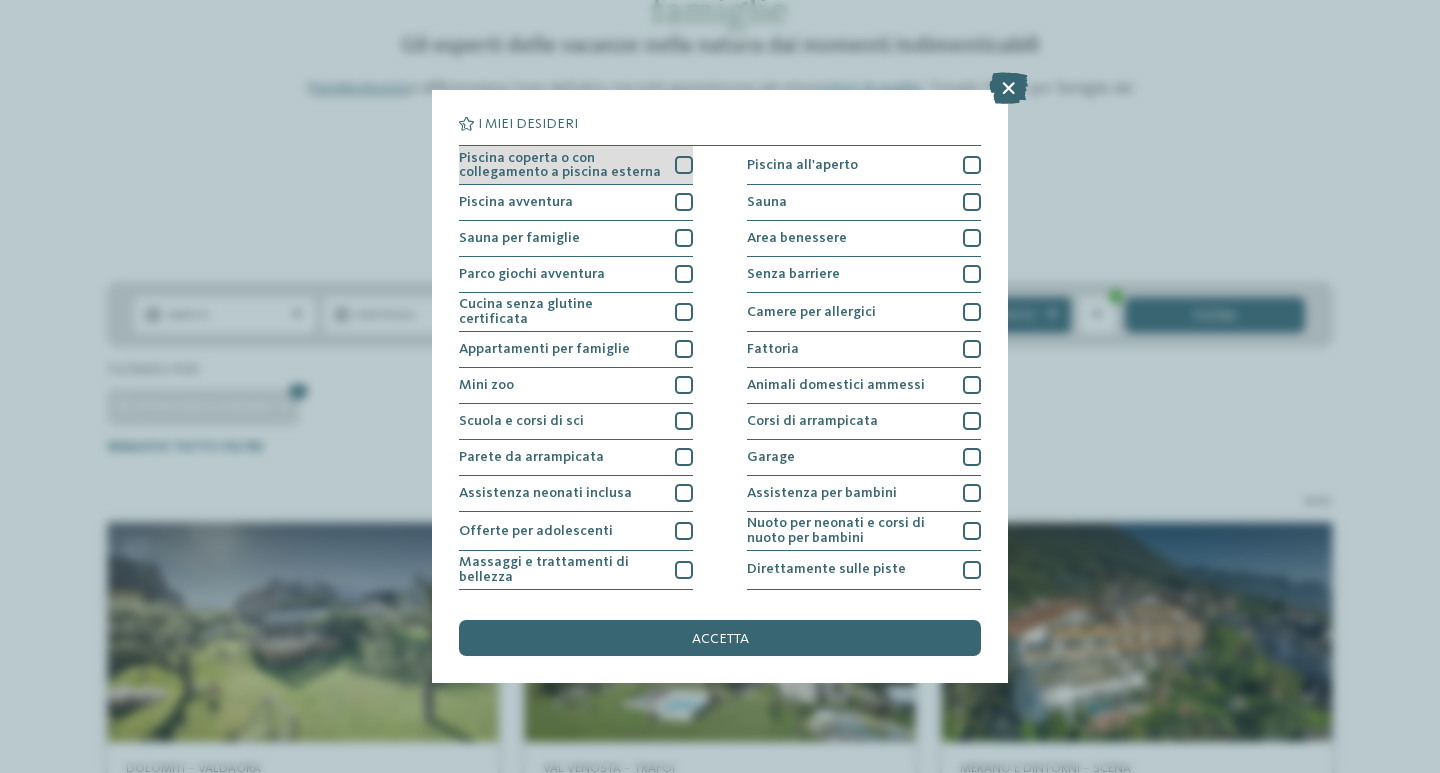 click at bounding box center [684, 165] 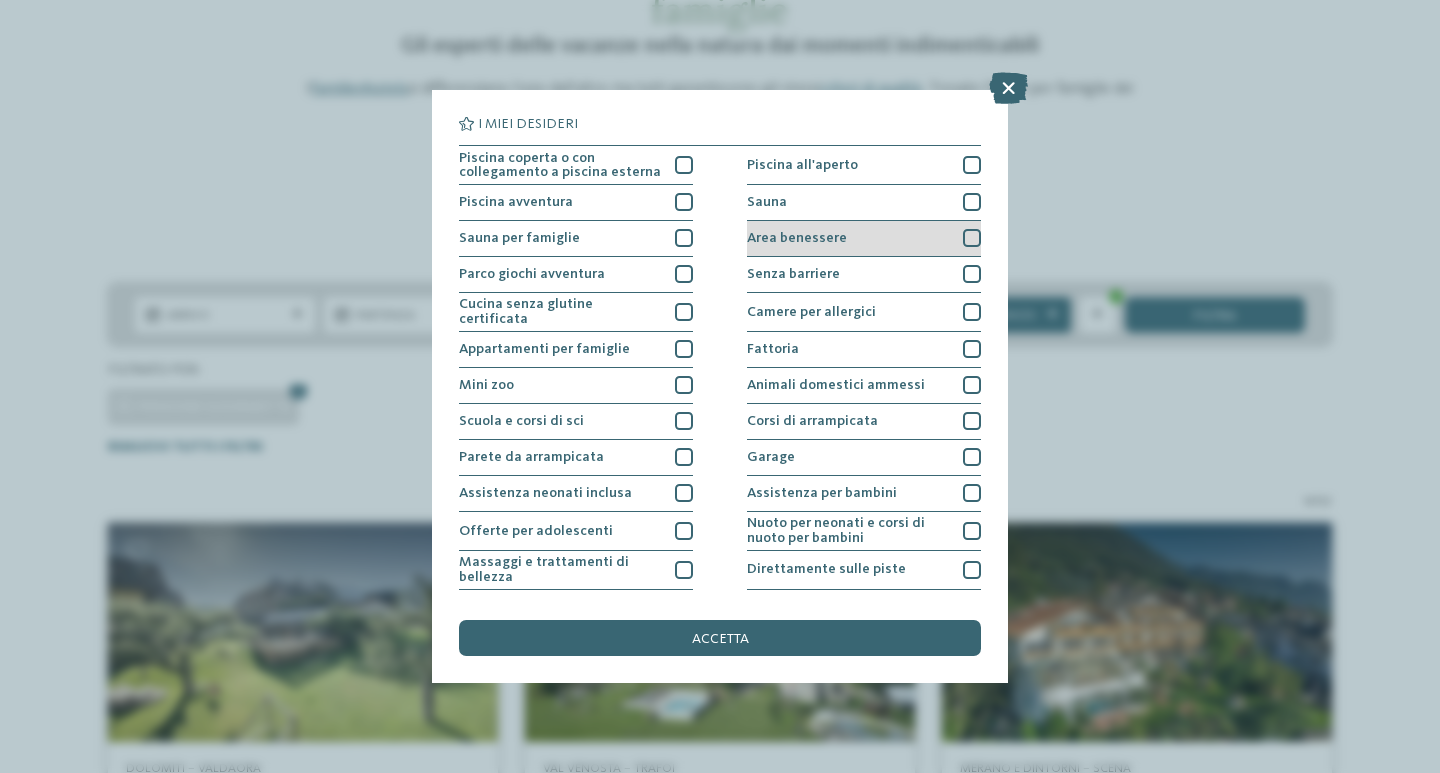 click on "Area benessere" at bounding box center (864, 239) 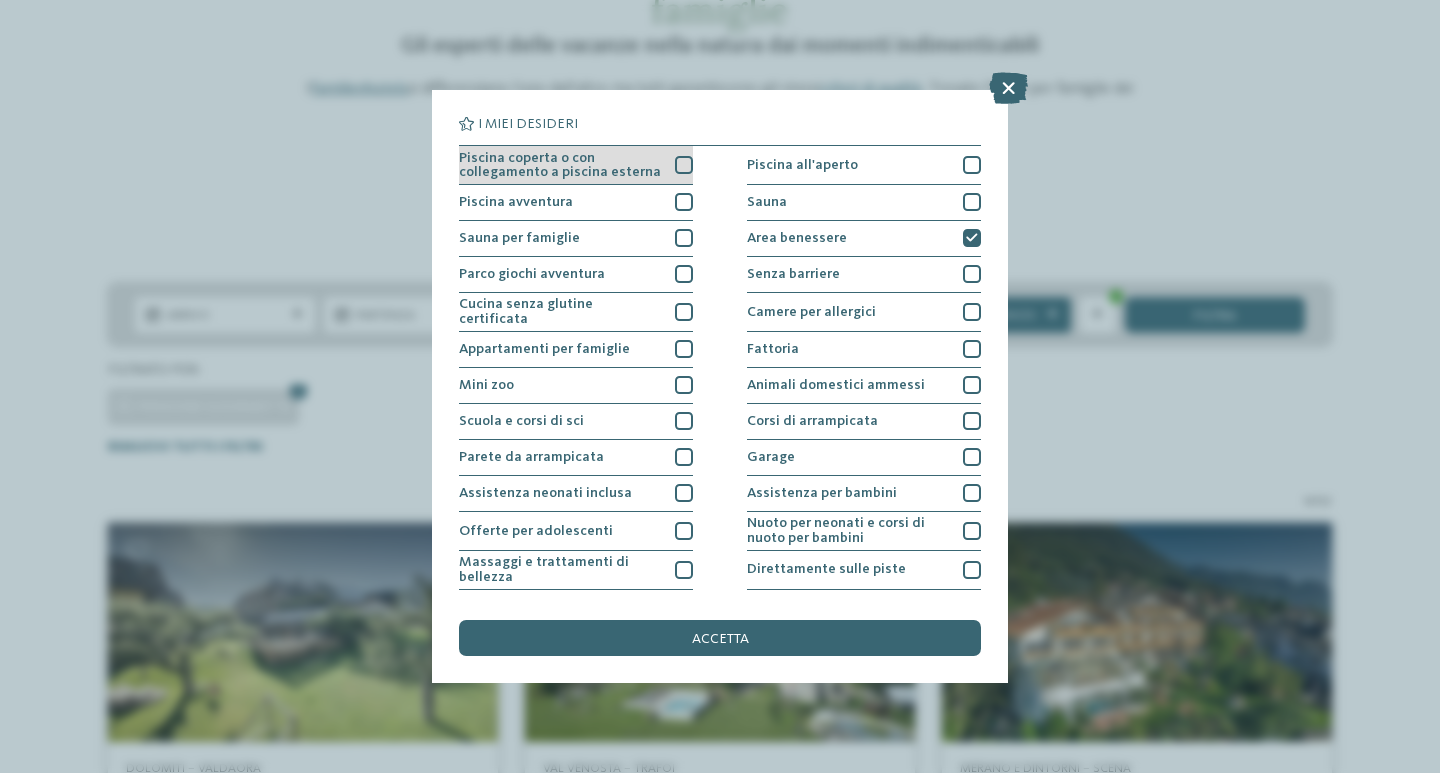 click at bounding box center [684, 165] 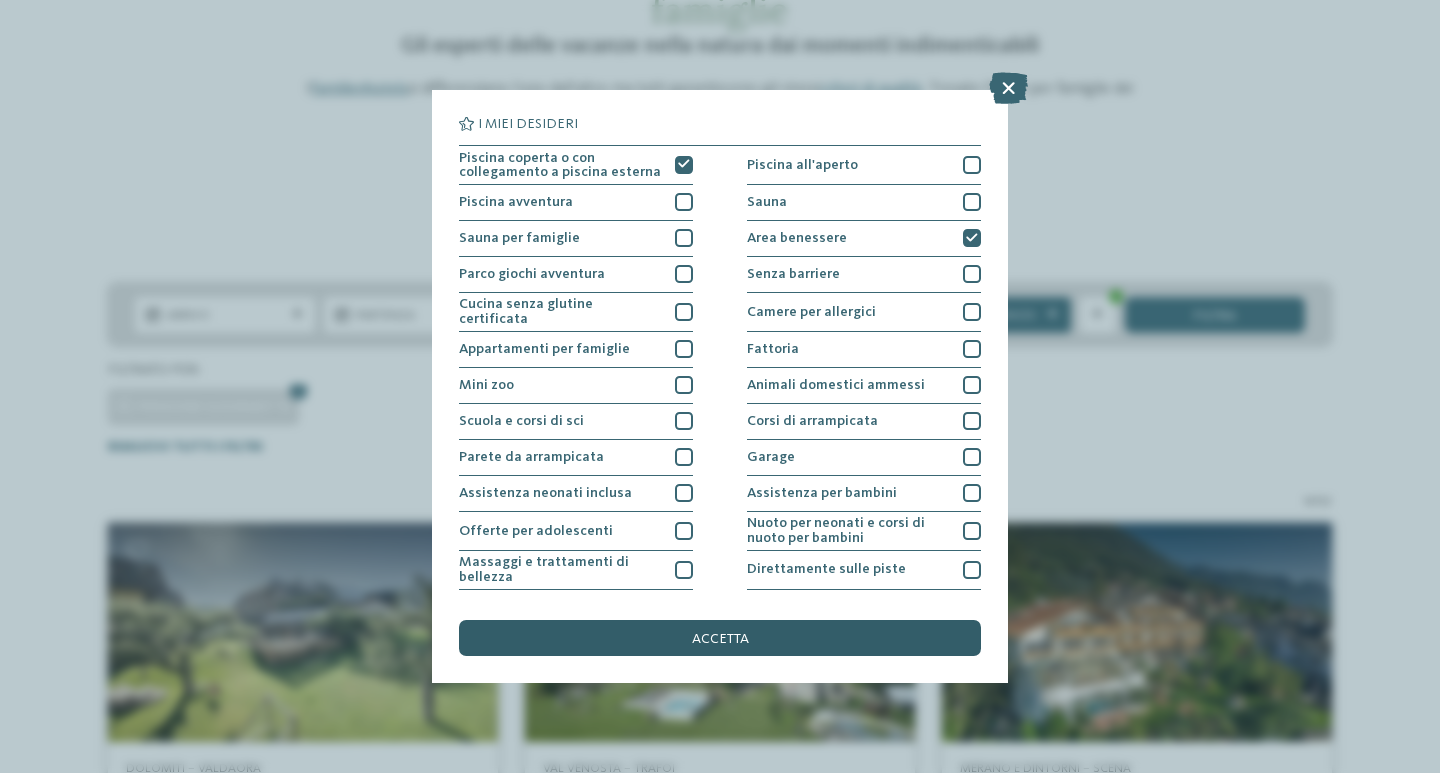 click on "accetta" at bounding box center (720, 638) 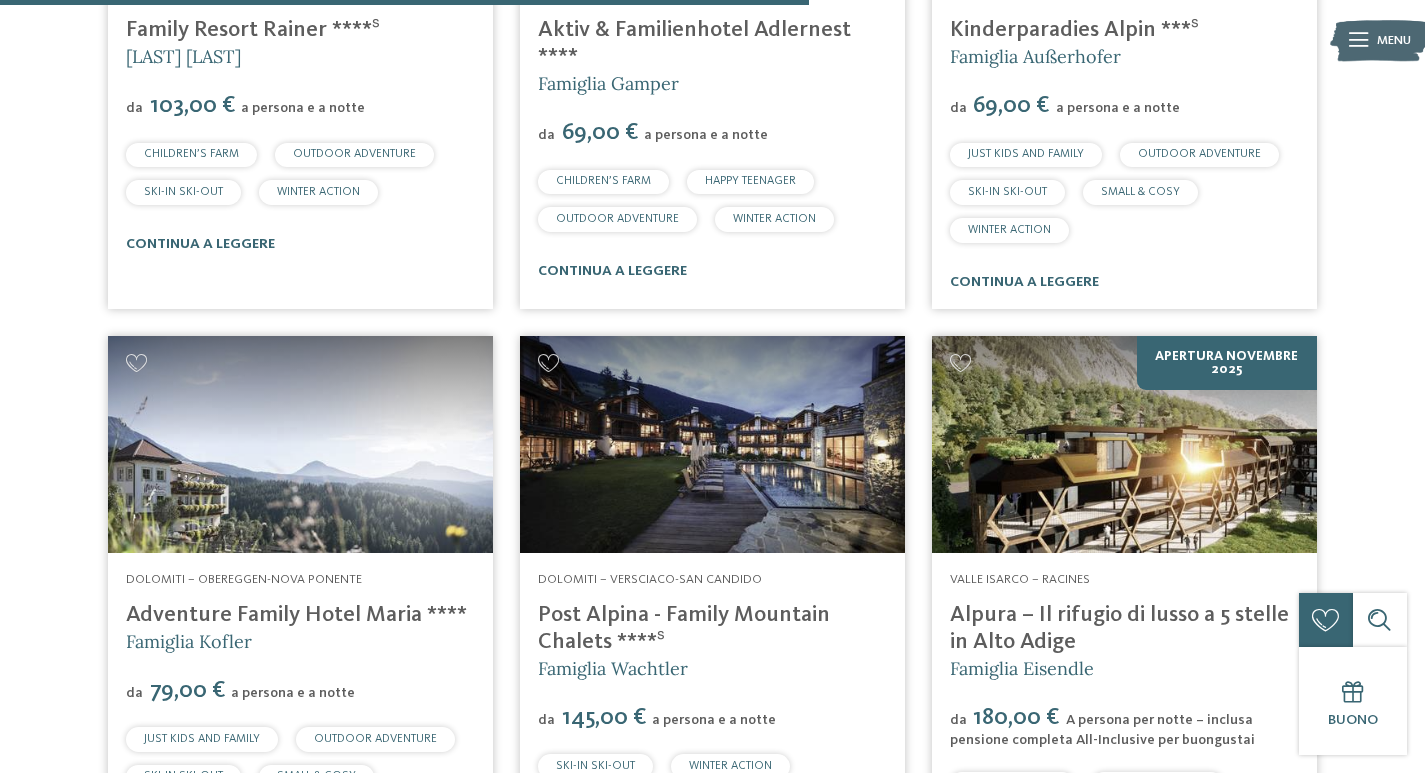 scroll, scrollTop: 1580, scrollLeft: 0, axis: vertical 